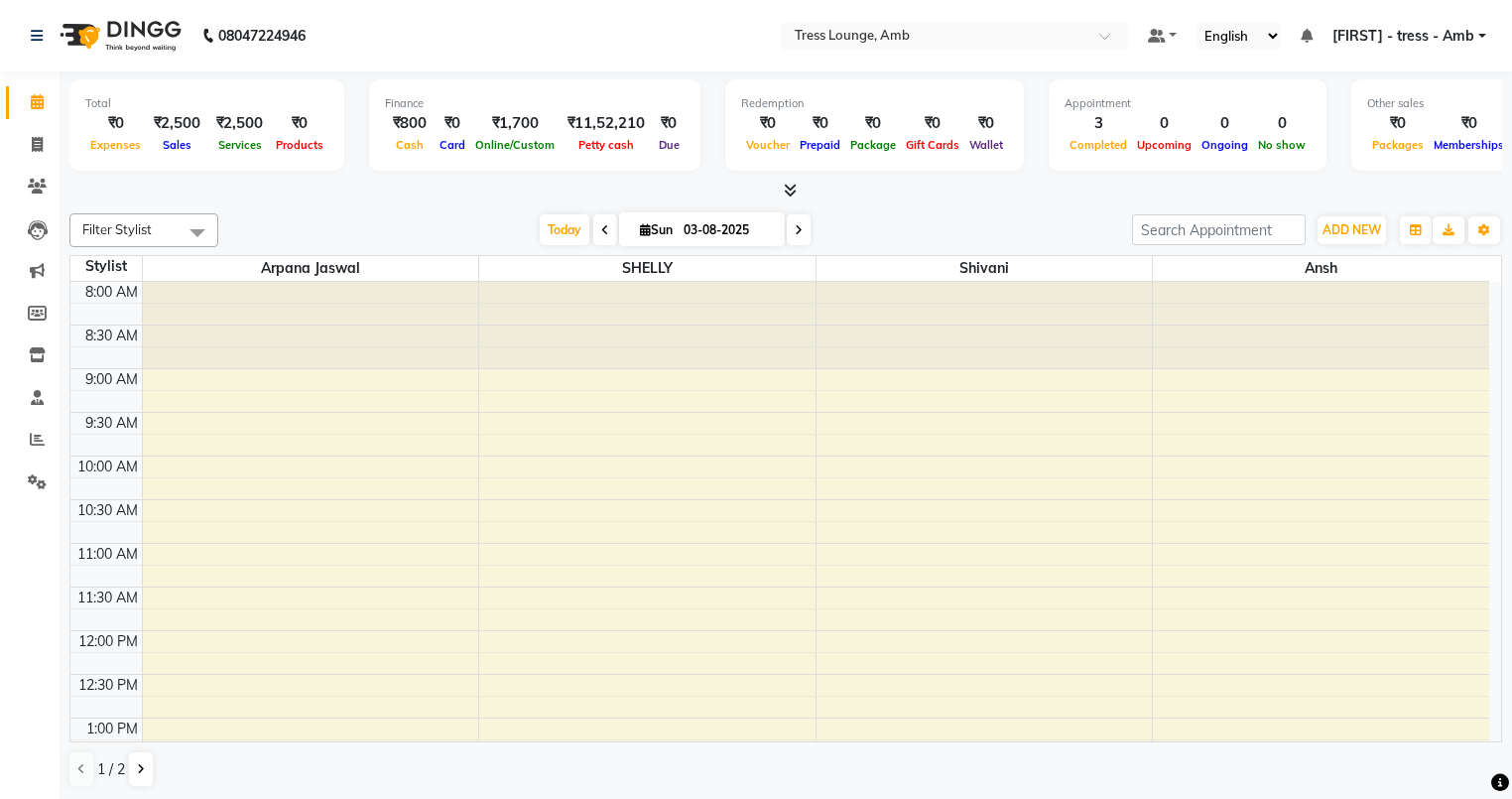 scroll, scrollTop: 0, scrollLeft: 0, axis: both 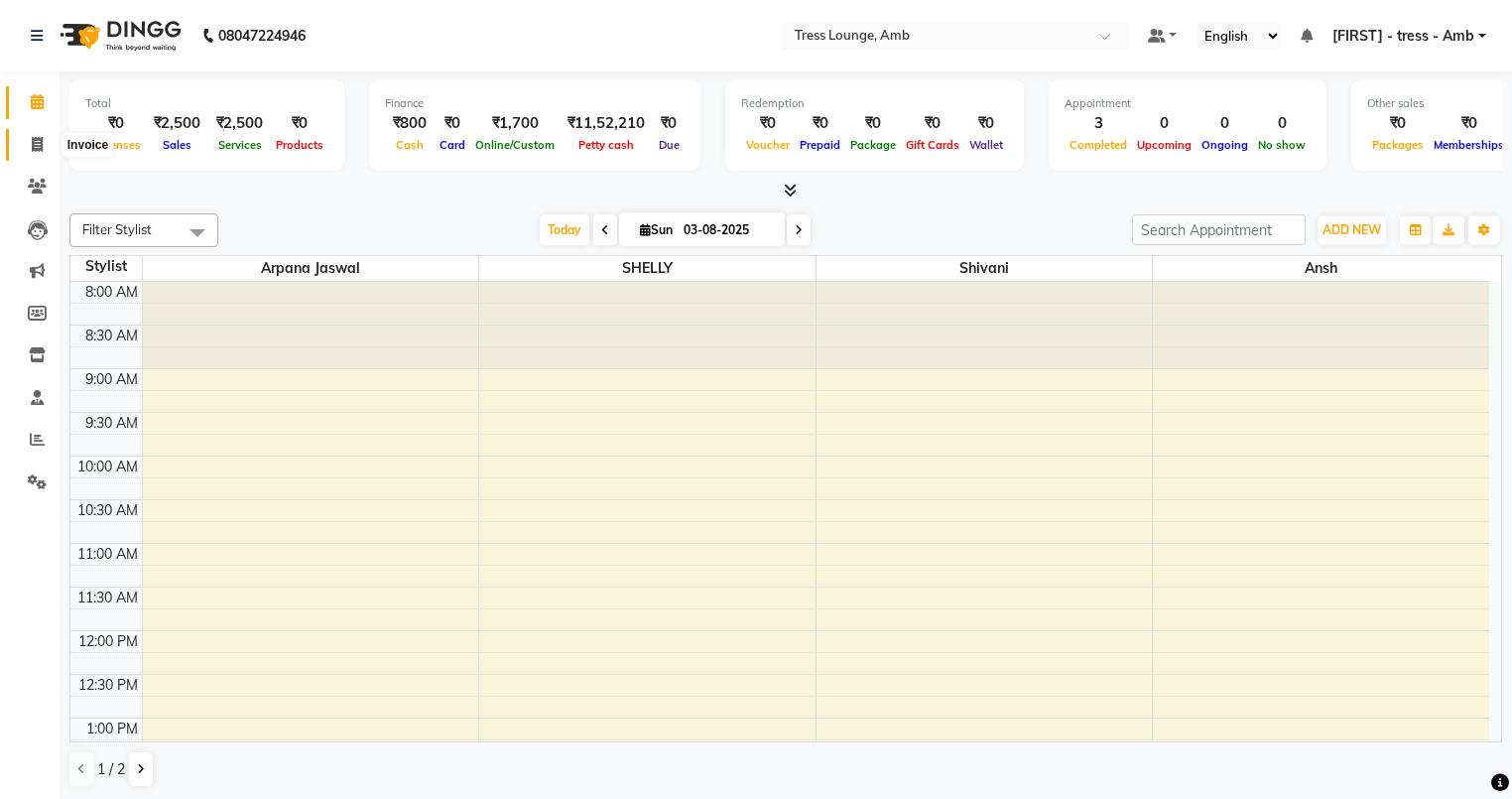 click 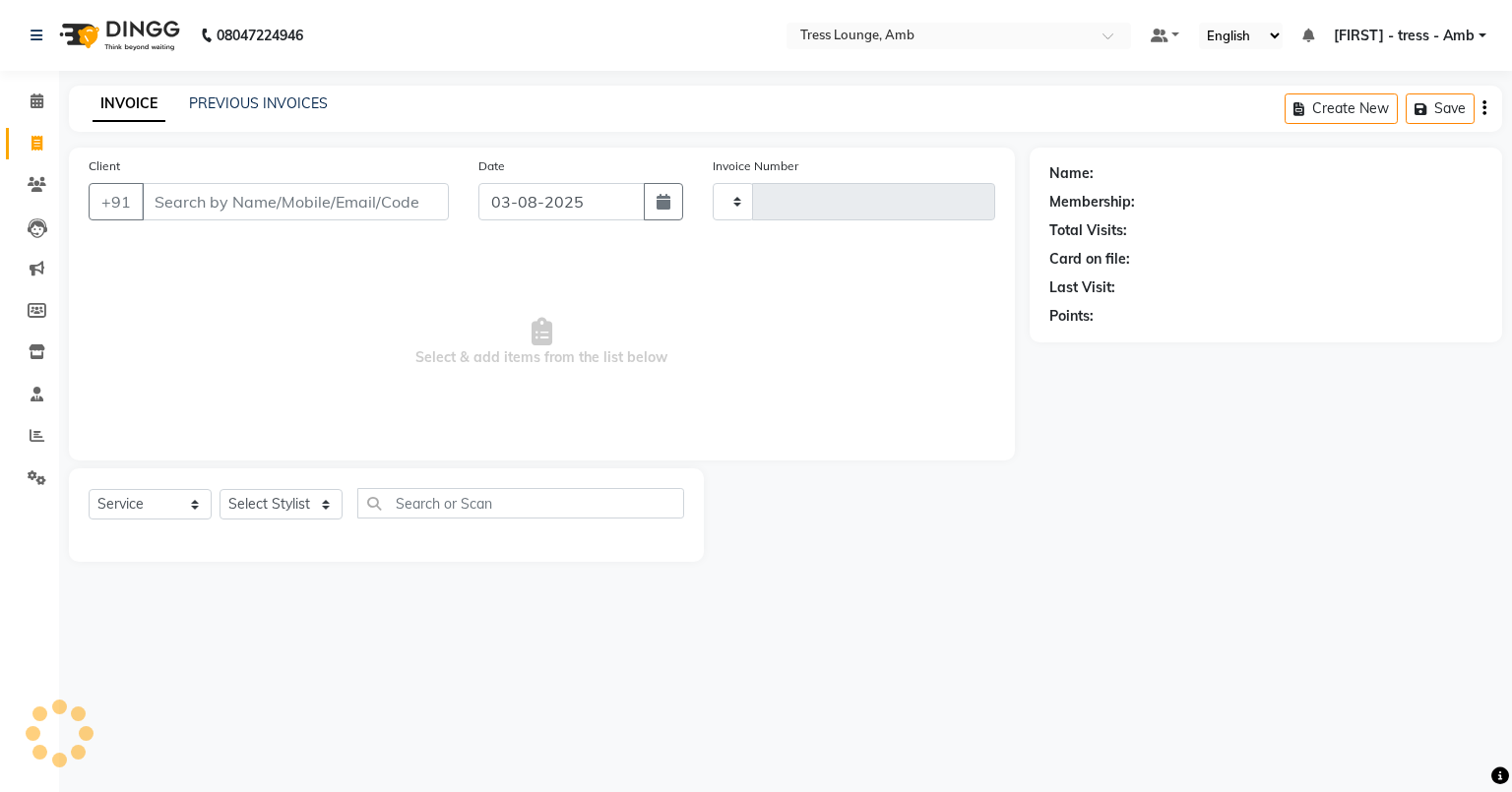 click on "Client" at bounding box center (295, 202) 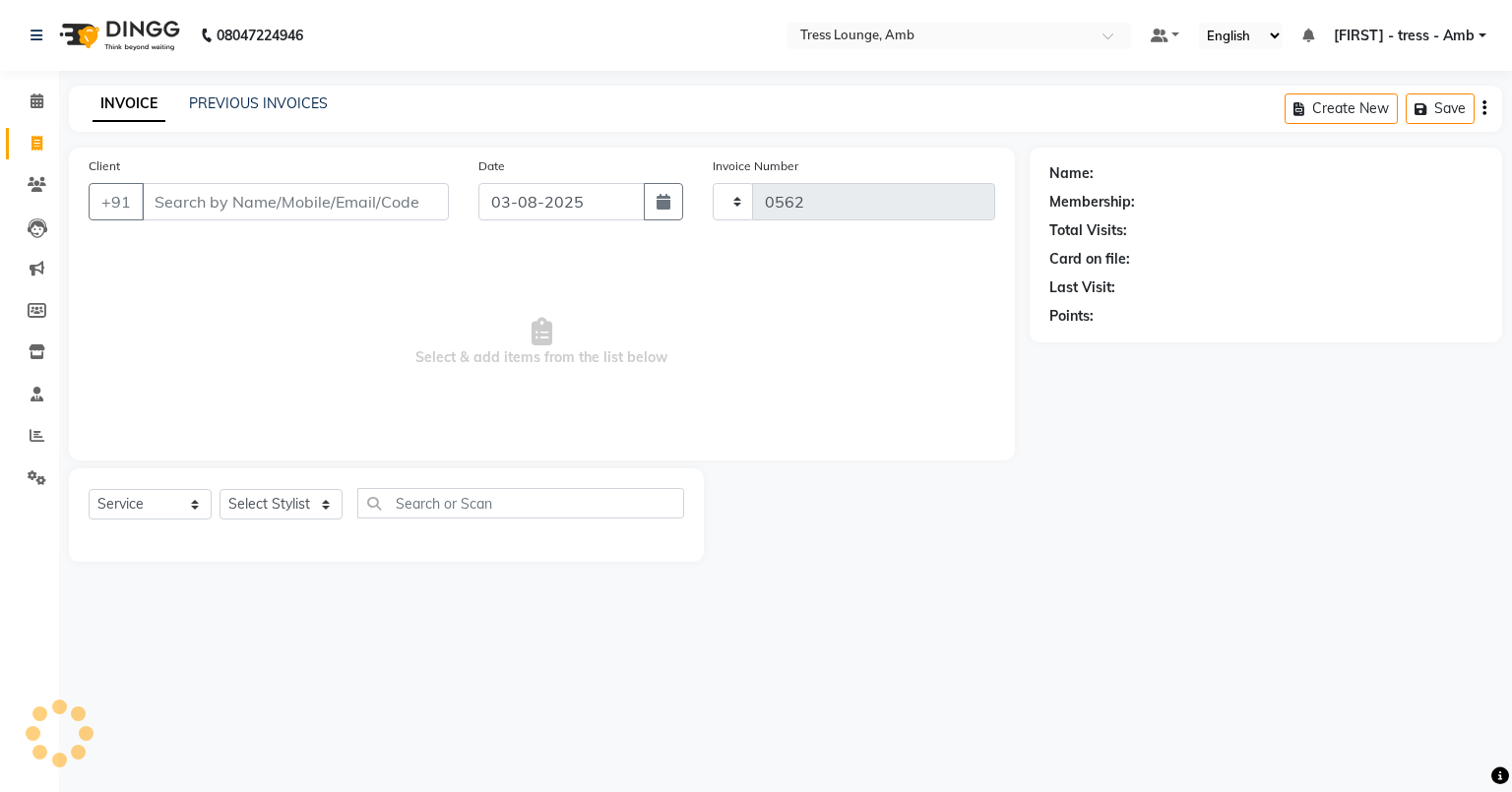 select on "5899" 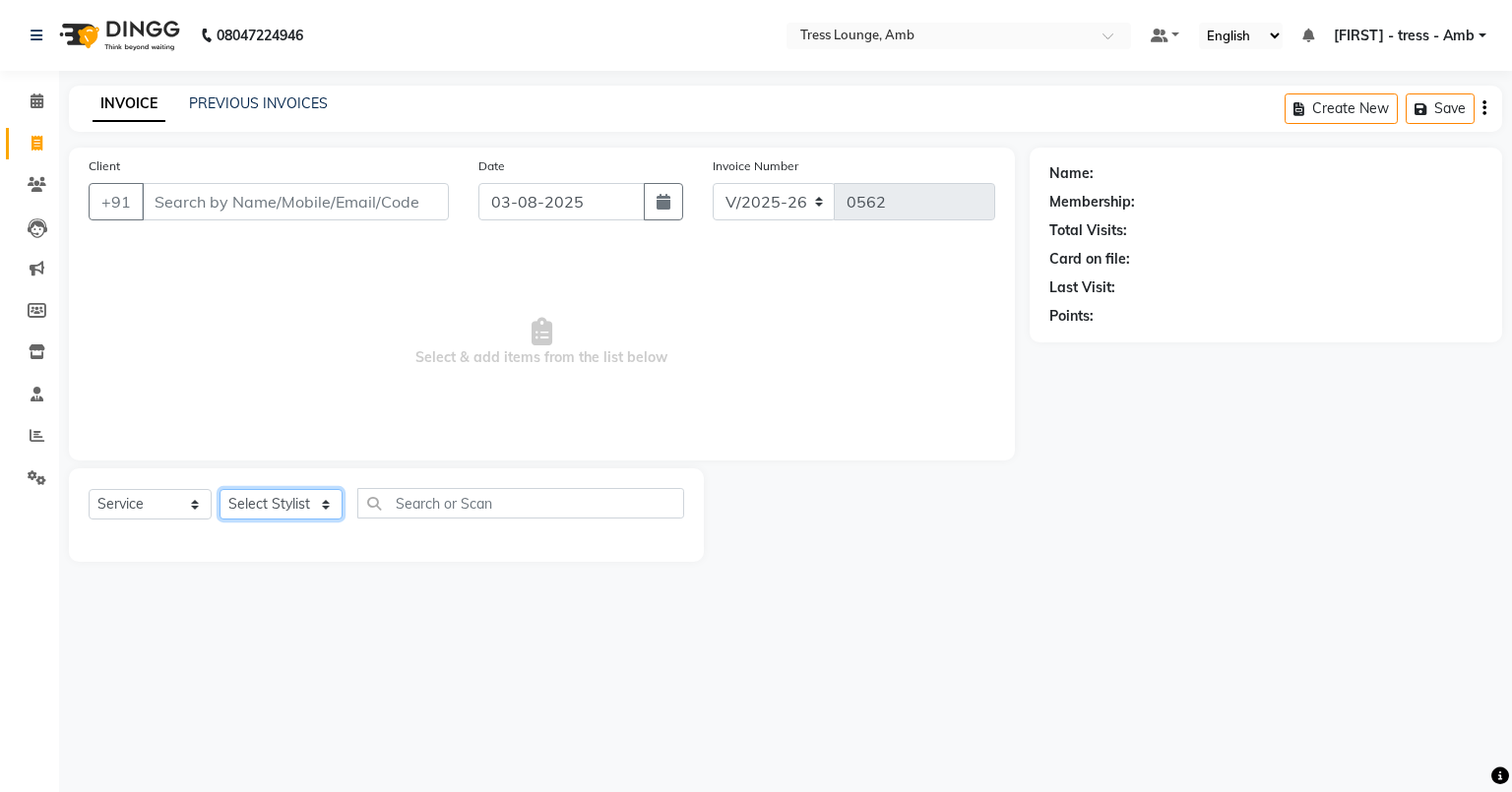 click on "Select Stylist [FIRST] [FIRST] [FIRST] [FIRST] [FIRST] [FIRST]" 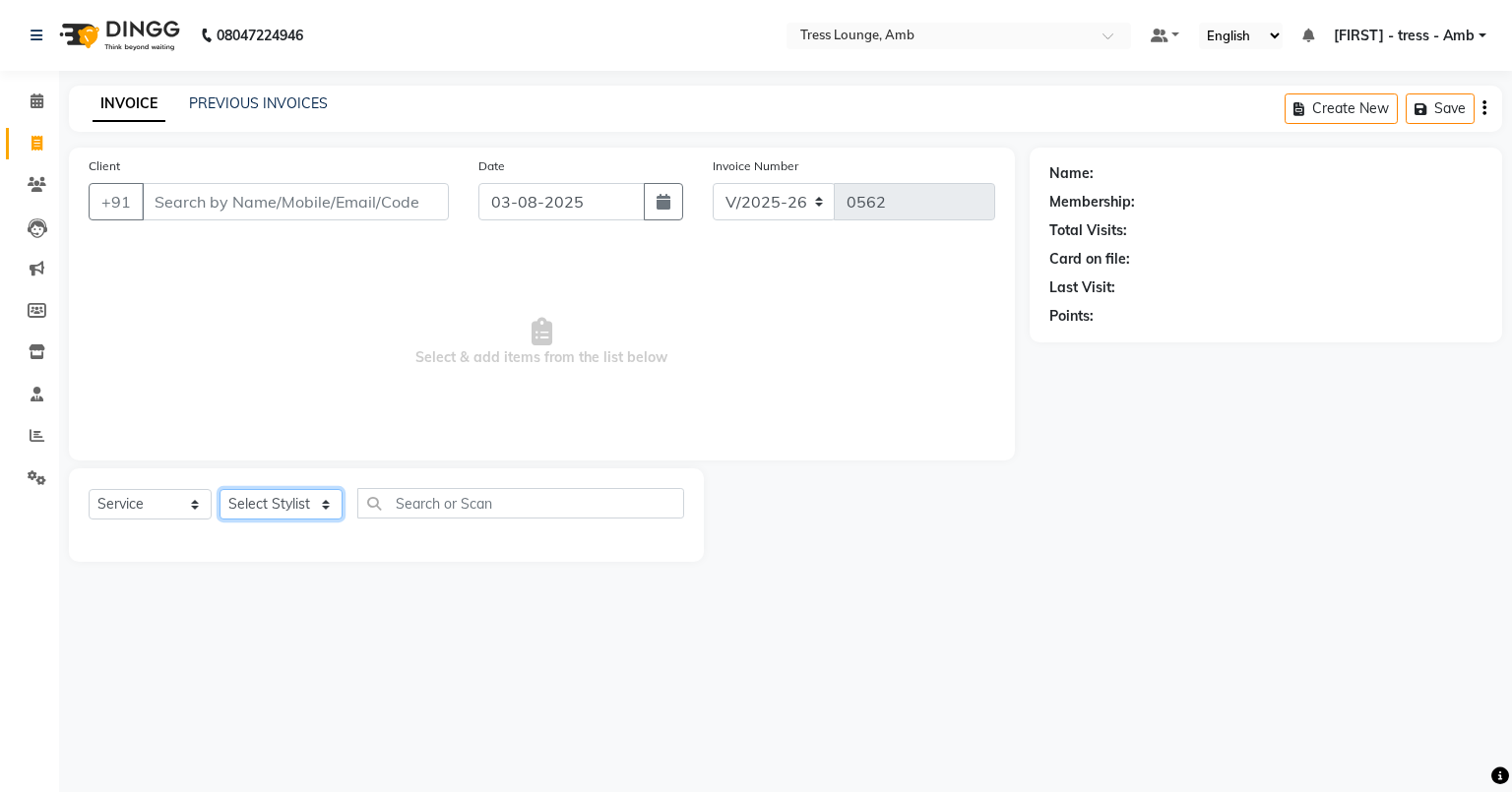 select on "41504" 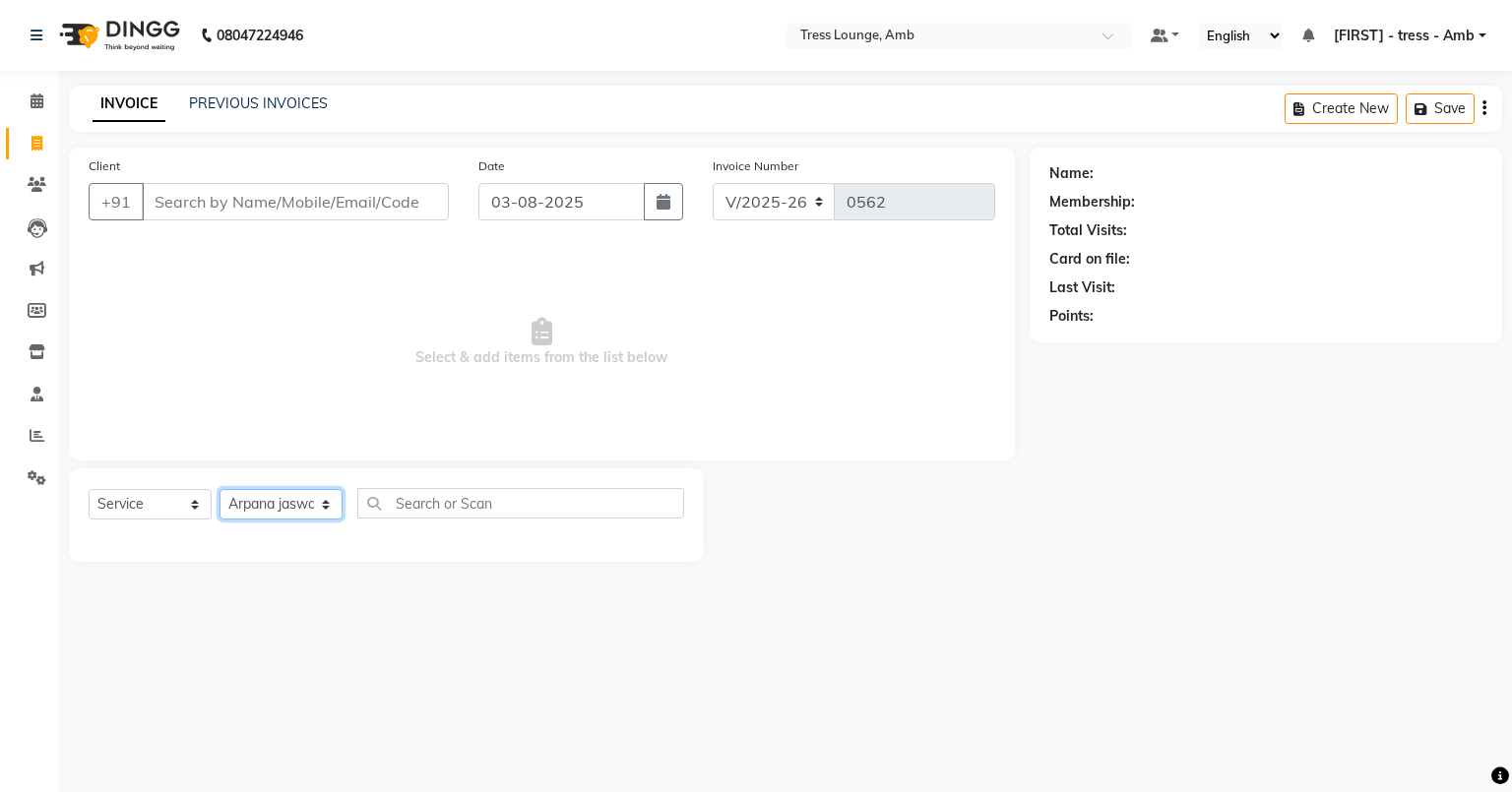 click on "Select Stylist [FIRST] [FIRST] [FIRST] [FIRST] [FIRST] [FIRST]" 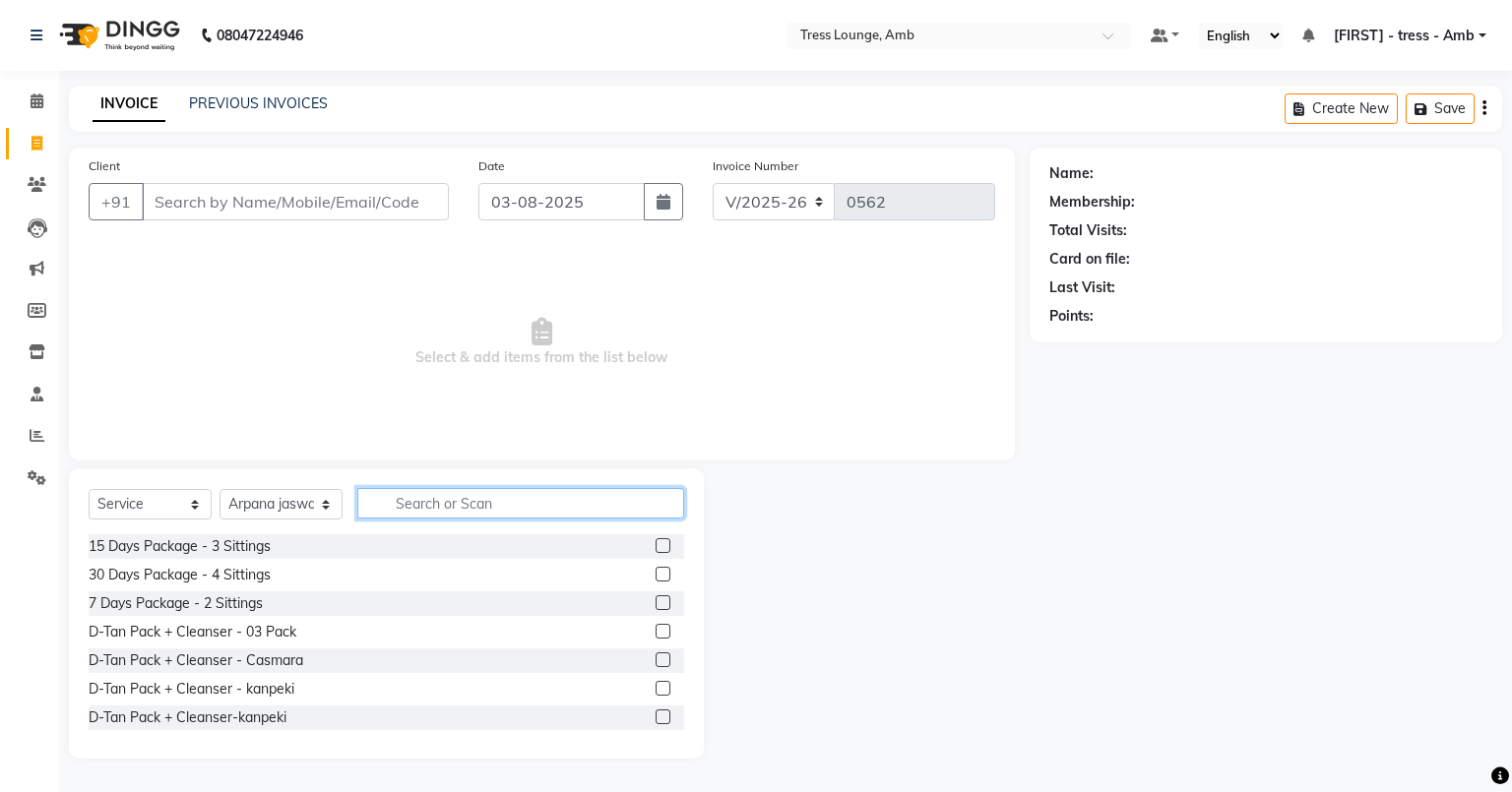 click 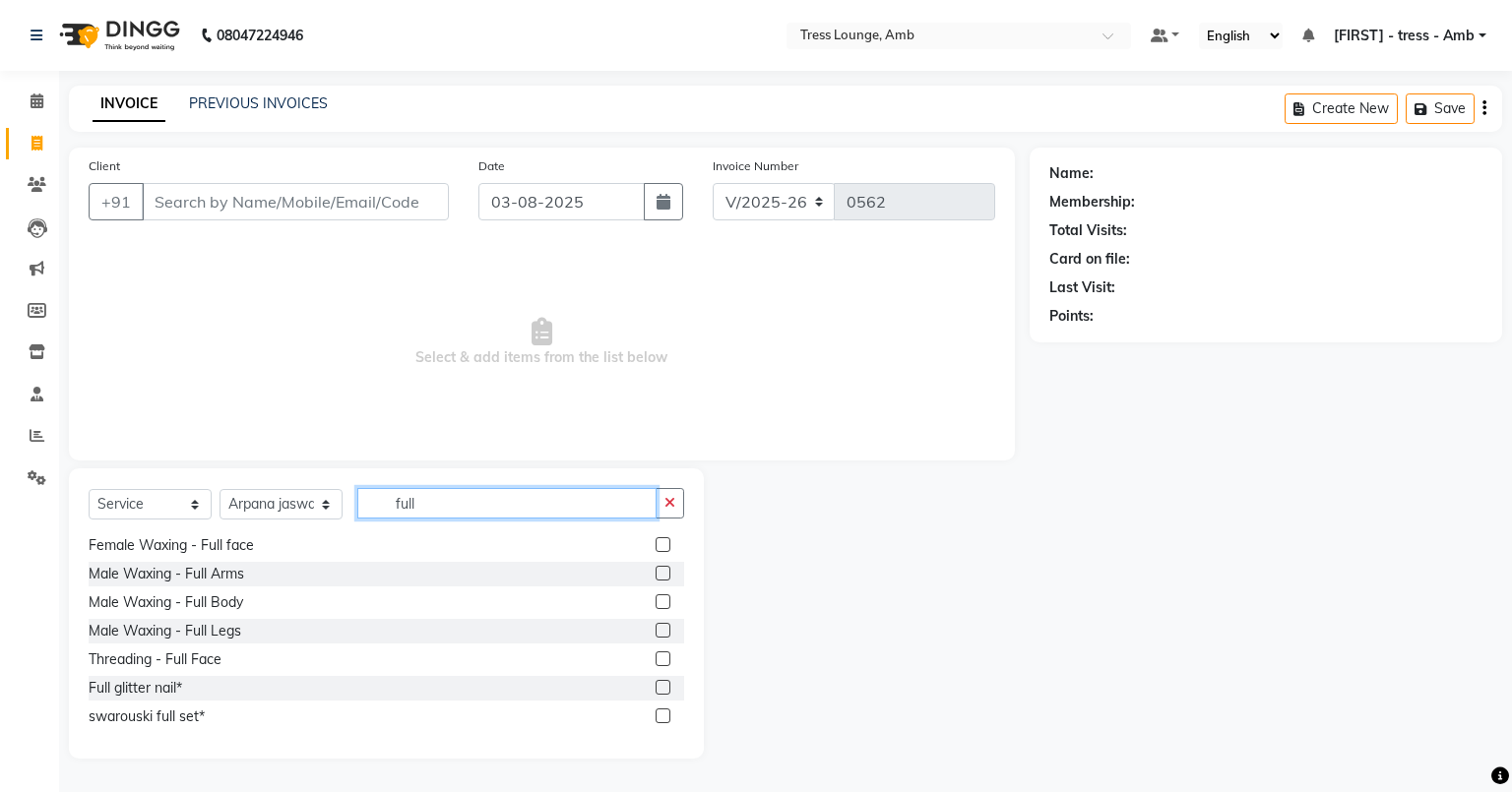 scroll, scrollTop: 260, scrollLeft: 0, axis: vertical 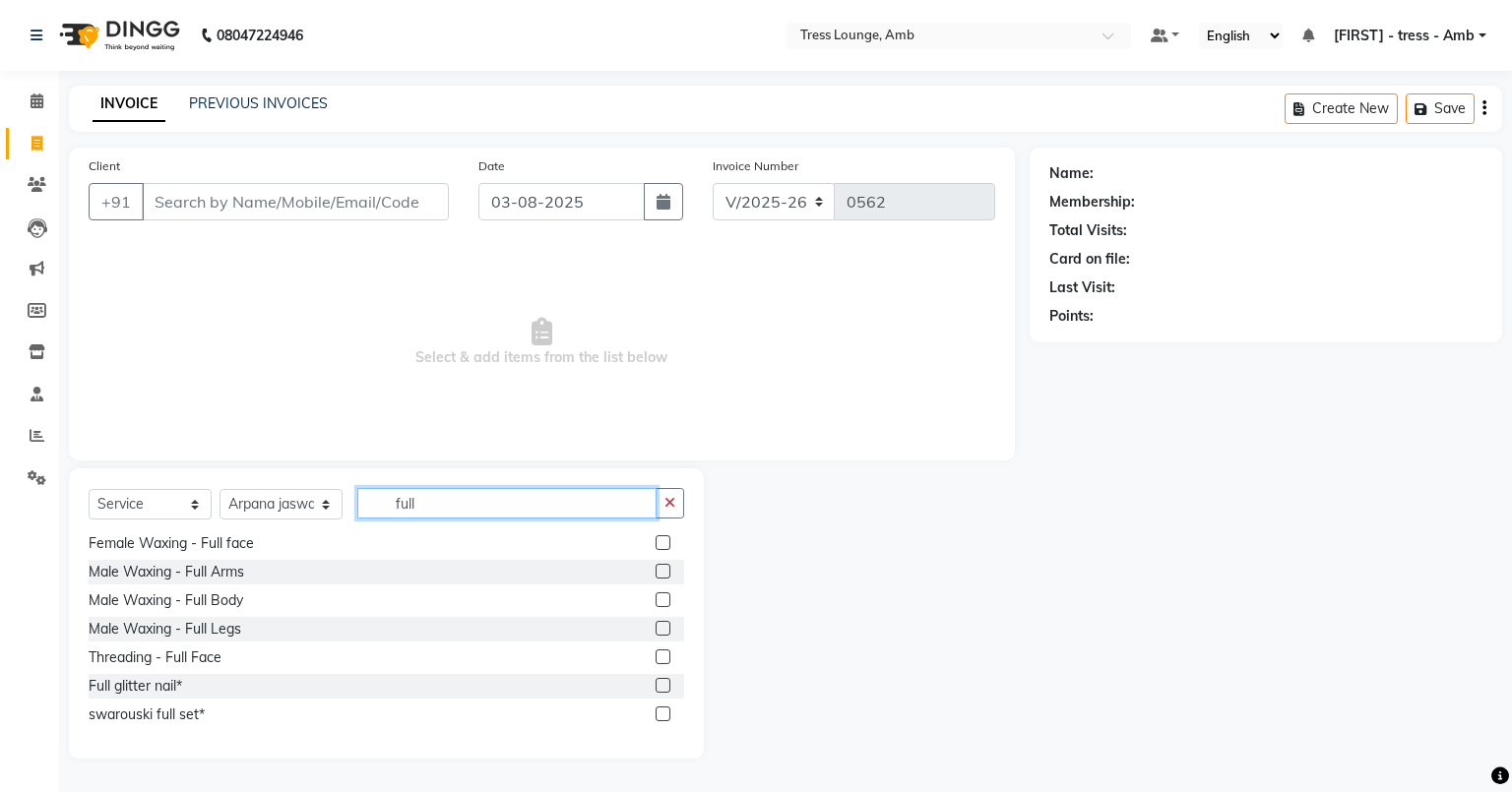 type on "full" 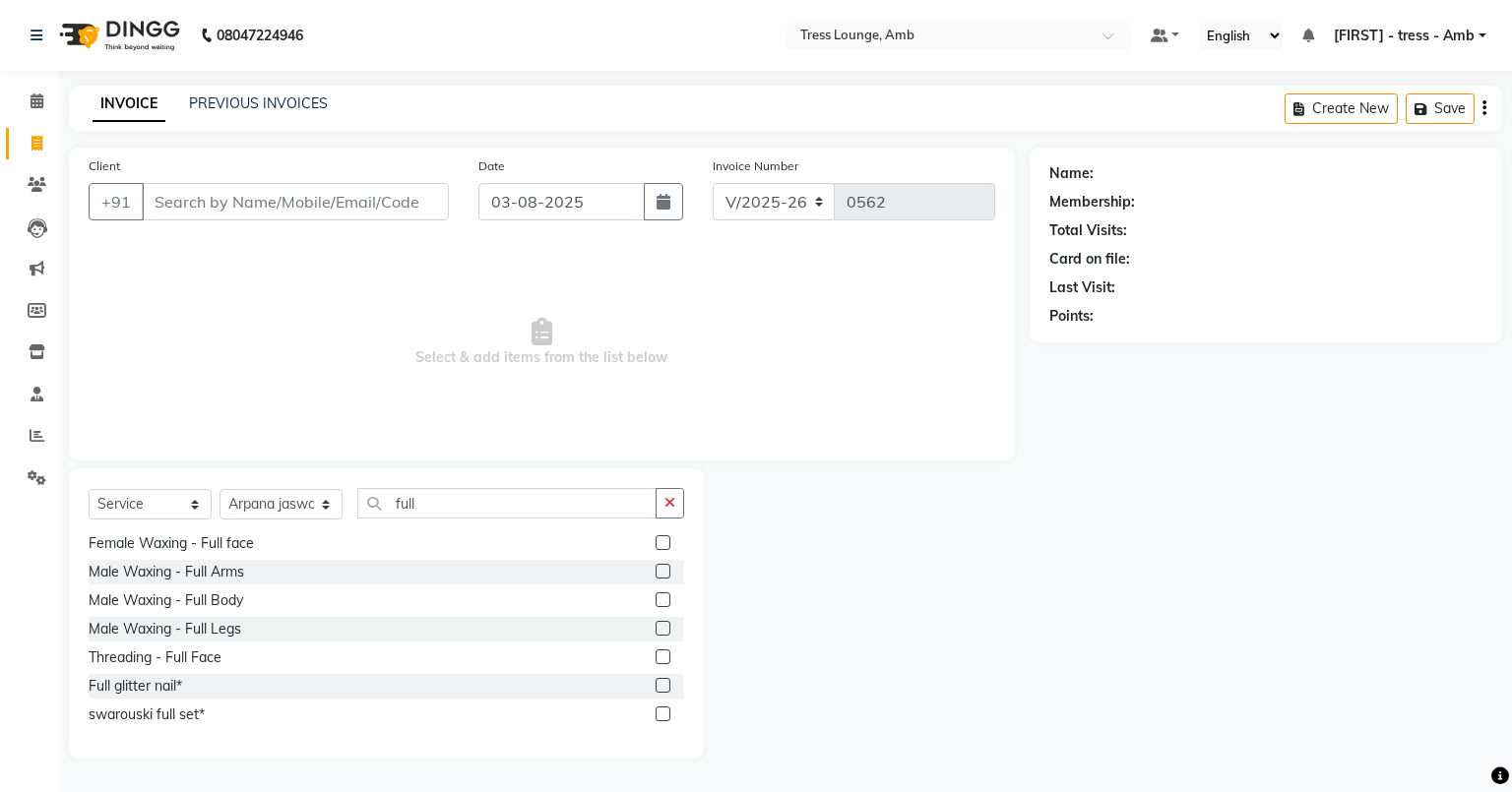 click 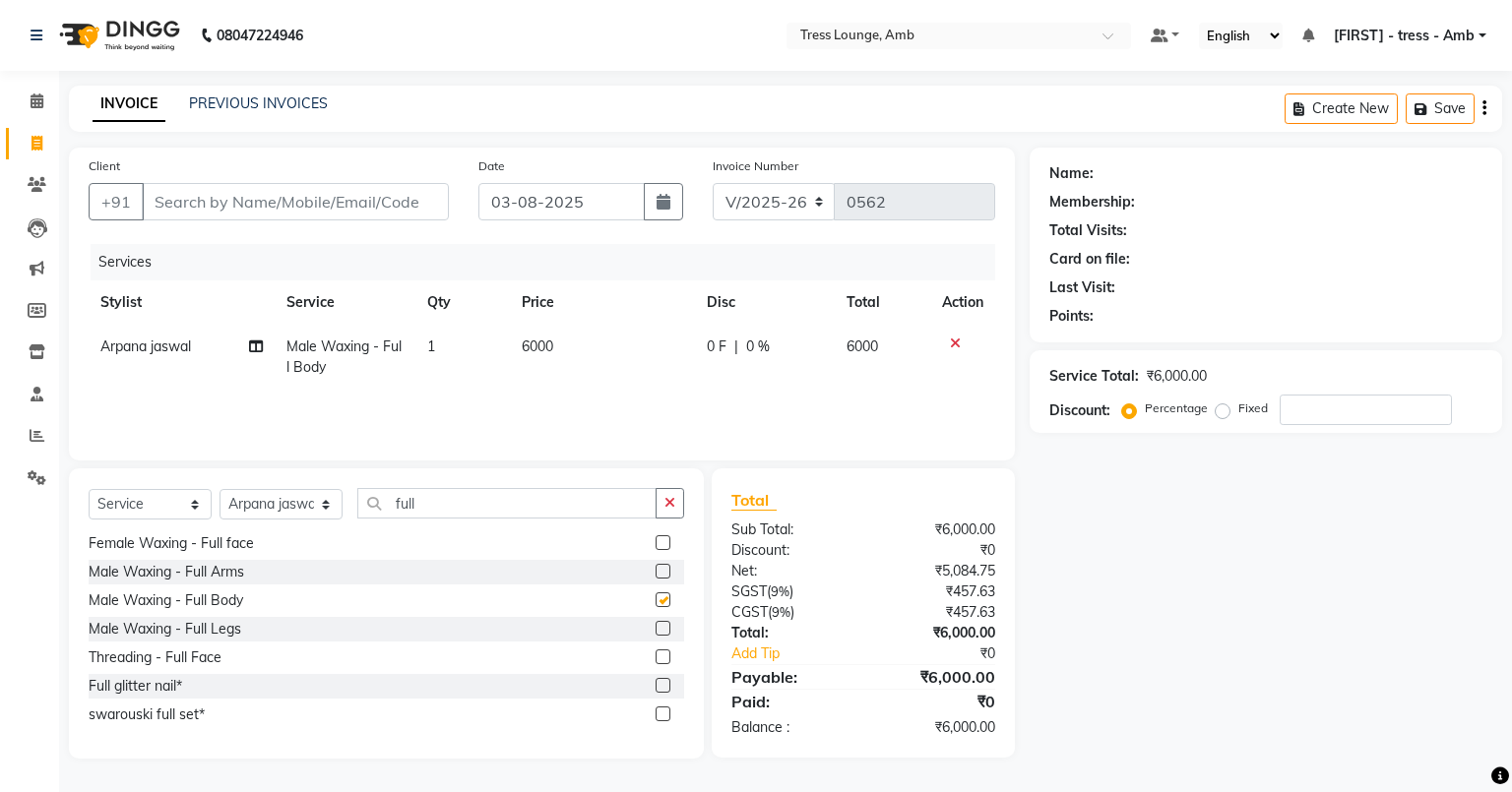 checkbox on "false" 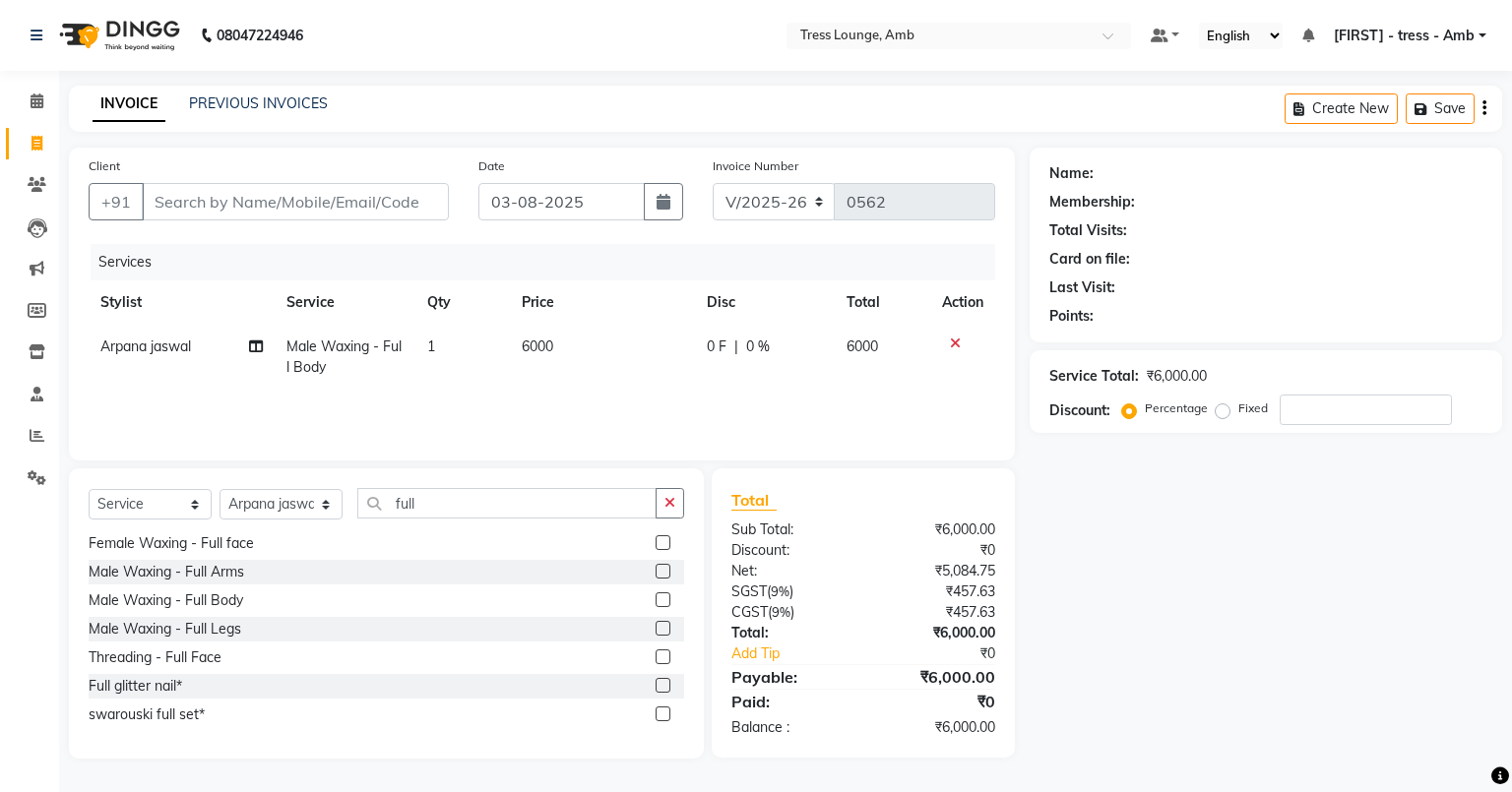 click 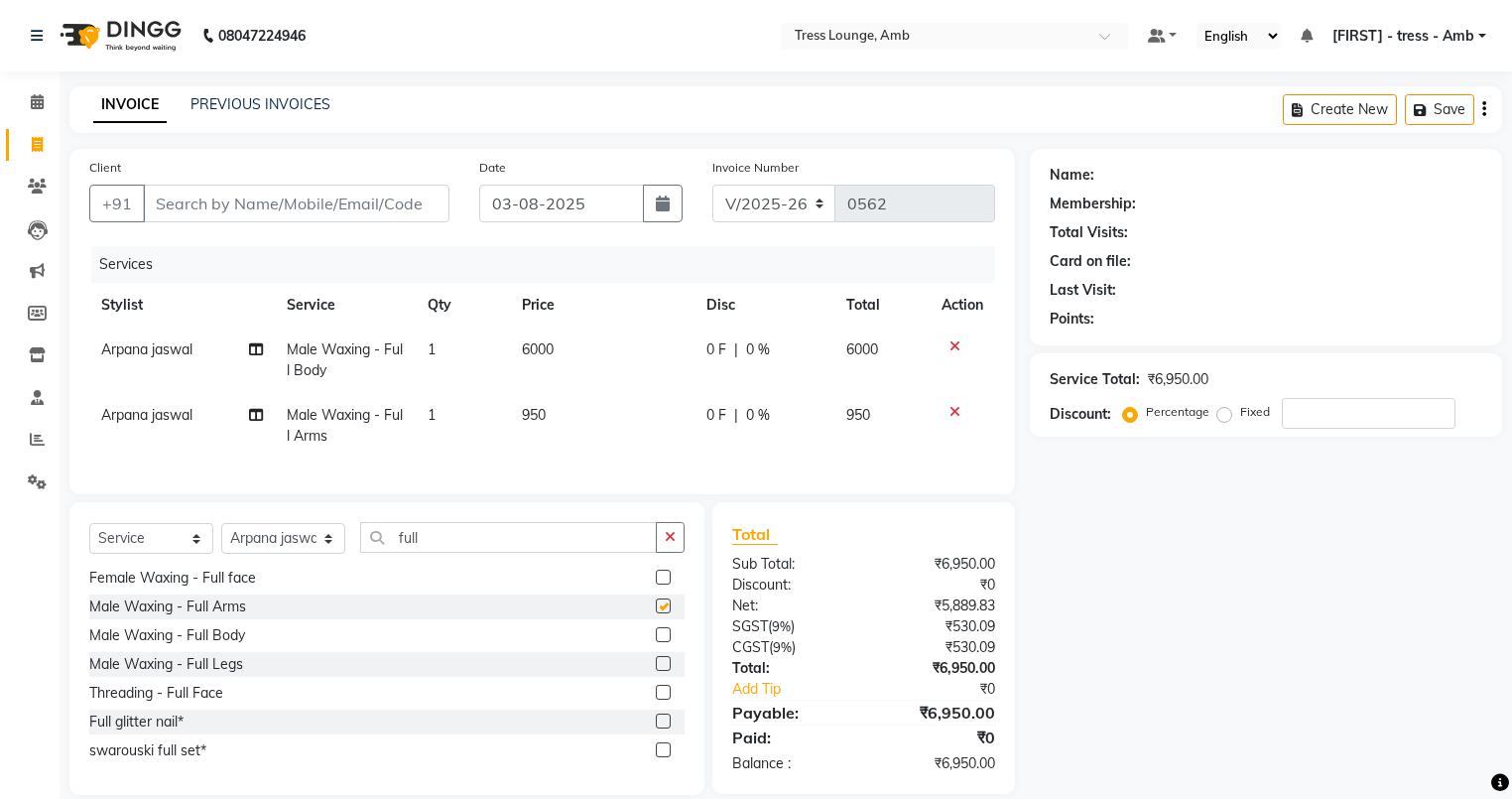 checkbox on "false" 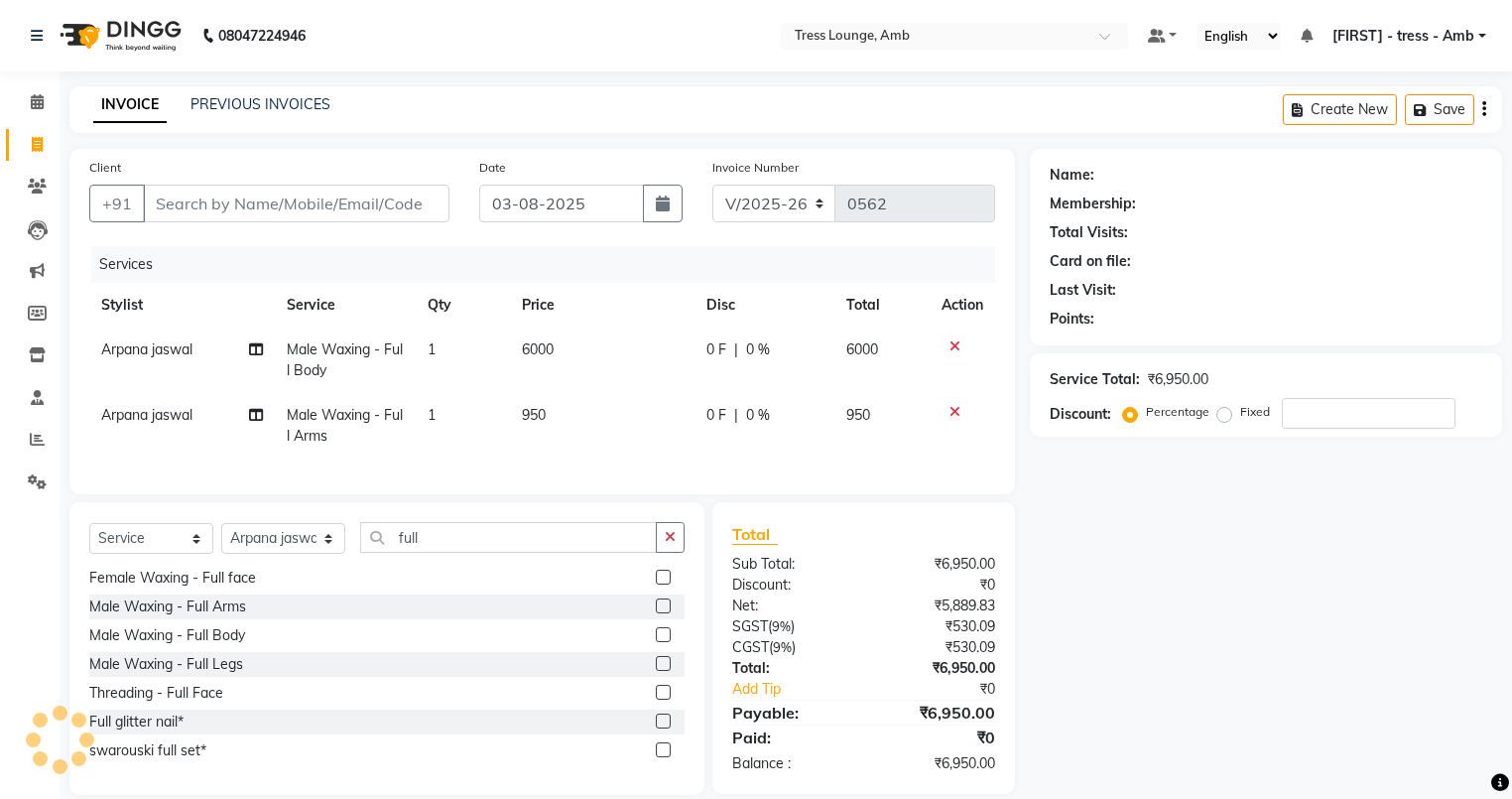 click 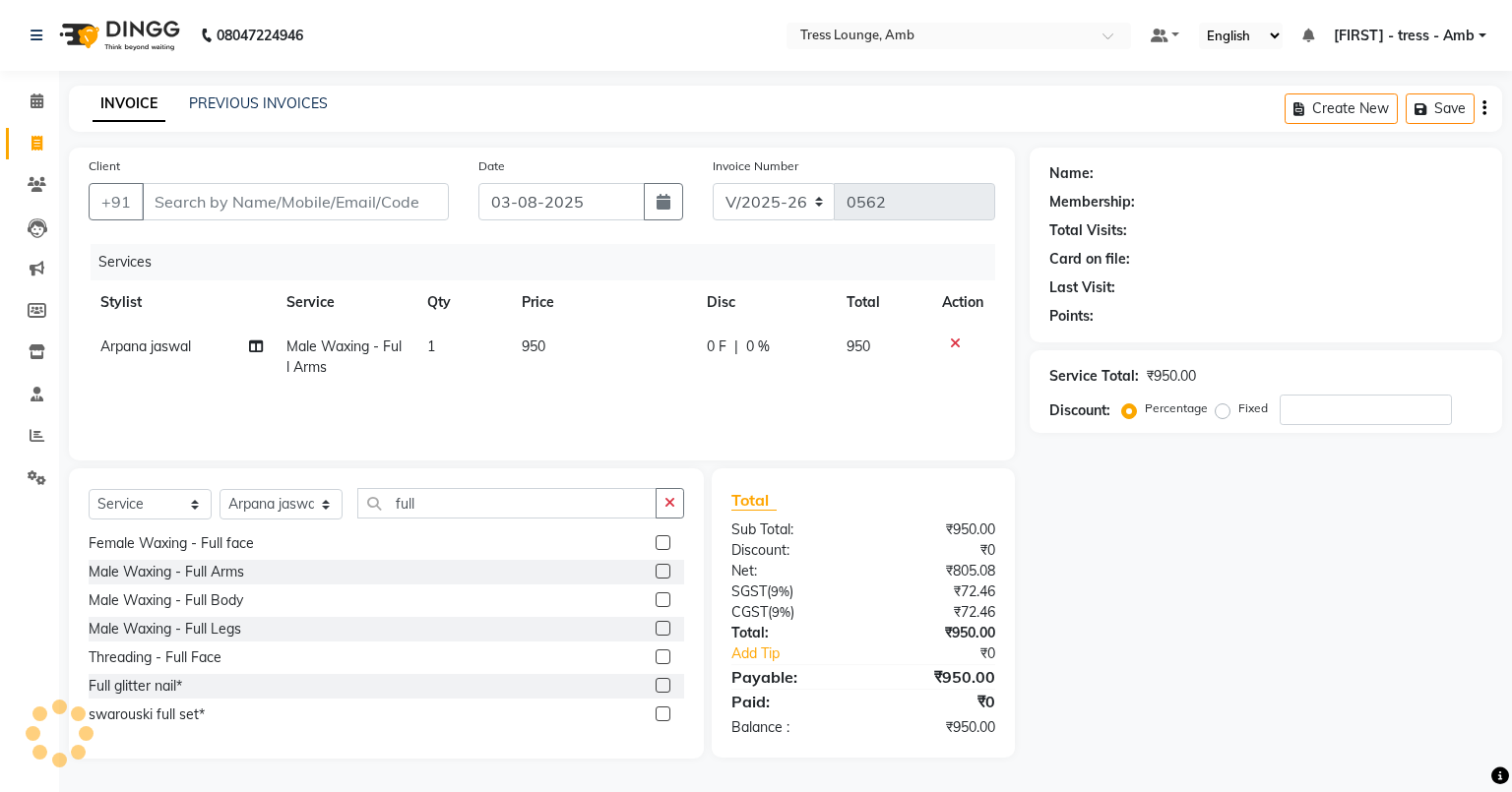 click on "950" 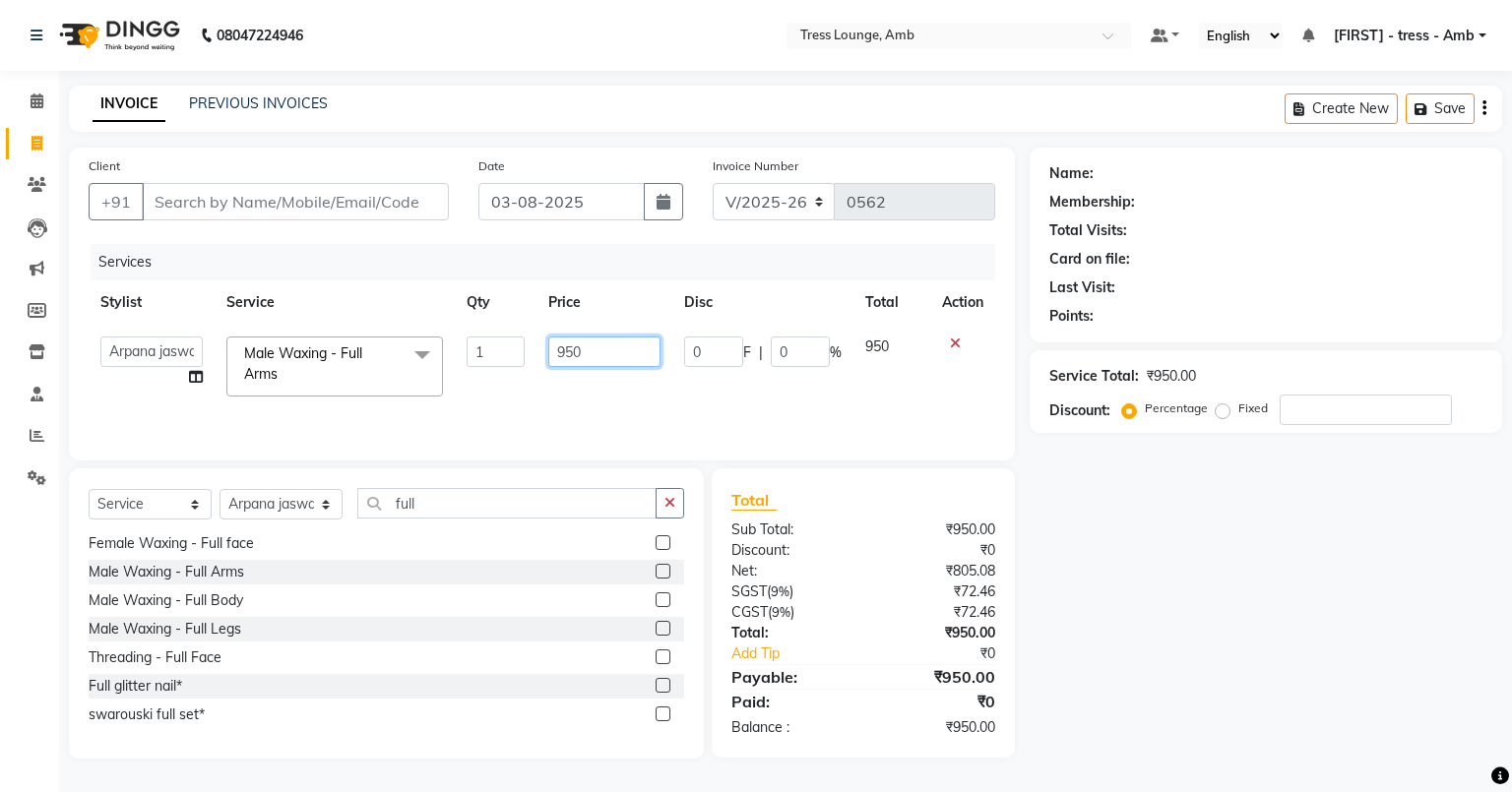 click on "950" 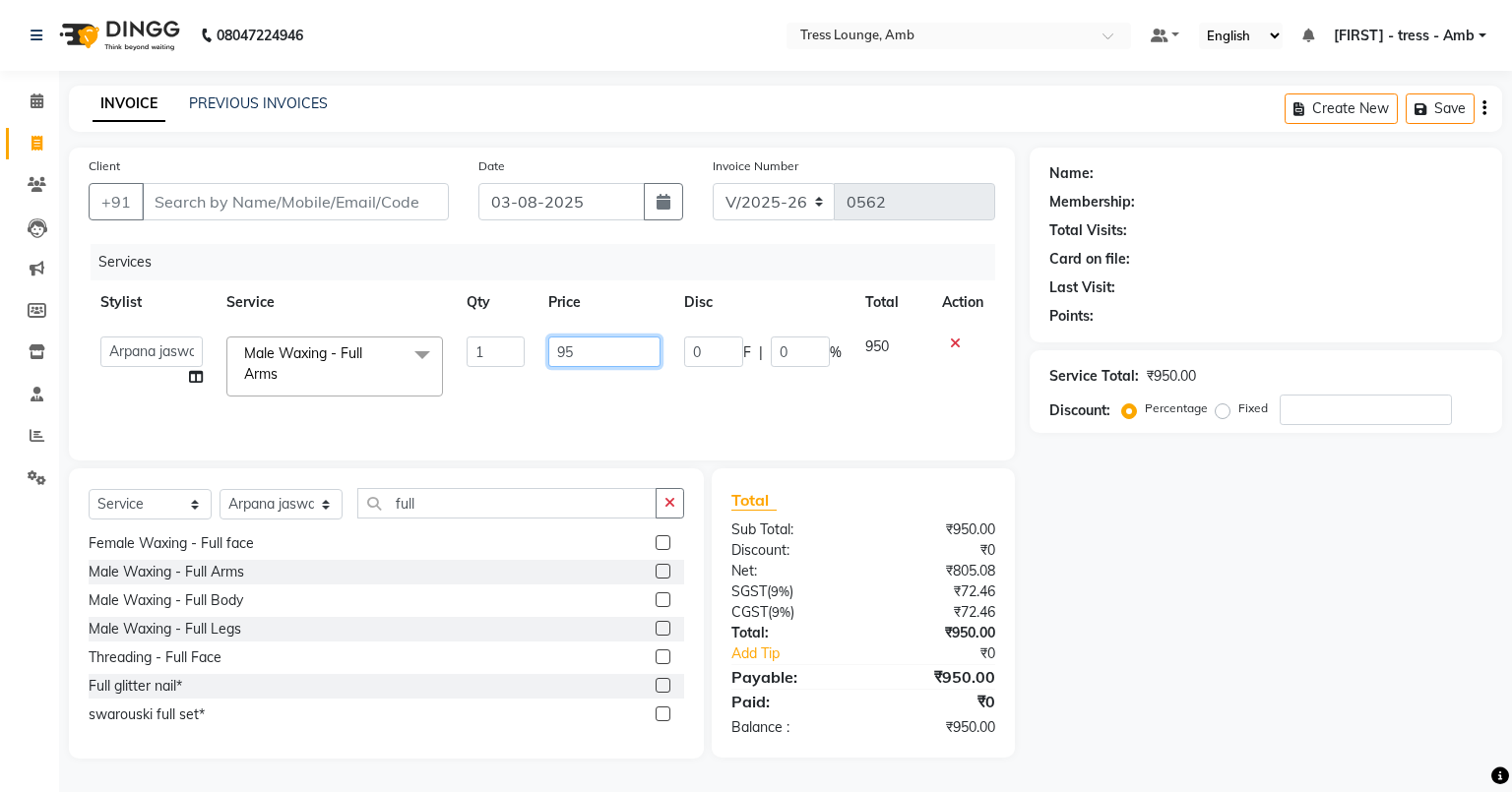 type on "9" 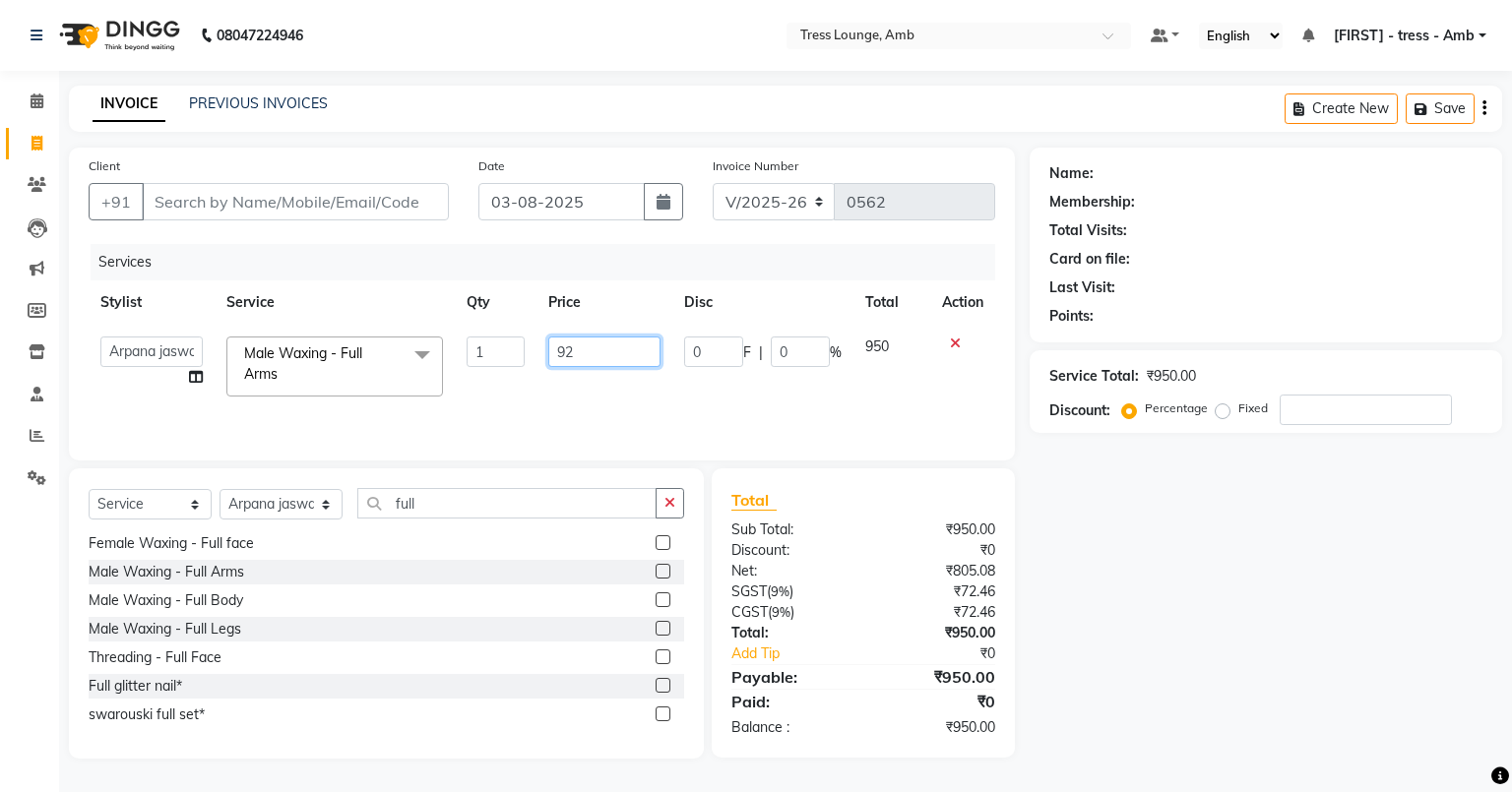 type on "9" 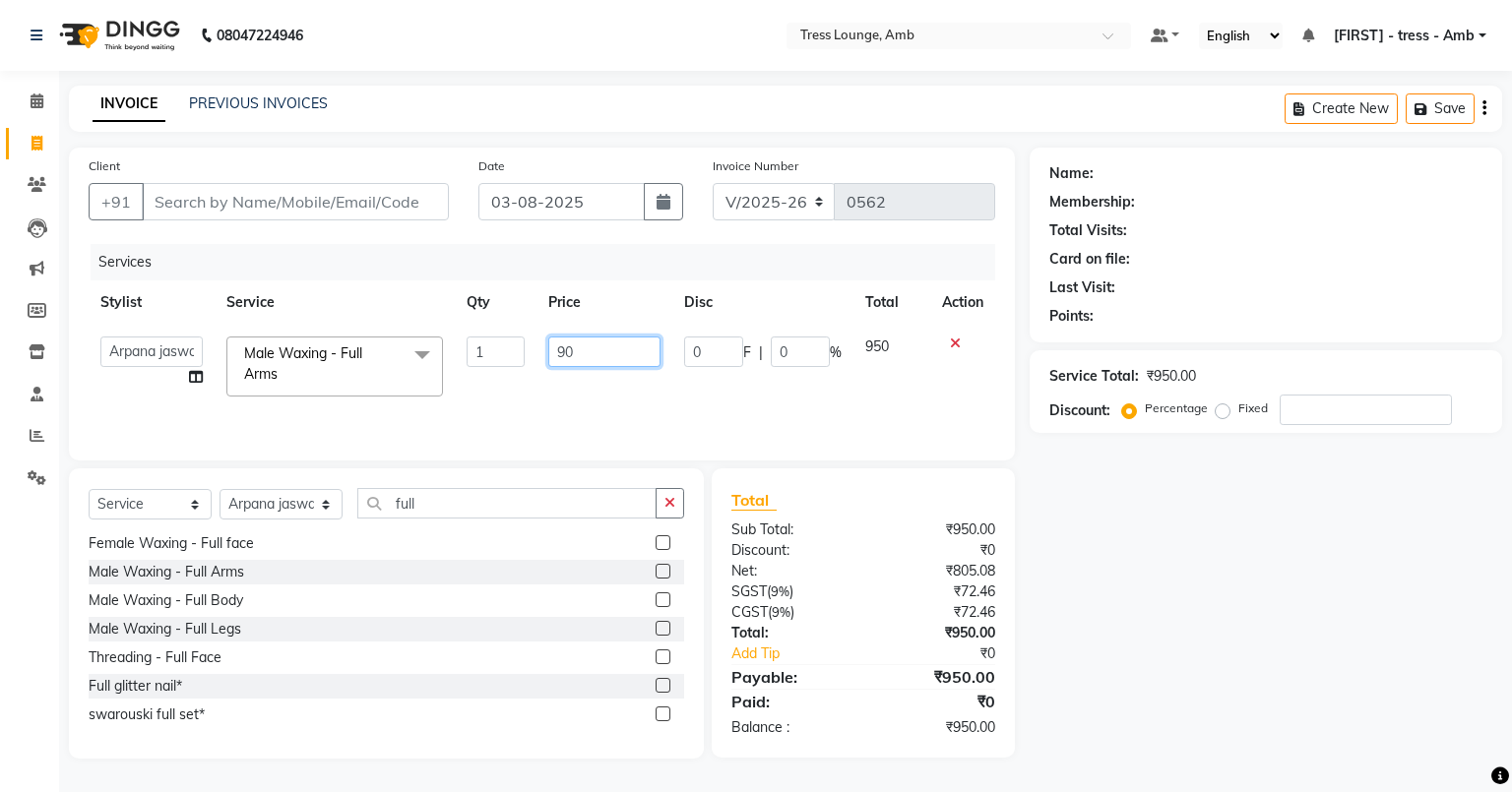 type on "900" 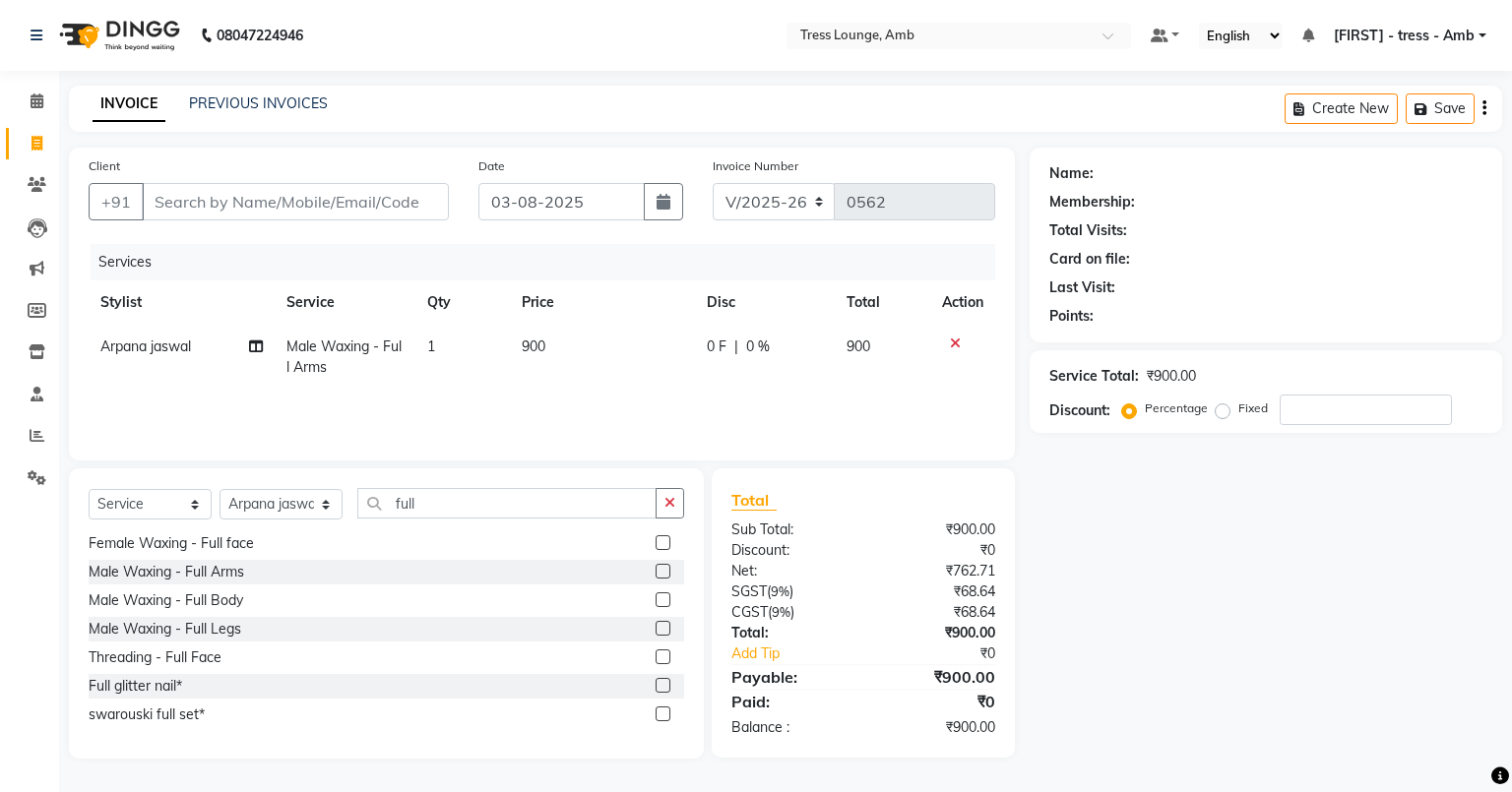 click on "Services Stylist Service Qty Price Disc Total Action Arpana jaswal Male Waxing - Full Arms 1 900 0 F | 0 % 900" 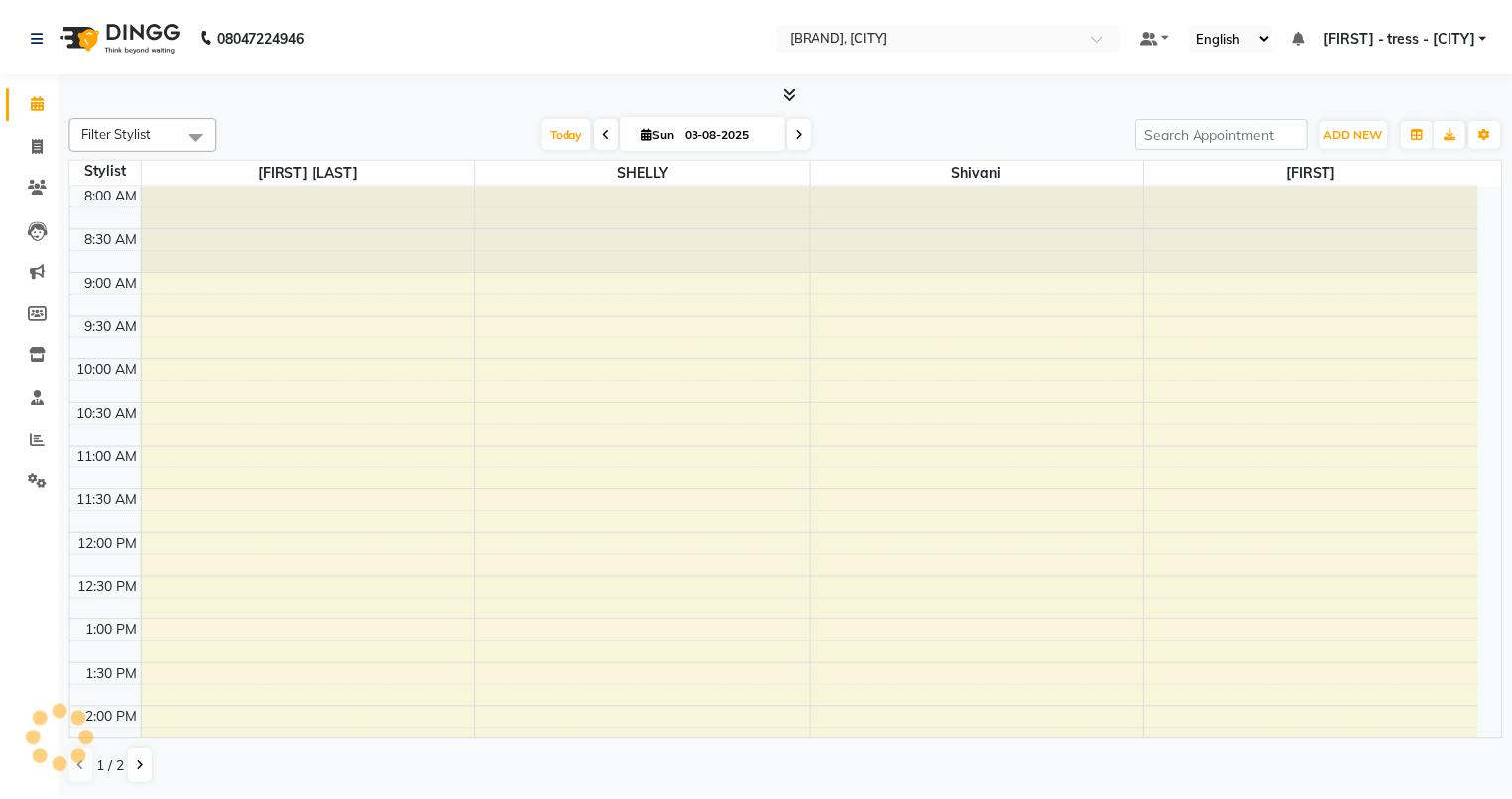 scroll, scrollTop: 0, scrollLeft: 0, axis: both 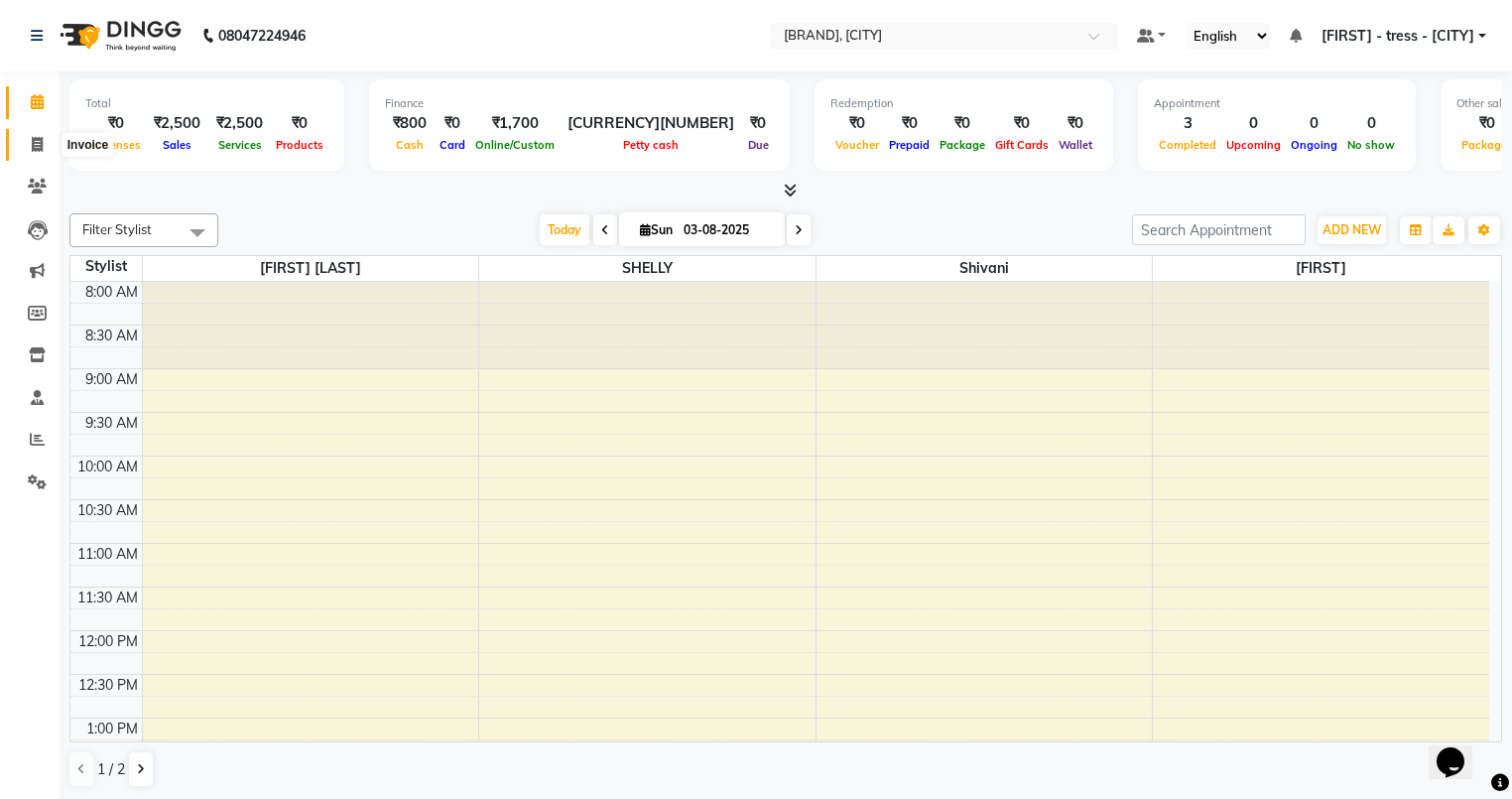 click 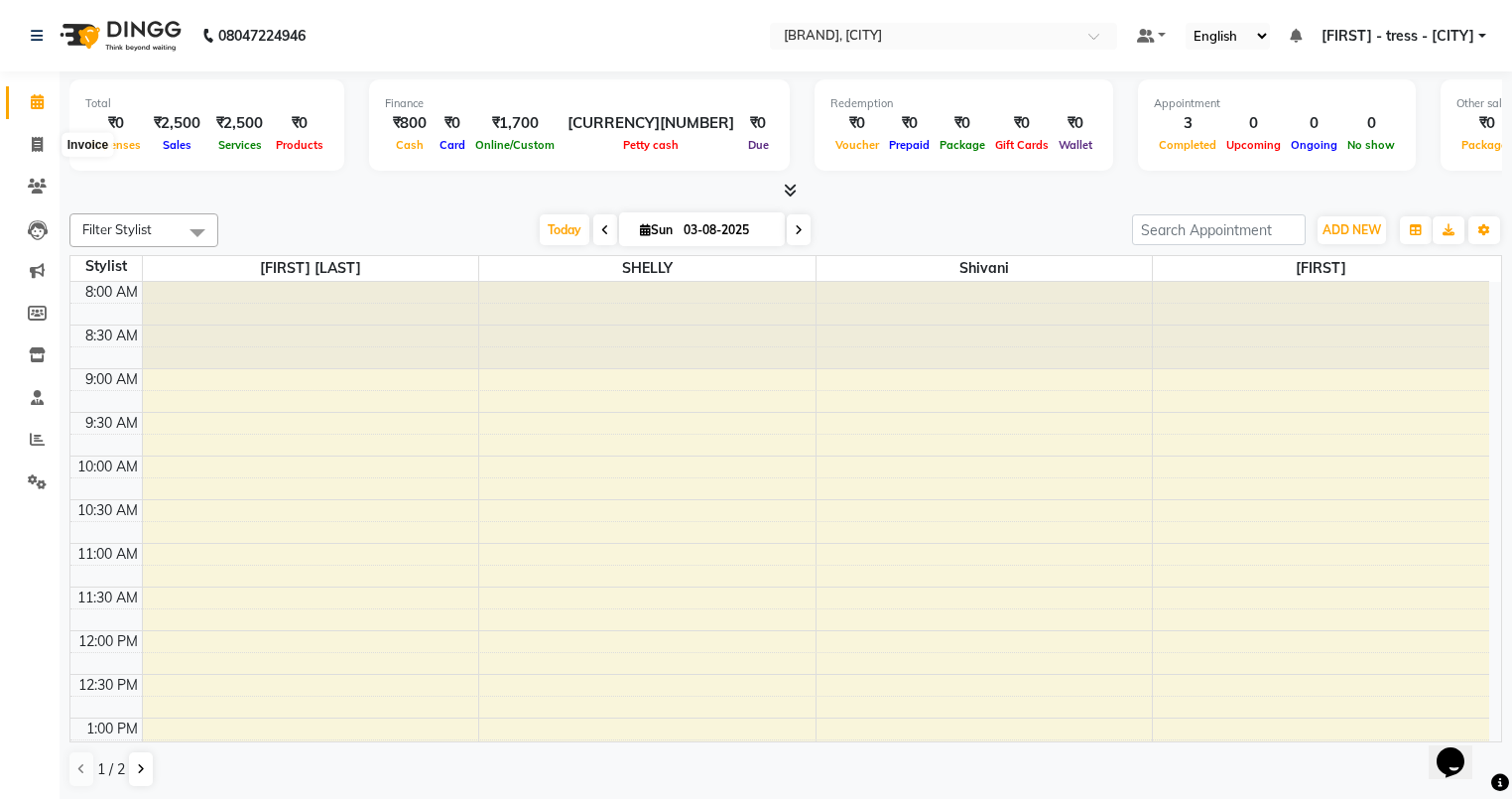 select on "service" 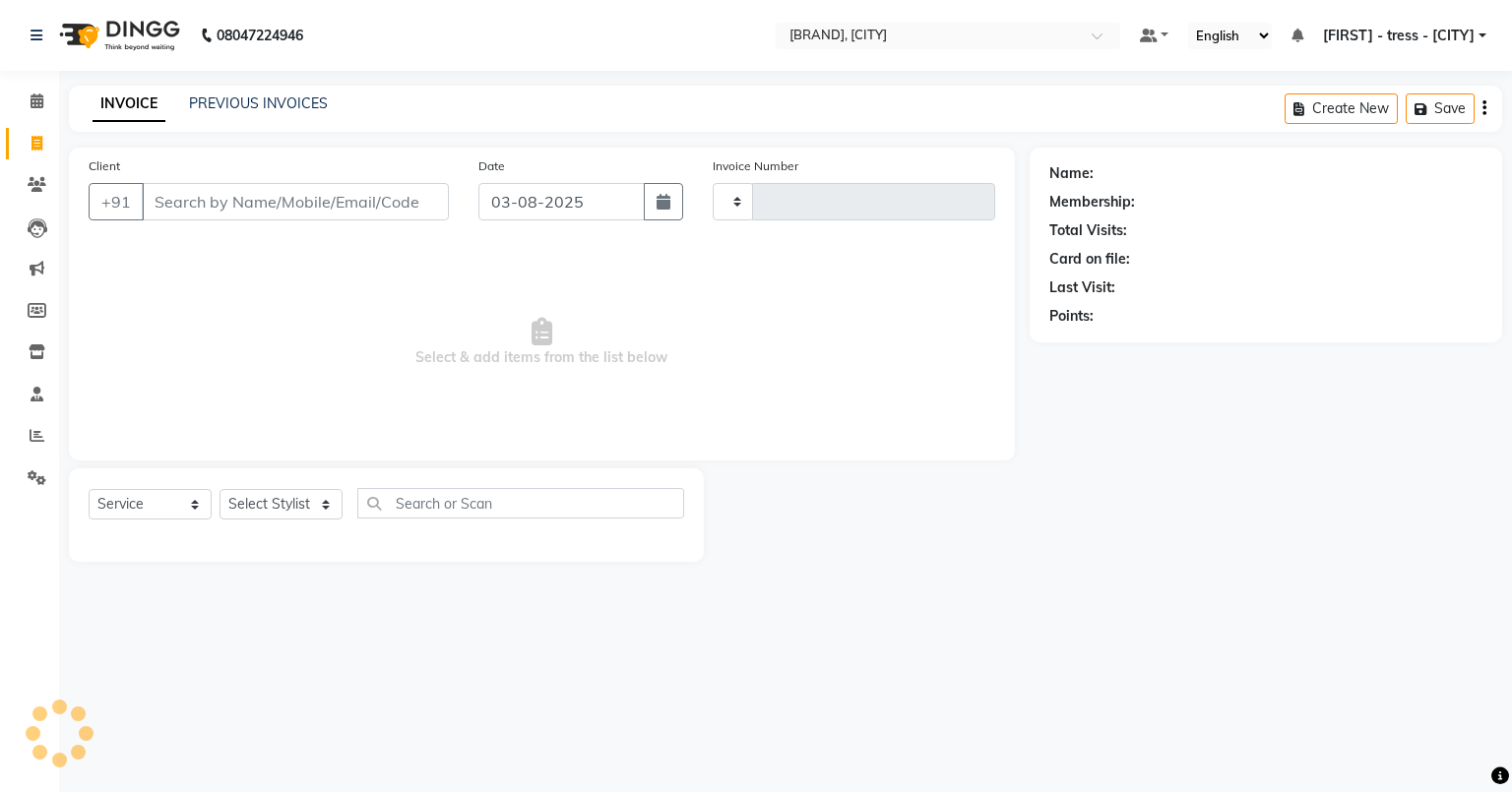 type on "0562" 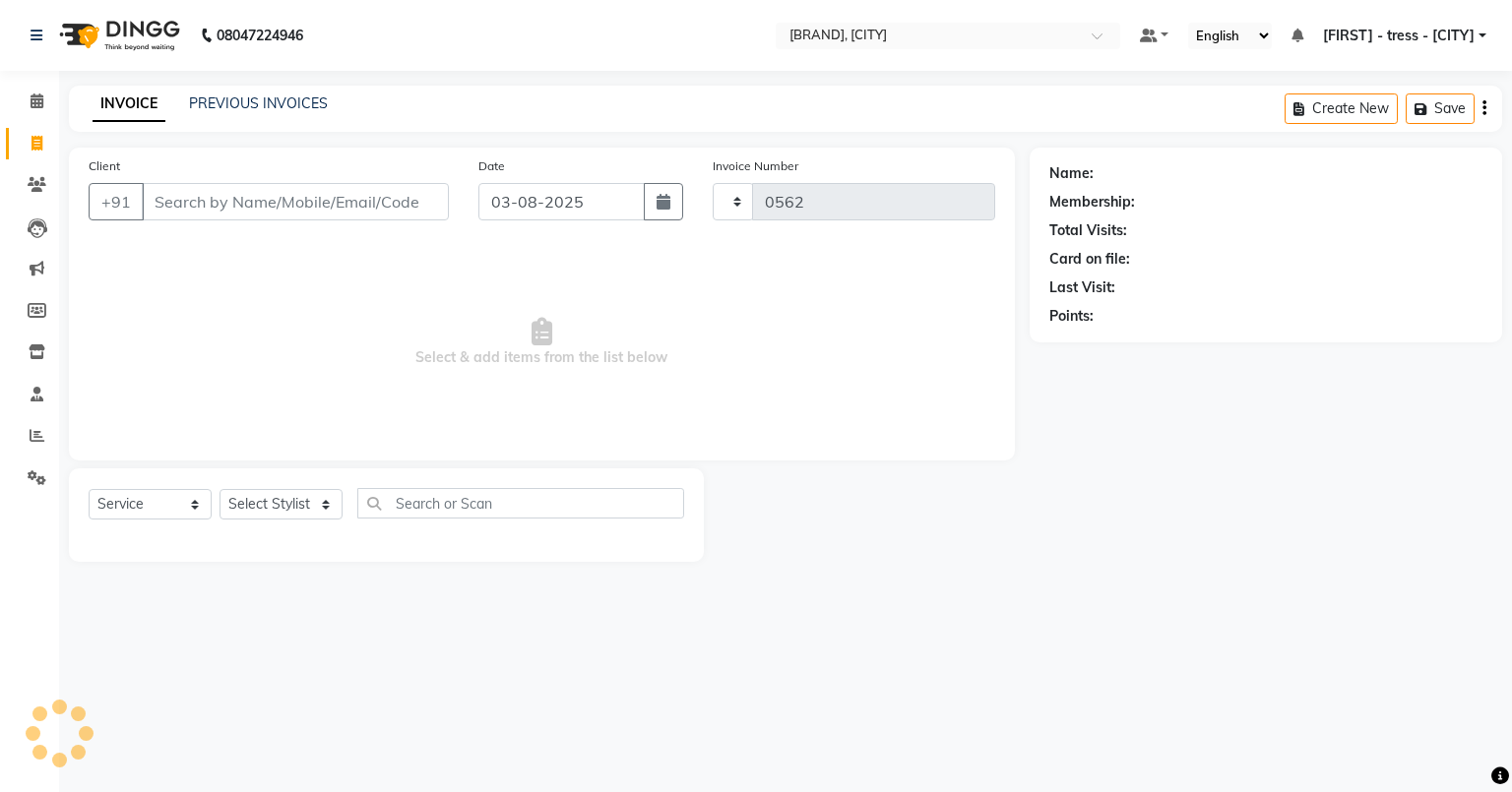 click on "Client" at bounding box center [295, 202] 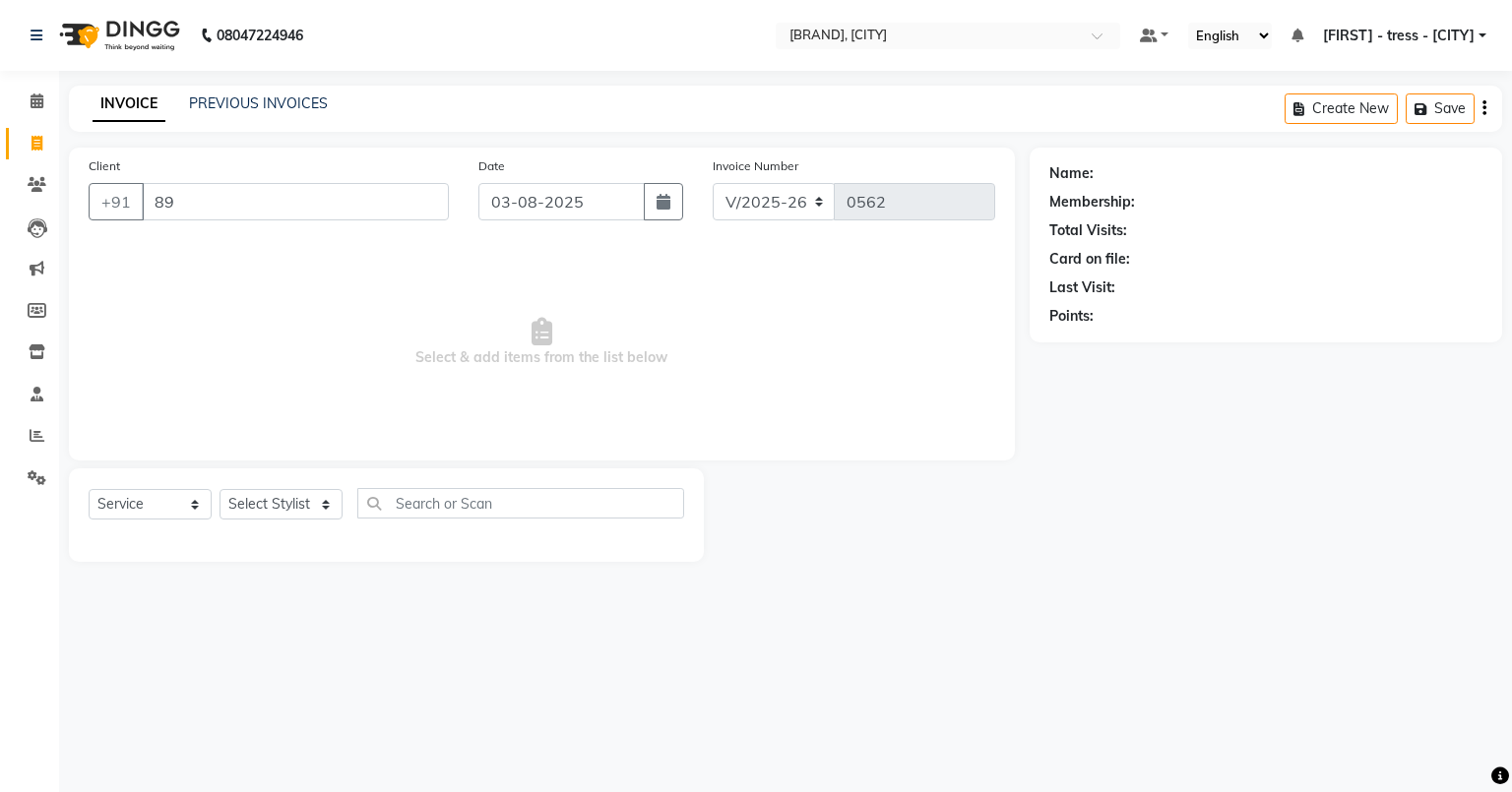 click on "89" at bounding box center [295, 202] 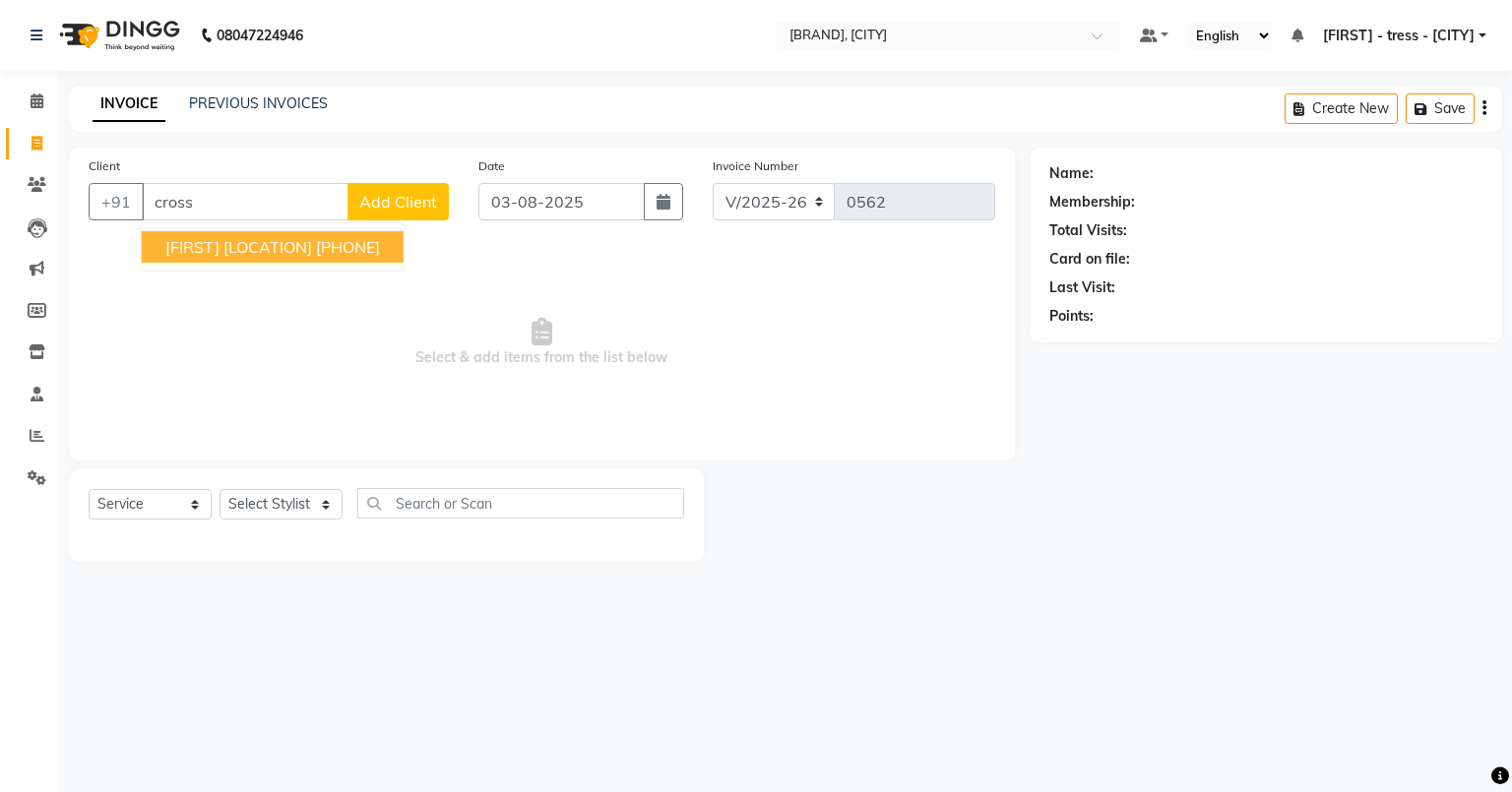 click on "[FIRST] [LOCATION]" at bounding box center (238, 247) 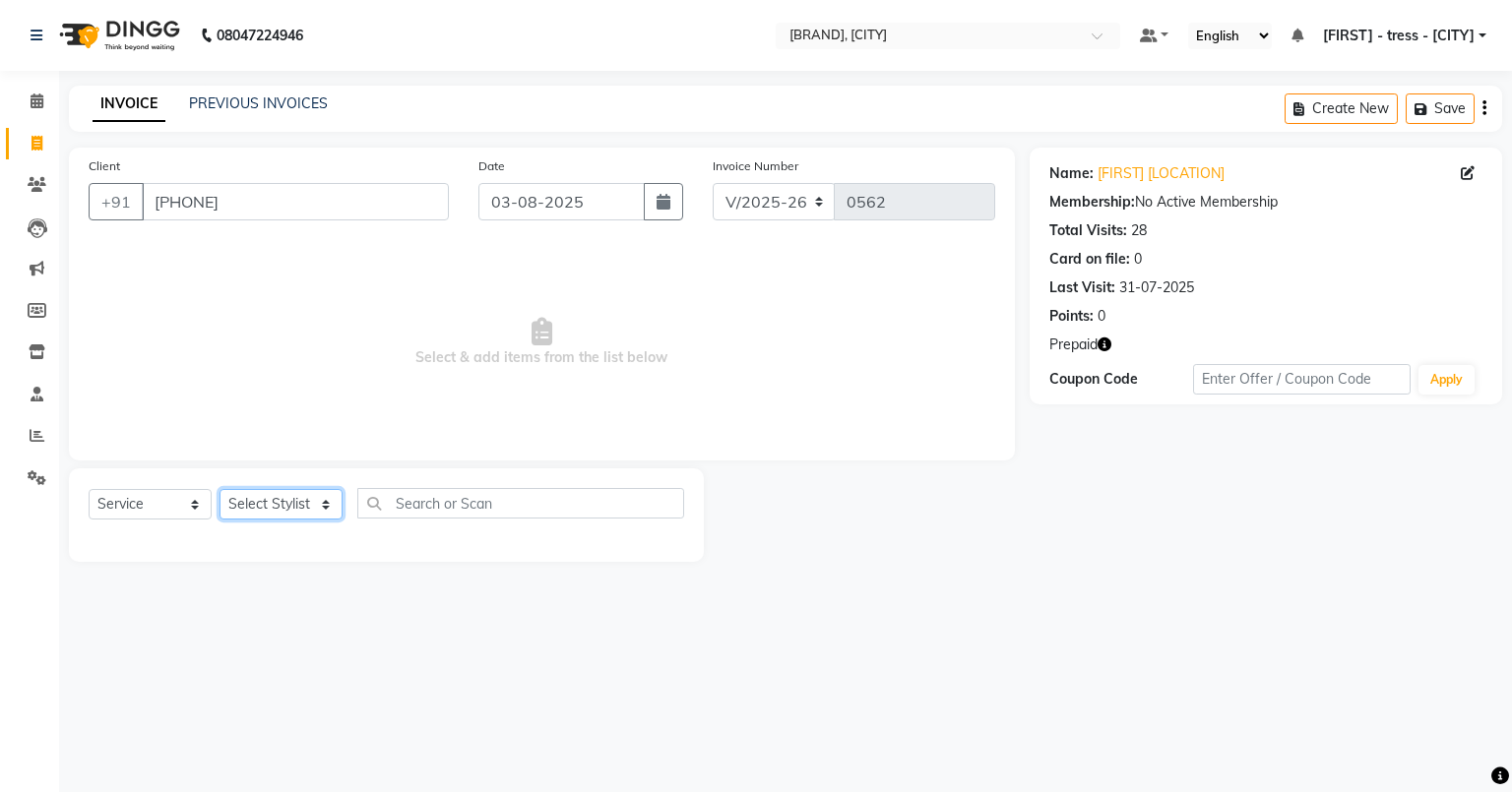 click on "Select Stylist [FIRST] [FIRST] [FIRST] [FIRST] [FIRST] [FIRST]" 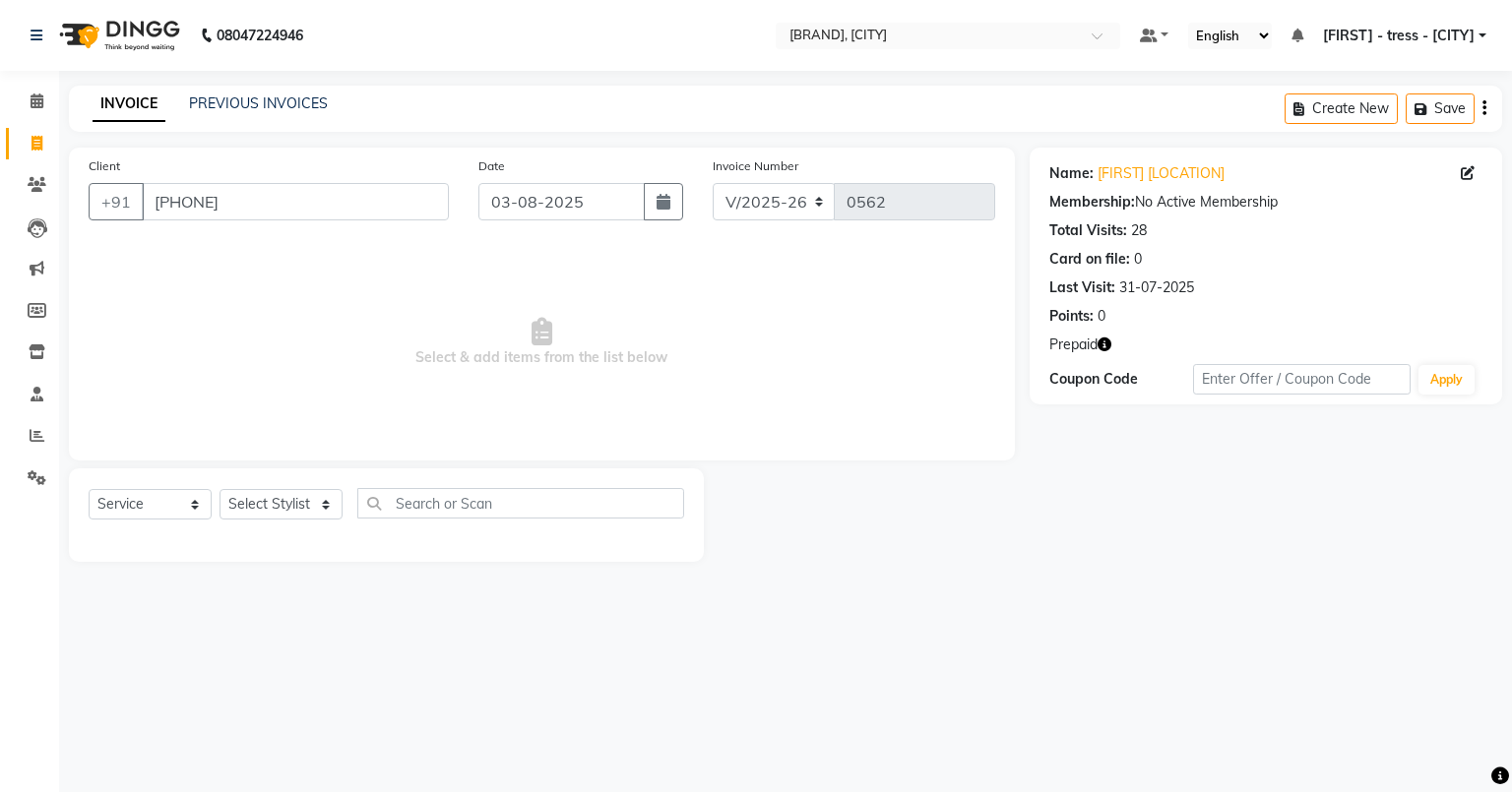 click on "Select & add items from the list below" at bounding box center [541, 342] 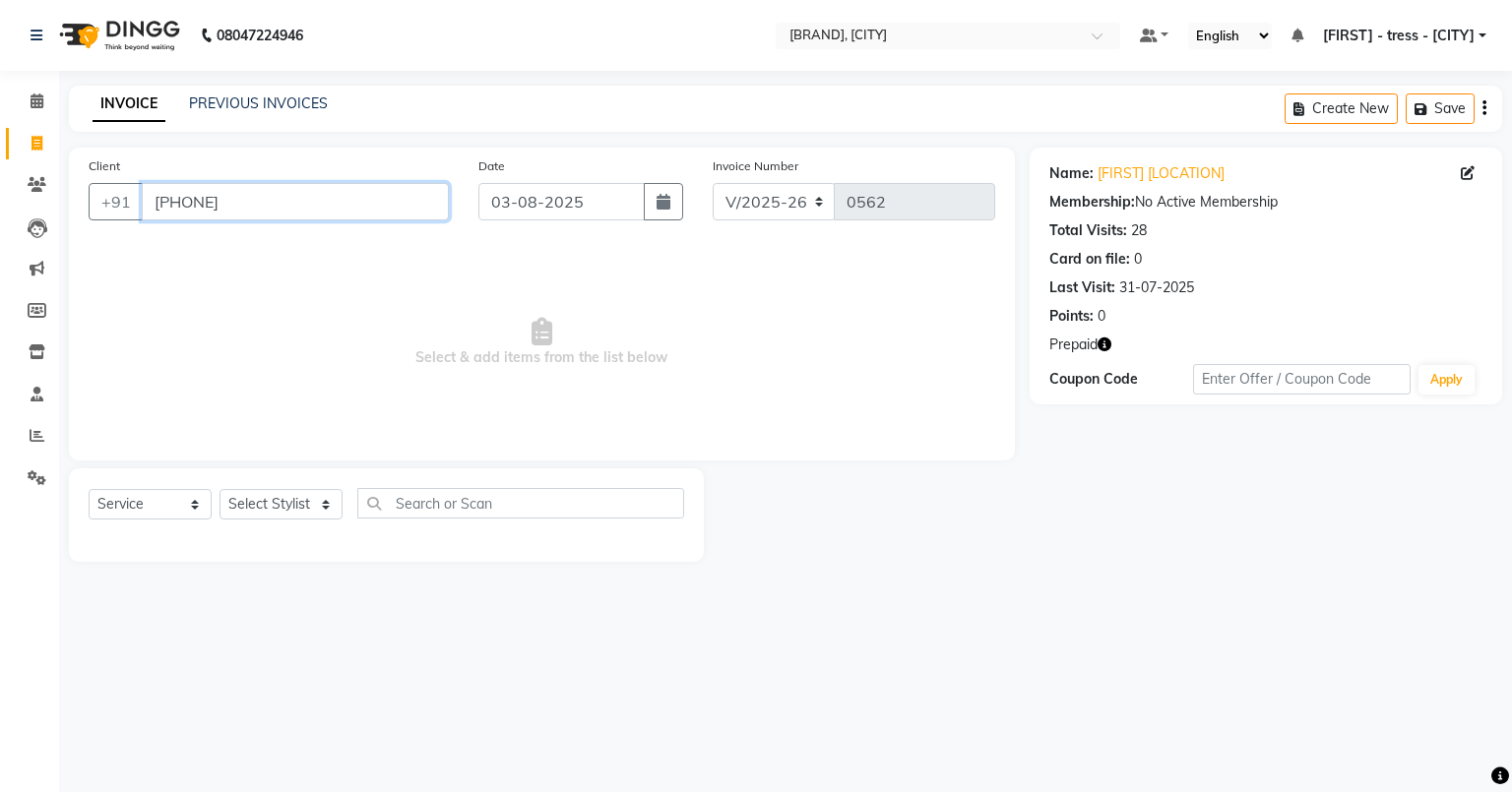 click on "[PHONE]" at bounding box center (295, 202) 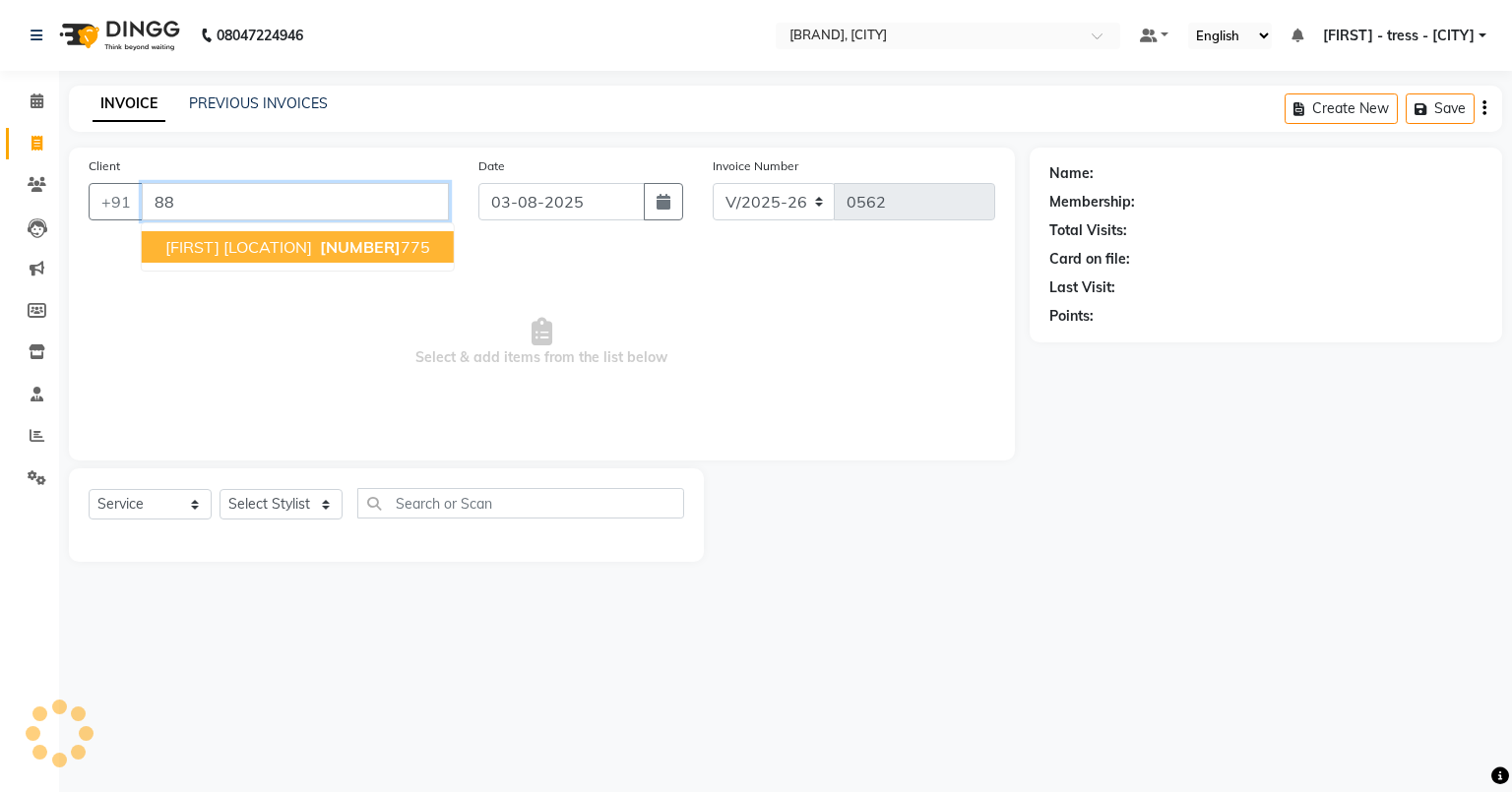 type on "8" 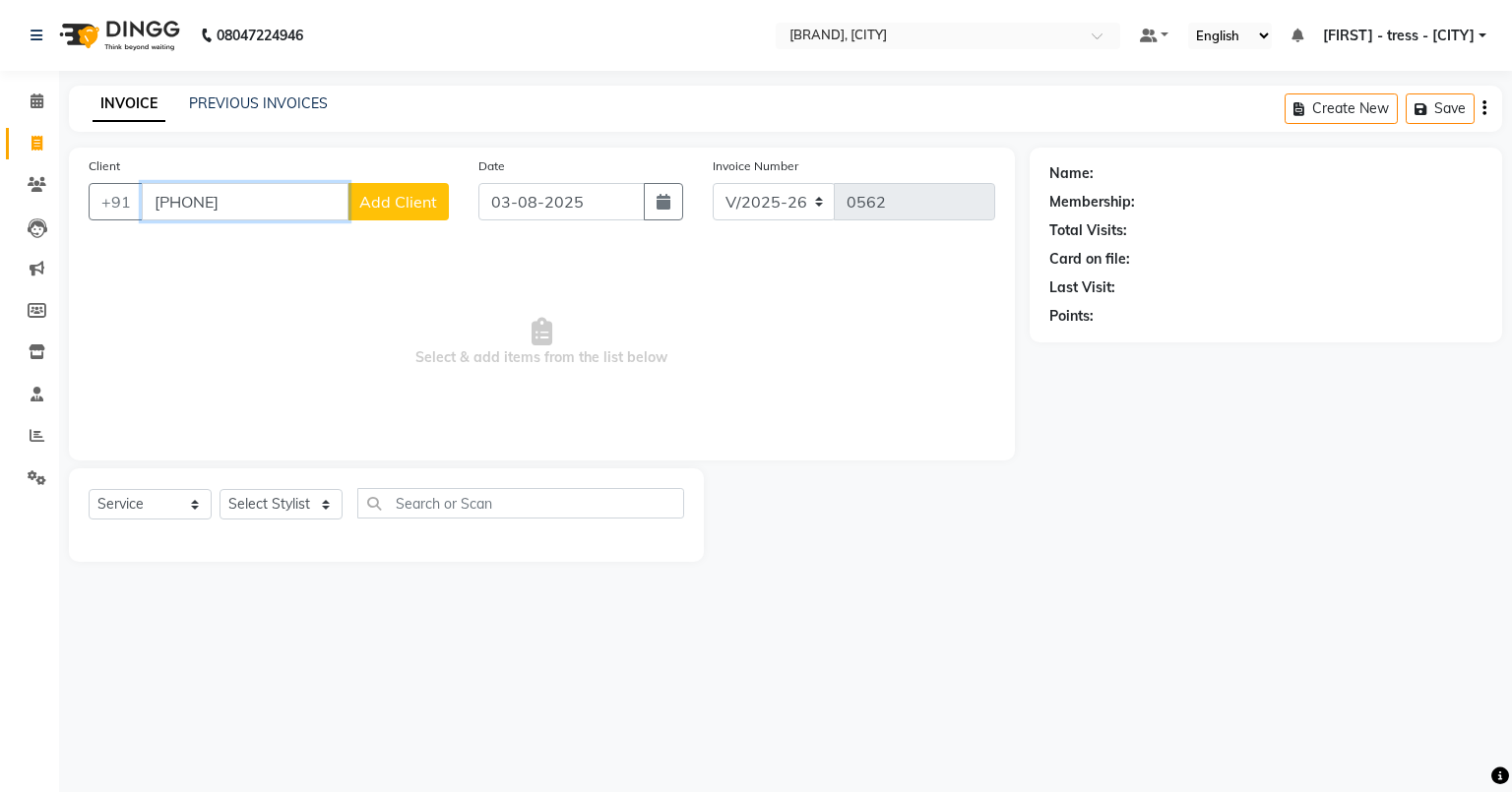 type on "[PHONE]" 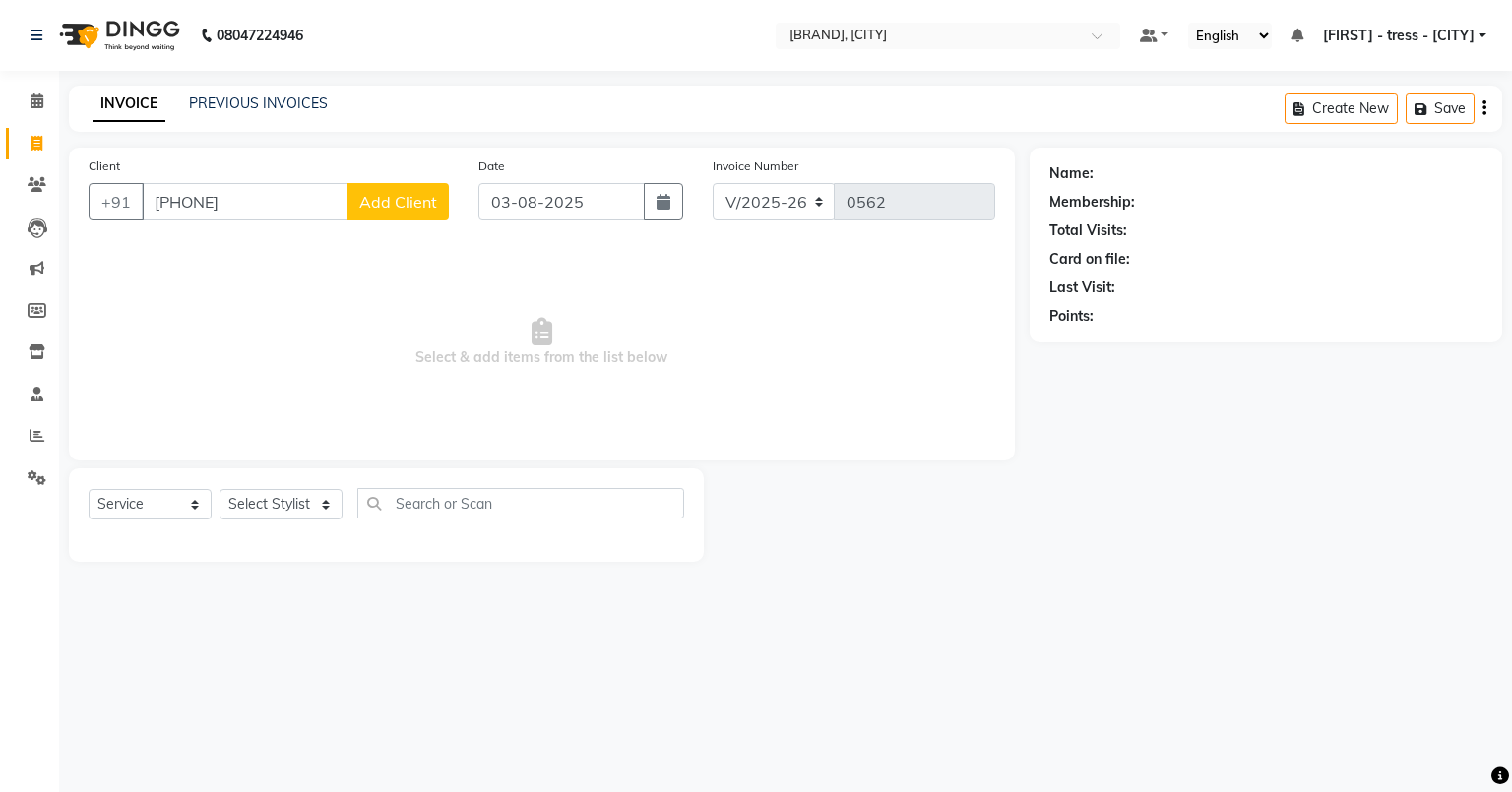 click on "Add Client" 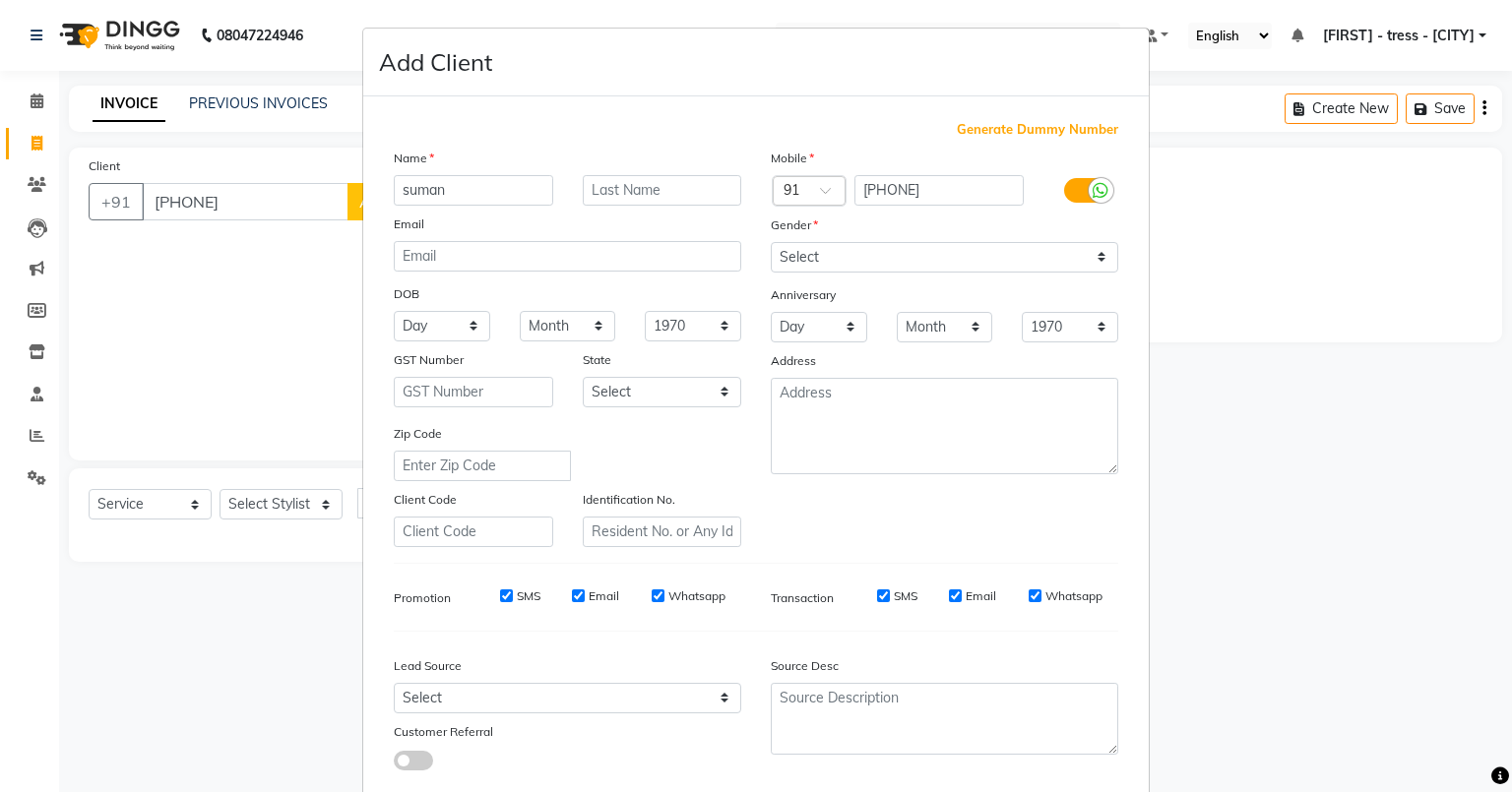 type on "suman" 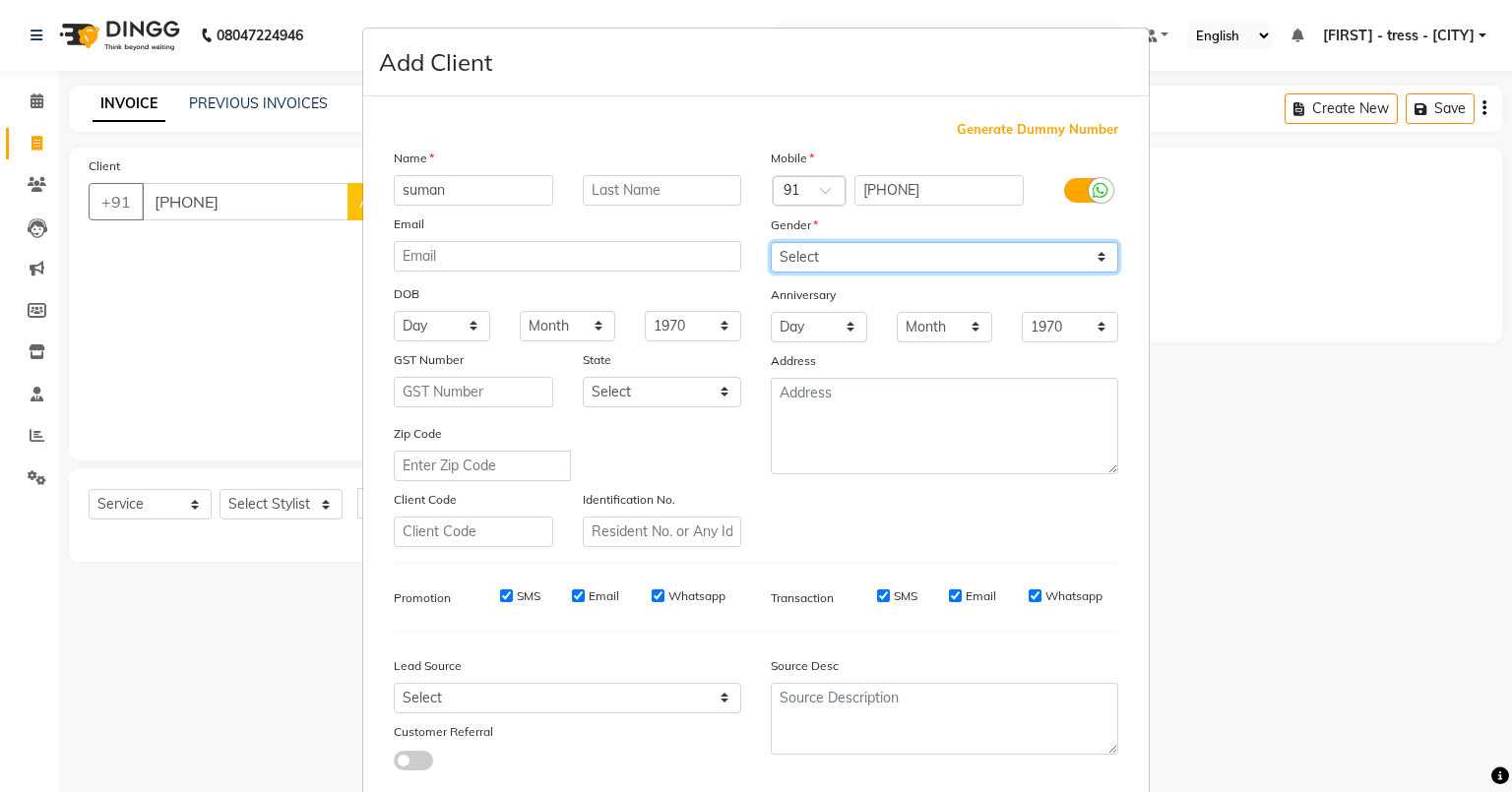 click on "Select Male Female Other Prefer Not To Say" at bounding box center (944, 257) 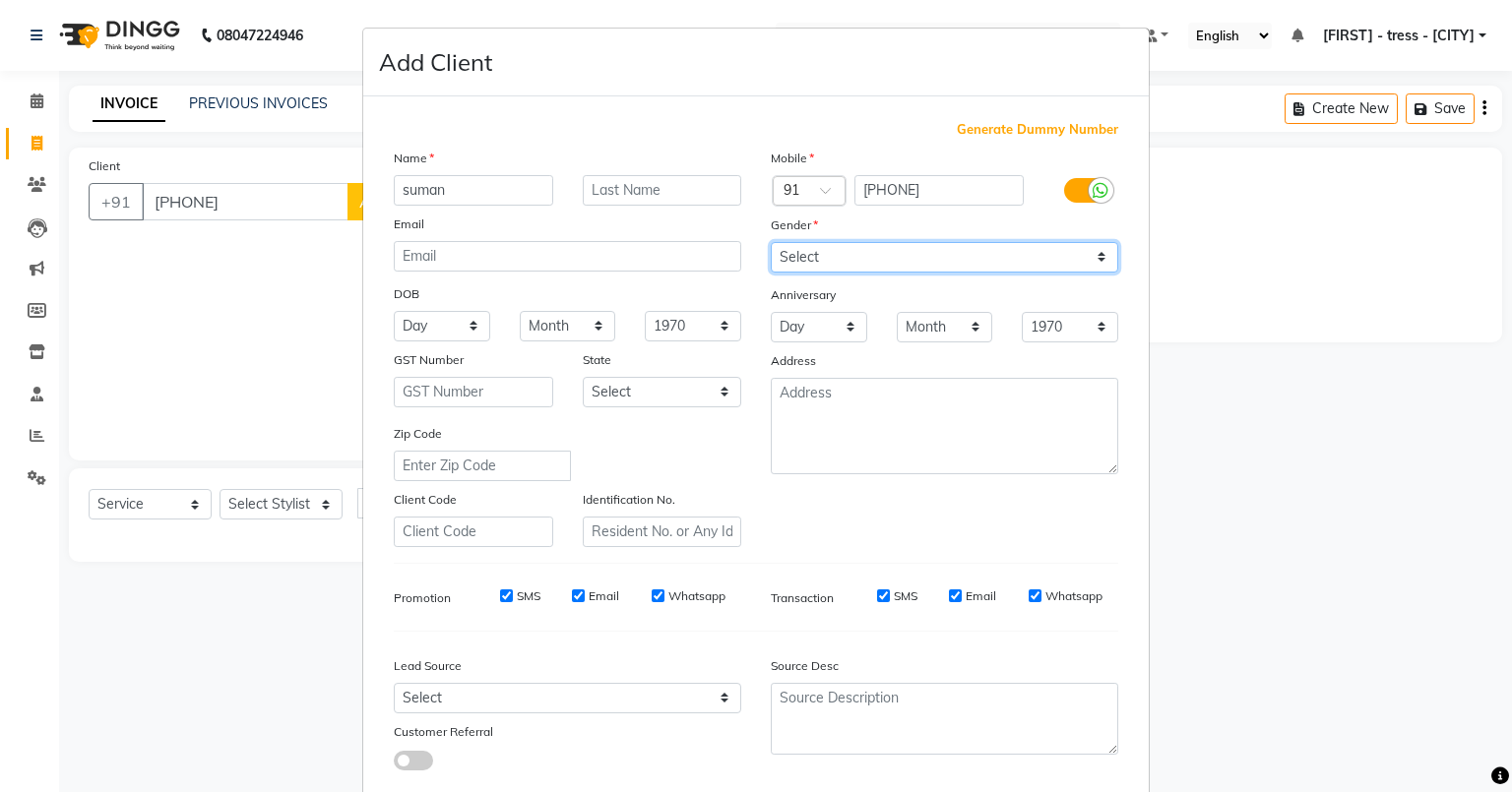 select on "female" 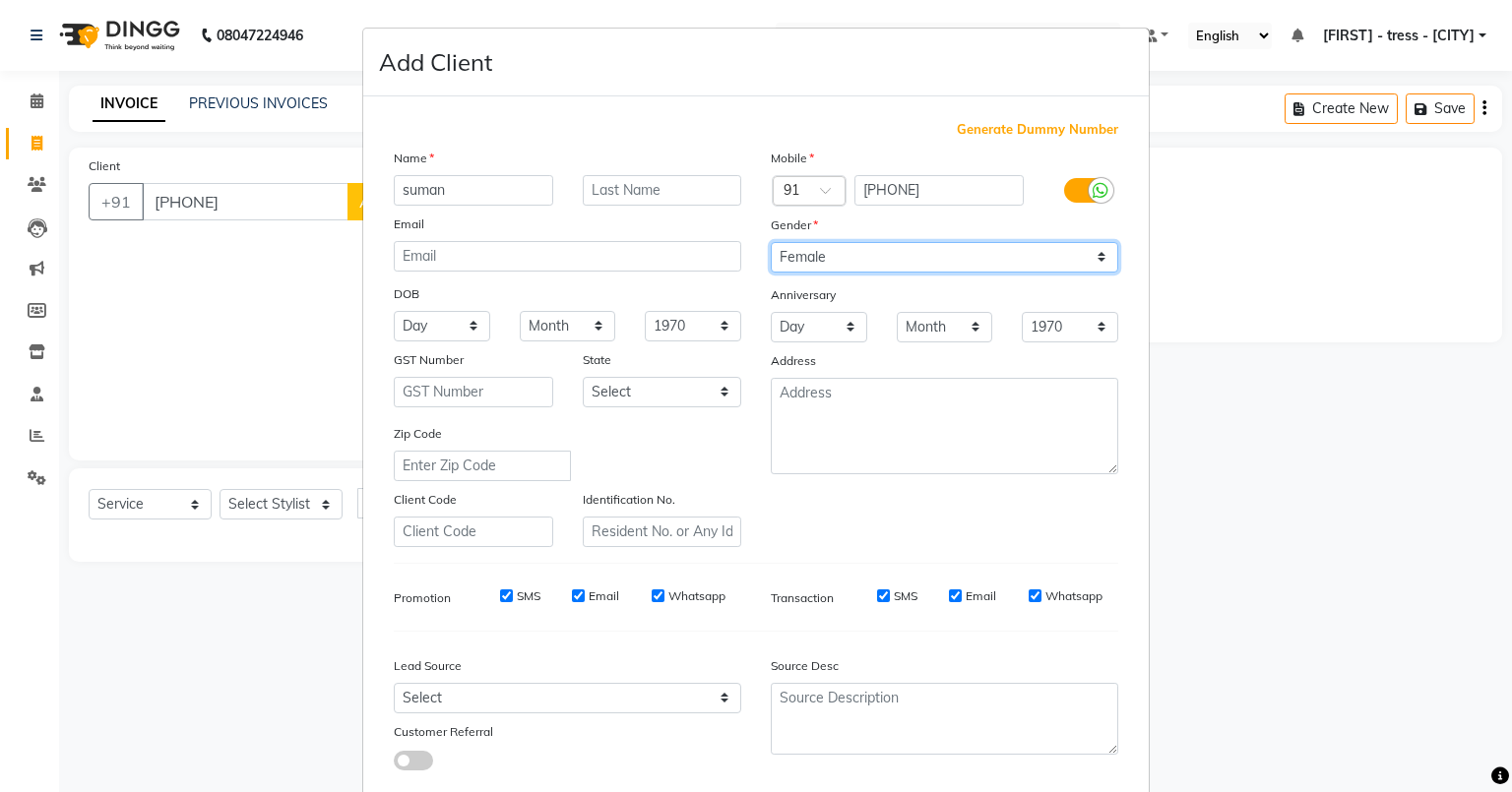 click on "Select Male Female Other Prefer Not To Say" at bounding box center [944, 257] 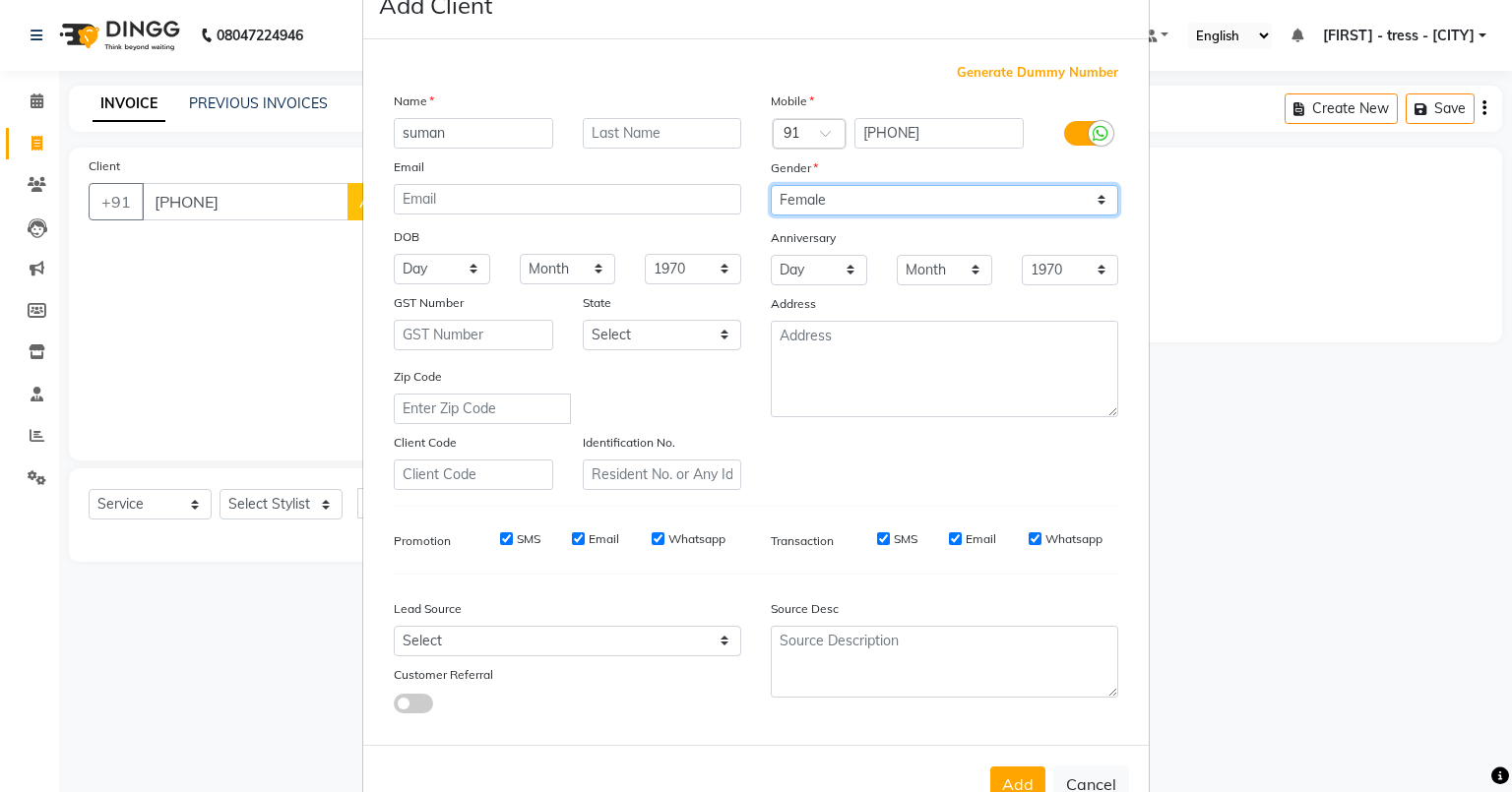 scroll, scrollTop: 126, scrollLeft: 0, axis: vertical 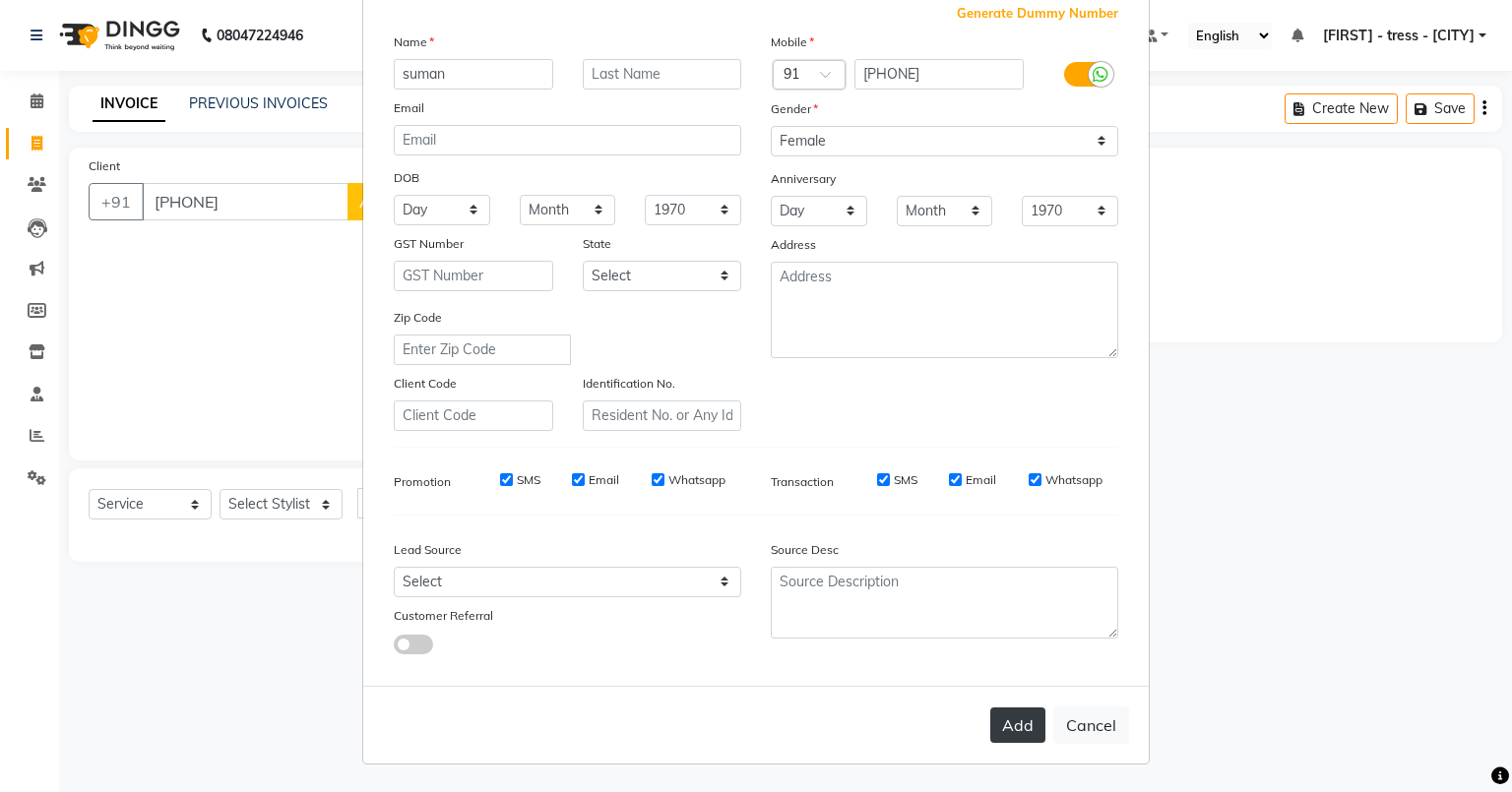 click on "Add" at bounding box center (1018, 725) 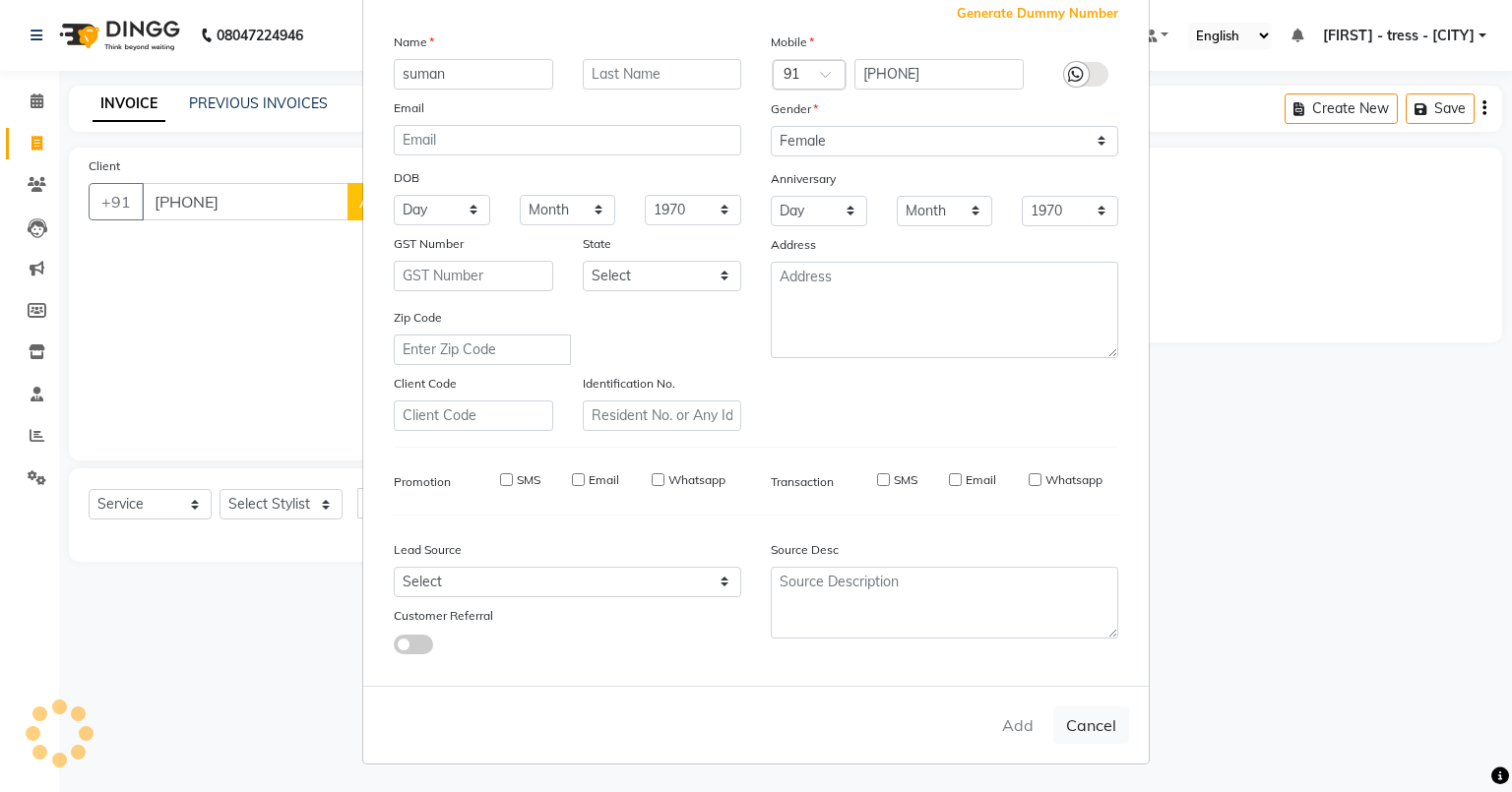 type 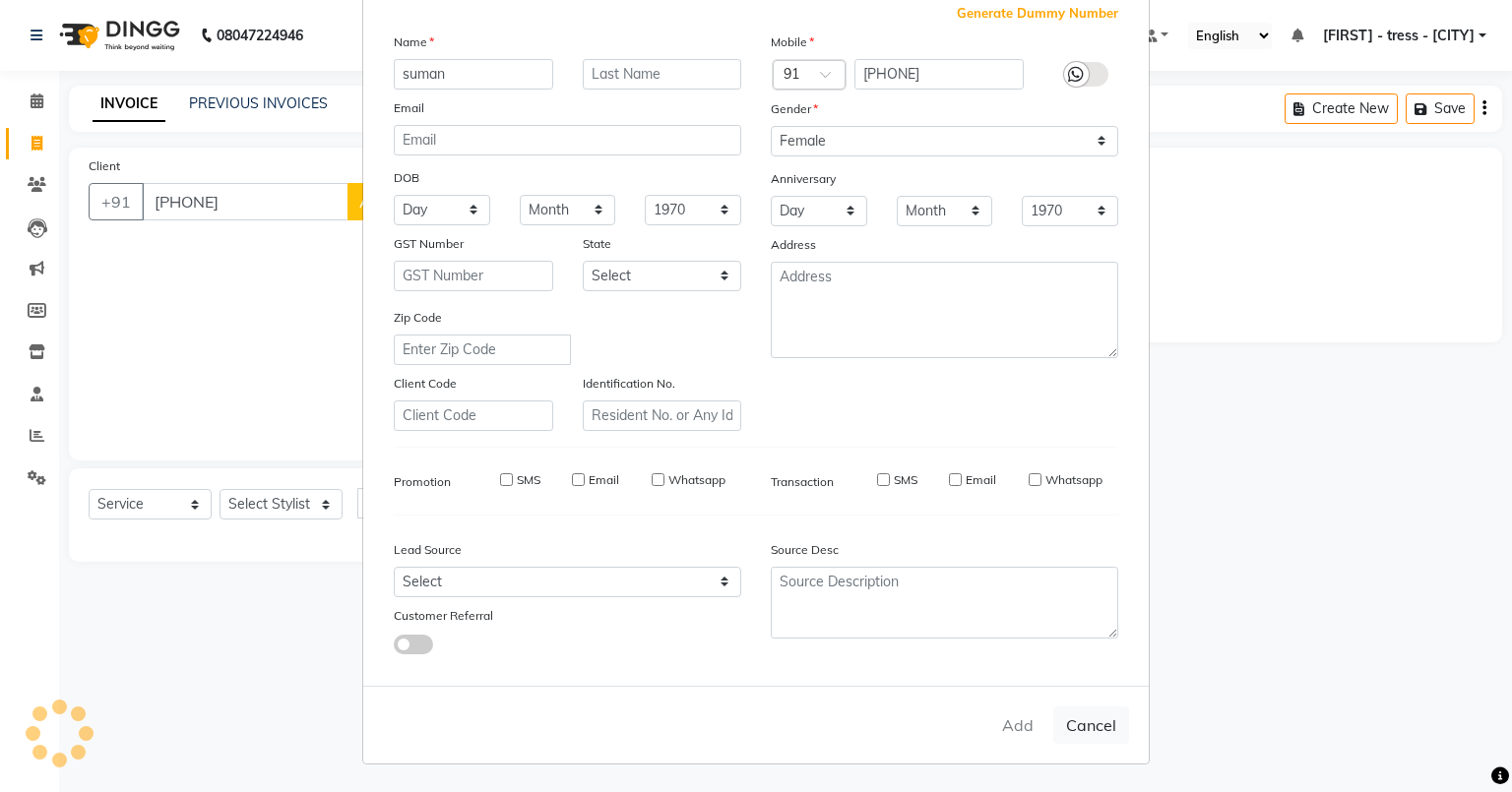 select 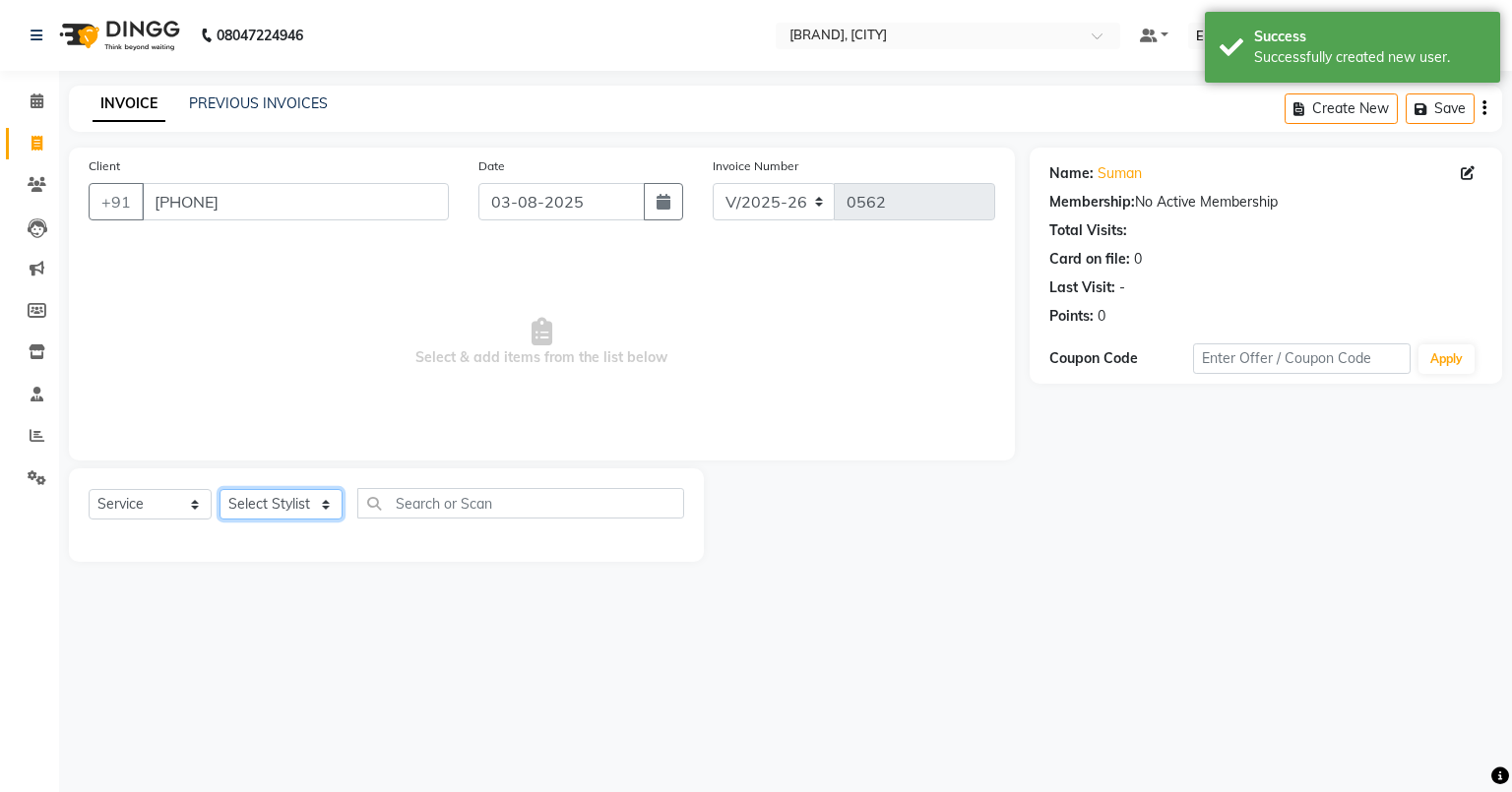 click on "Select Stylist [FIRST] [FIRST] [FIRST] [FIRST] [FIRST] [FIRST]" 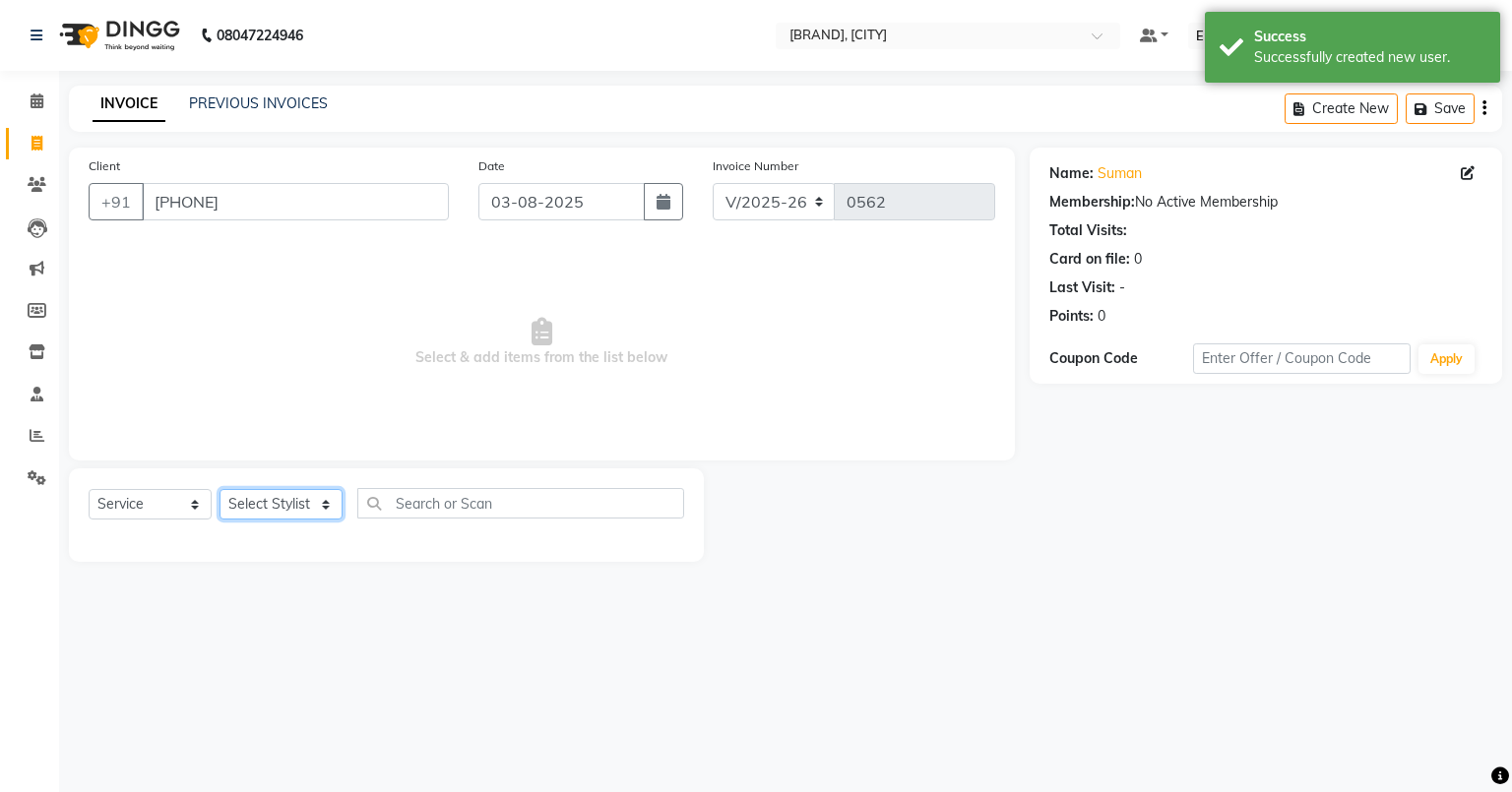 select on "41504" 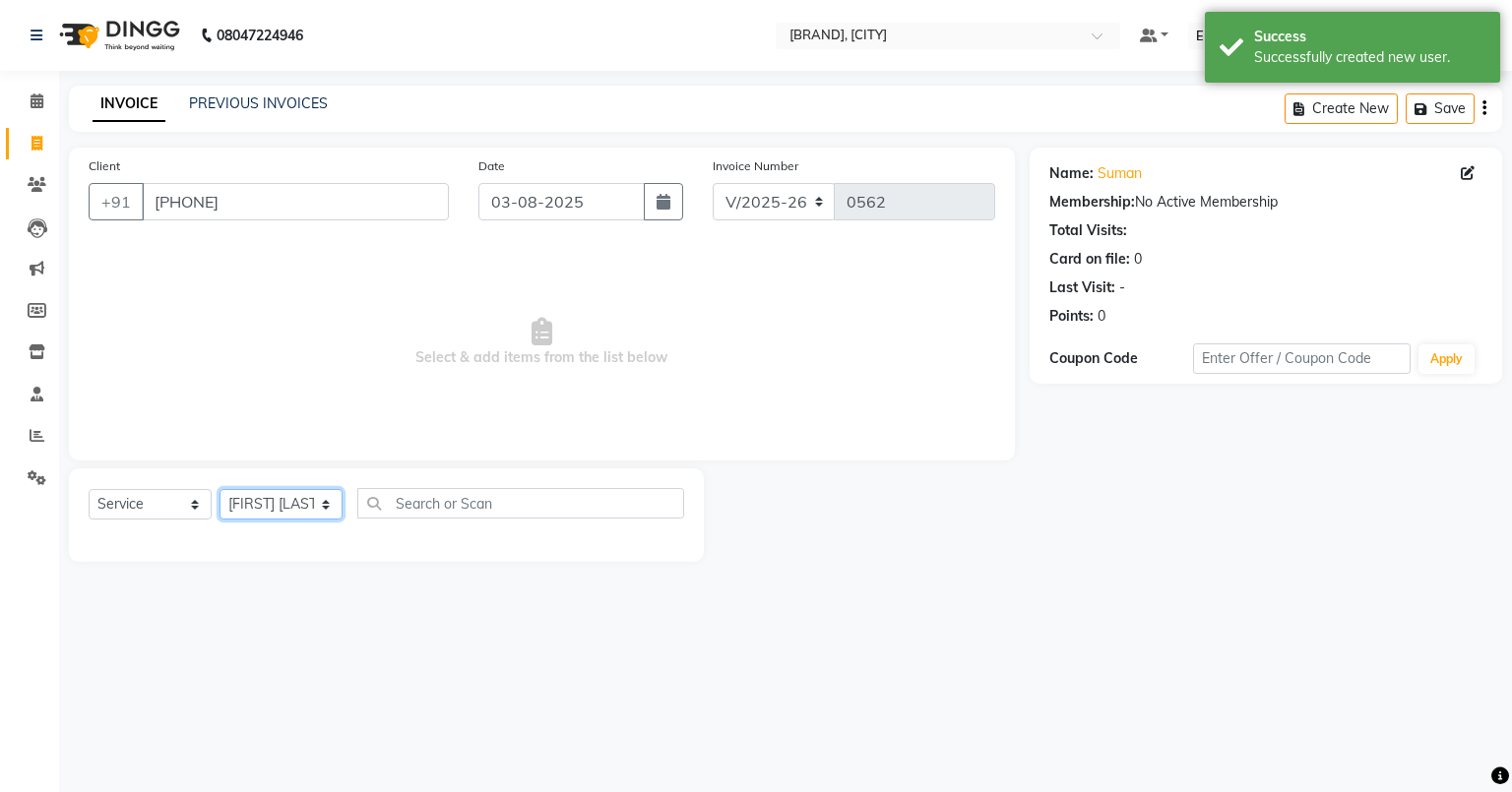 click on "Select Stylist [FIRST] [FIRST] [FIRST] [FIRST] [FIRST] [FIRST]" 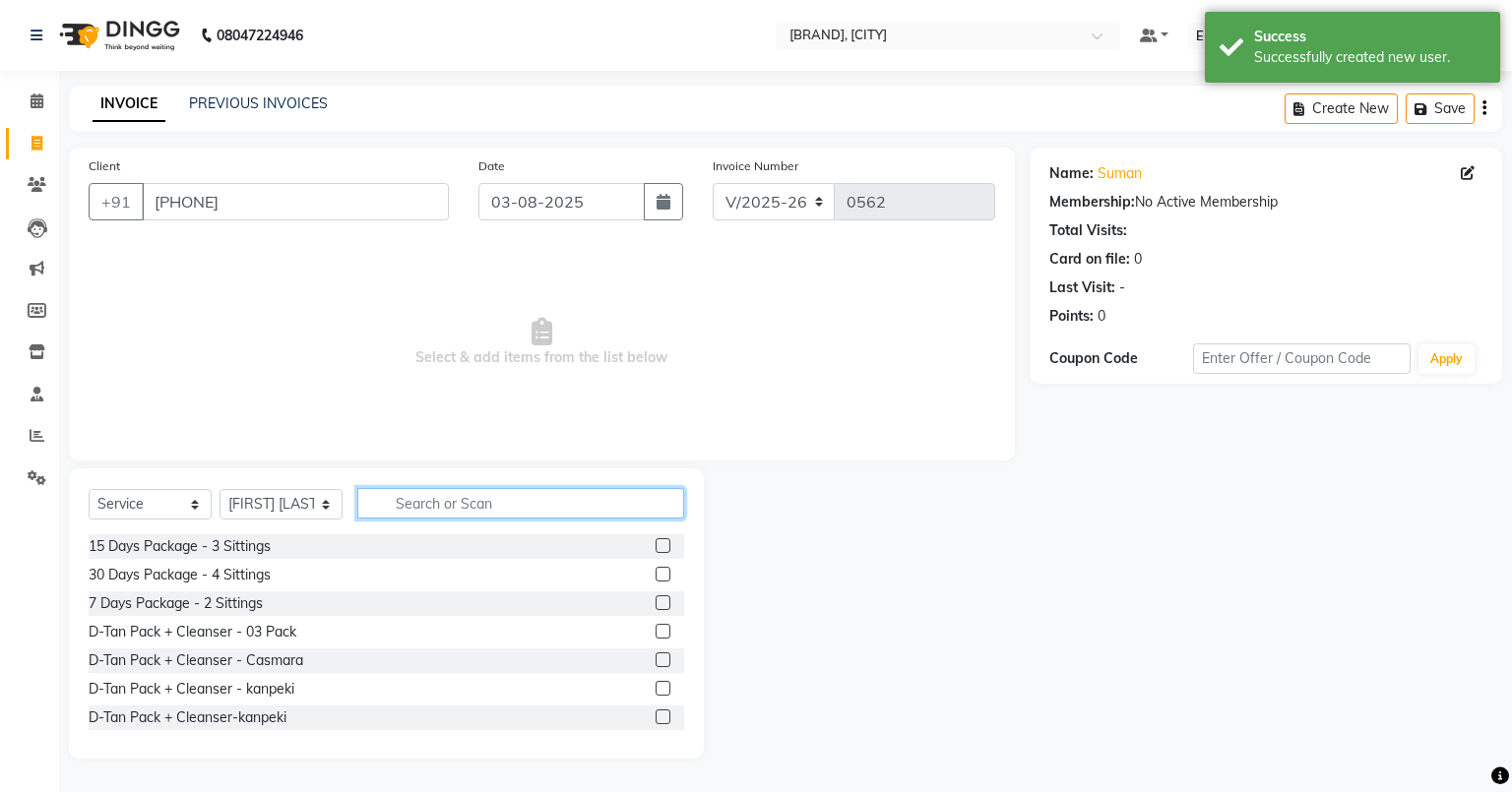 click 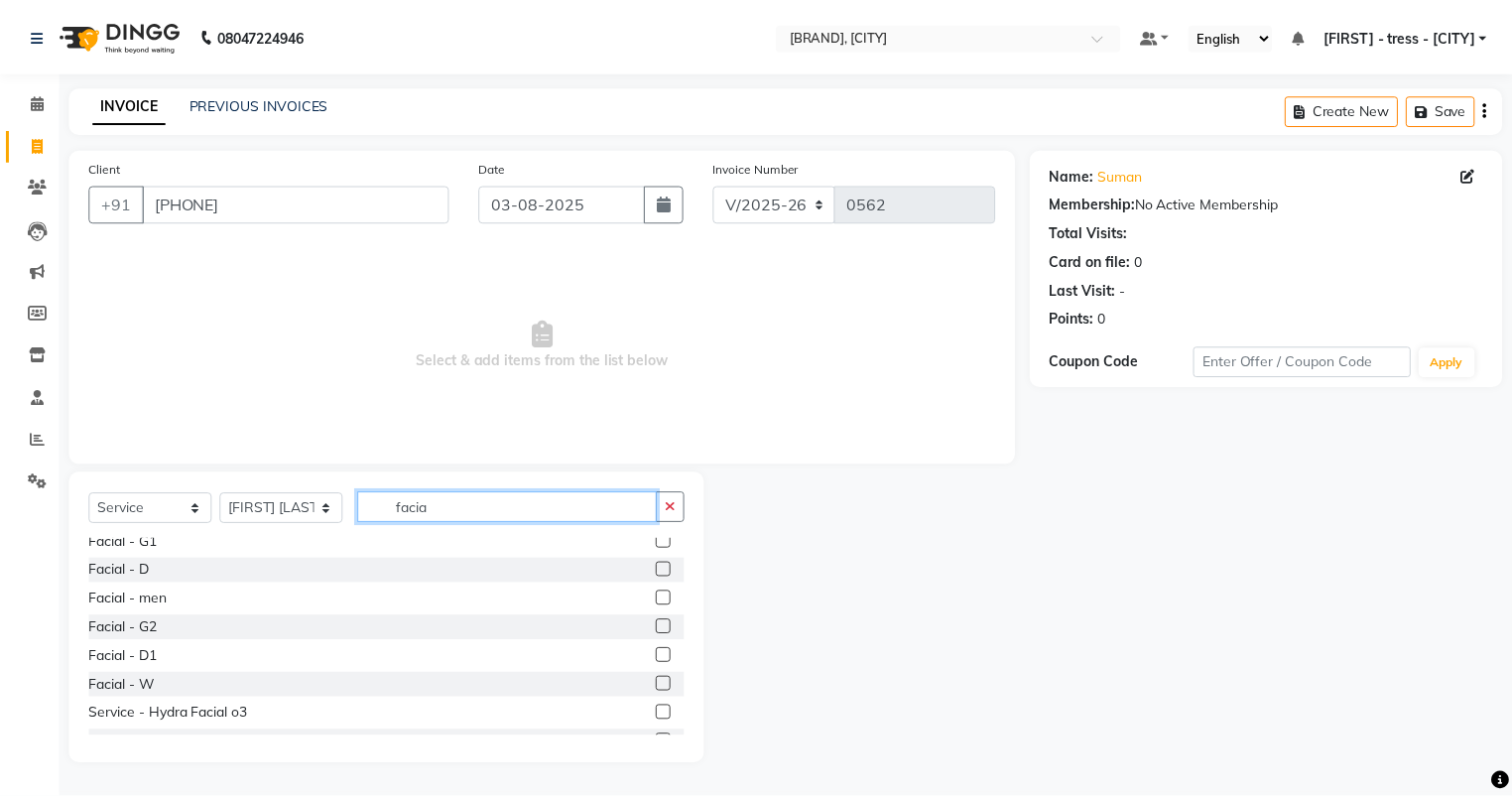 scroll, scrollTop: 238, scrollLeft: 0, axis: vertical 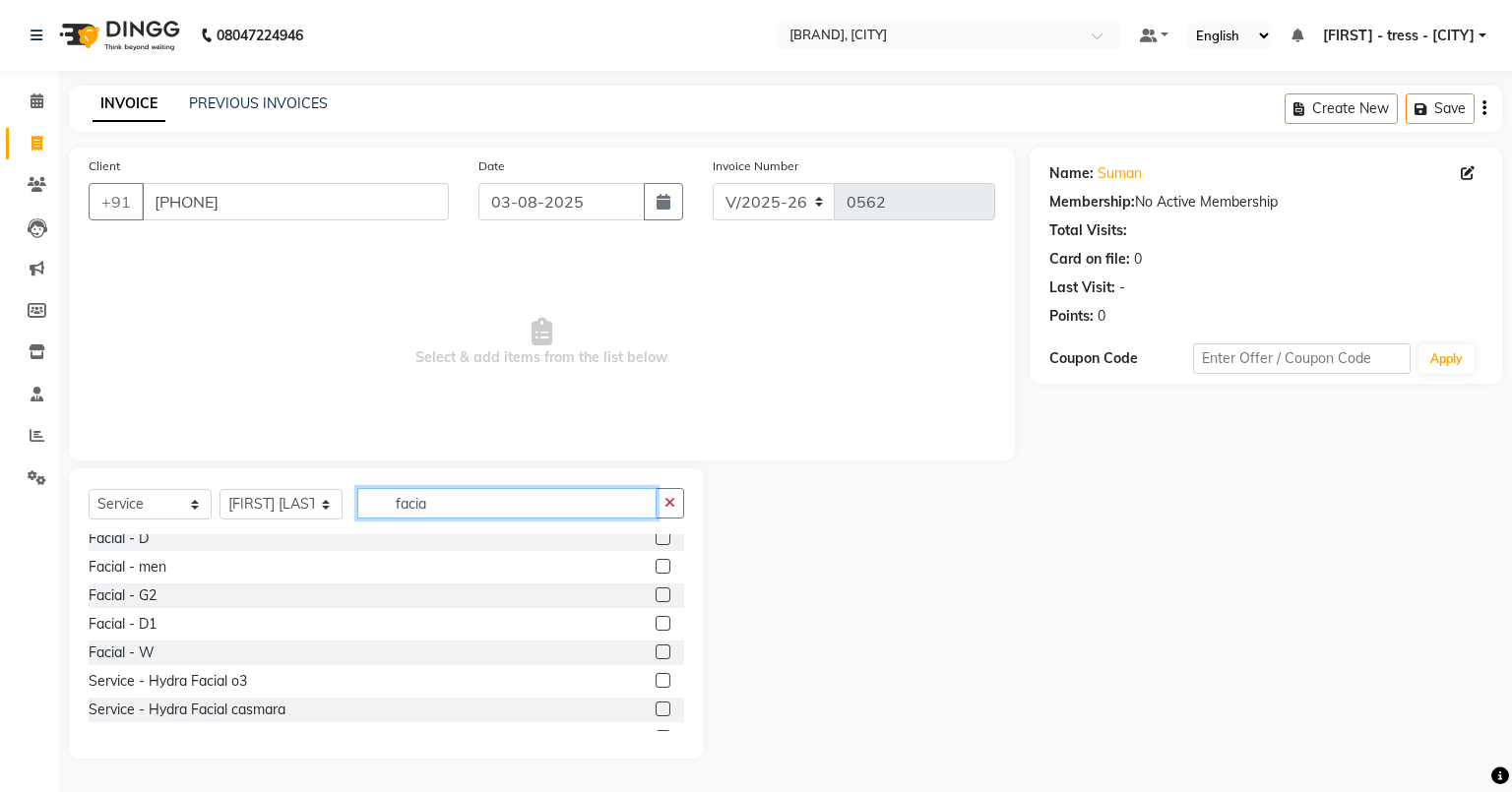 type on "facia" 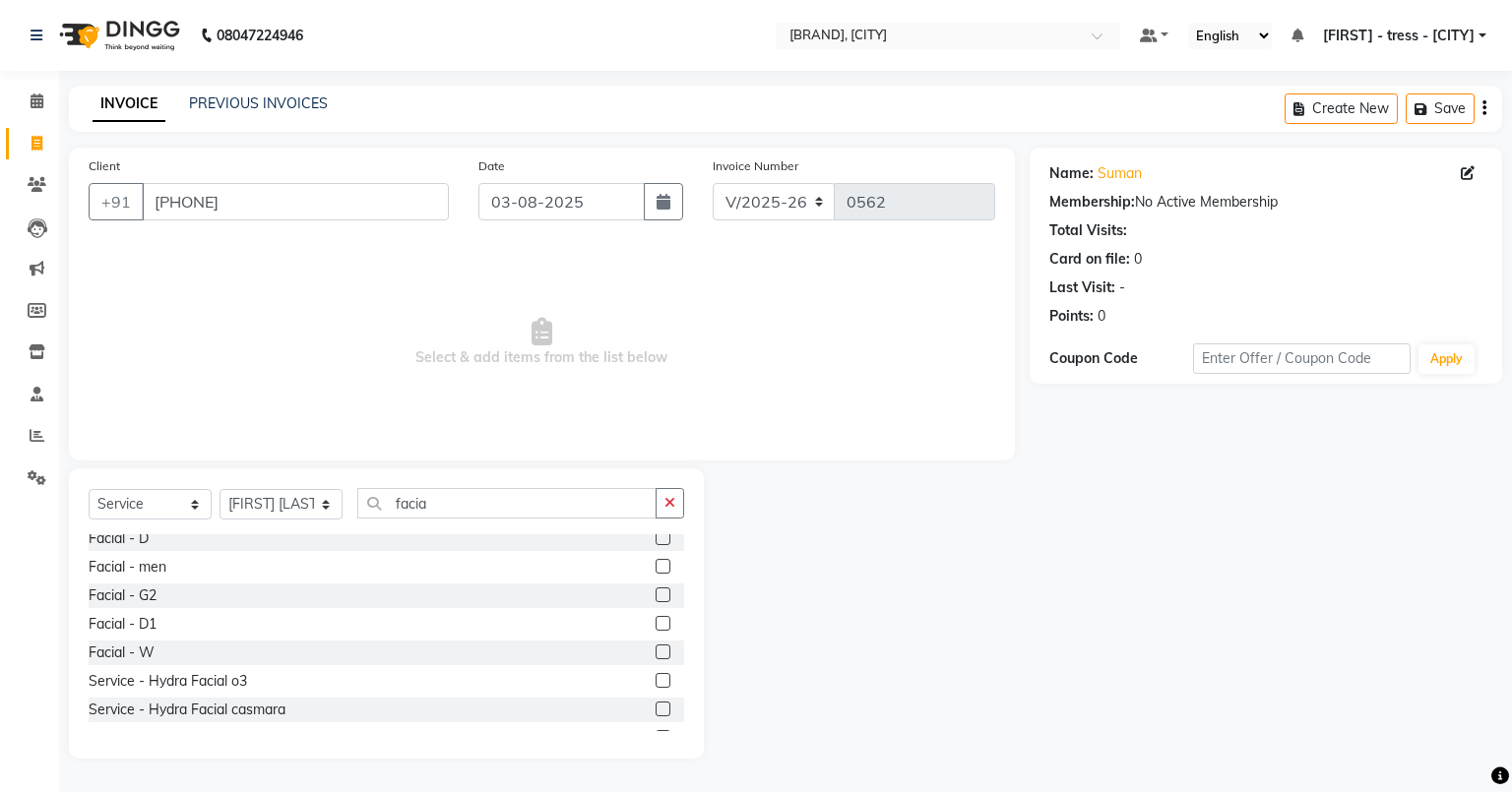 click 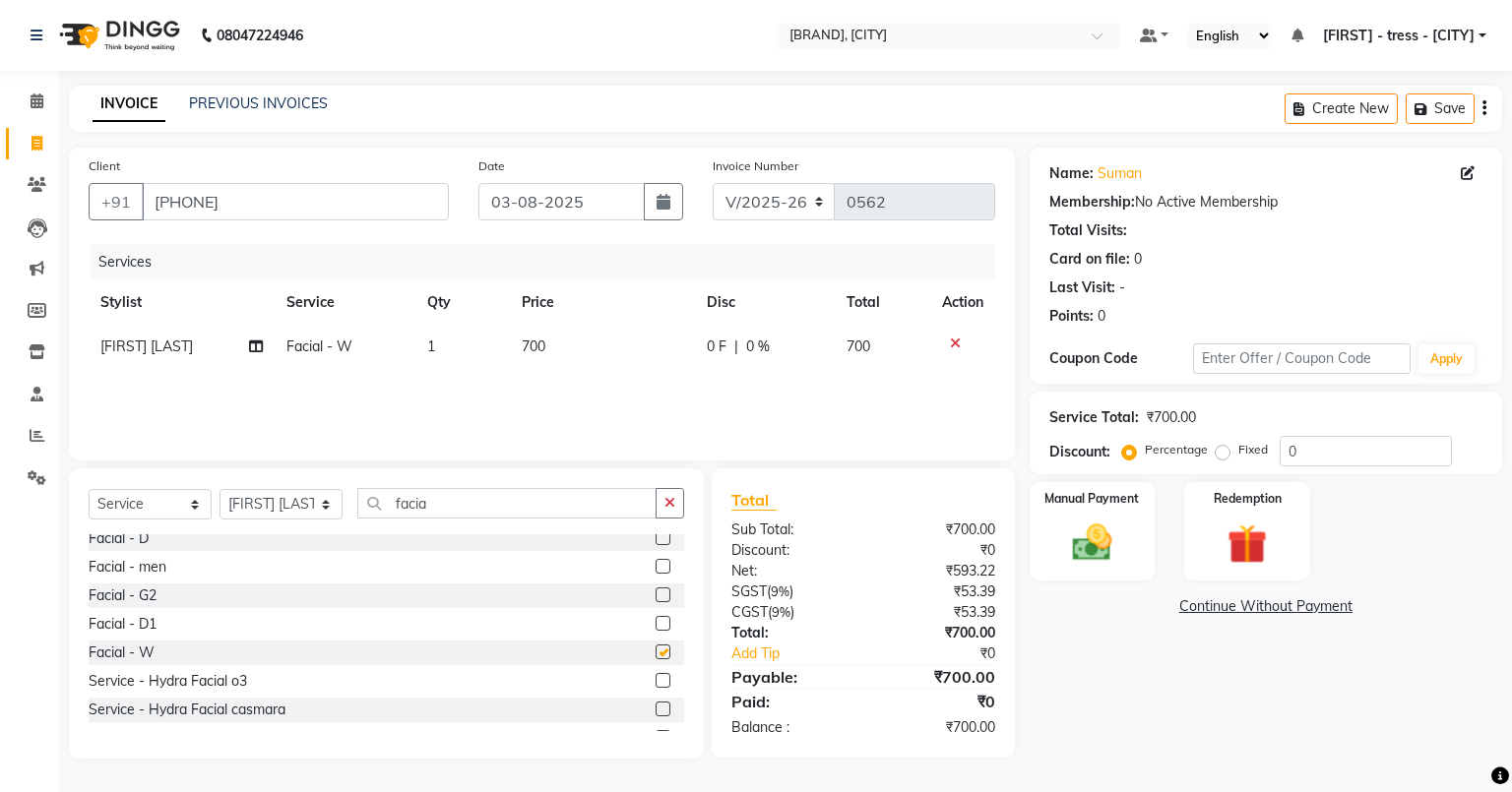 checkbox on "false" 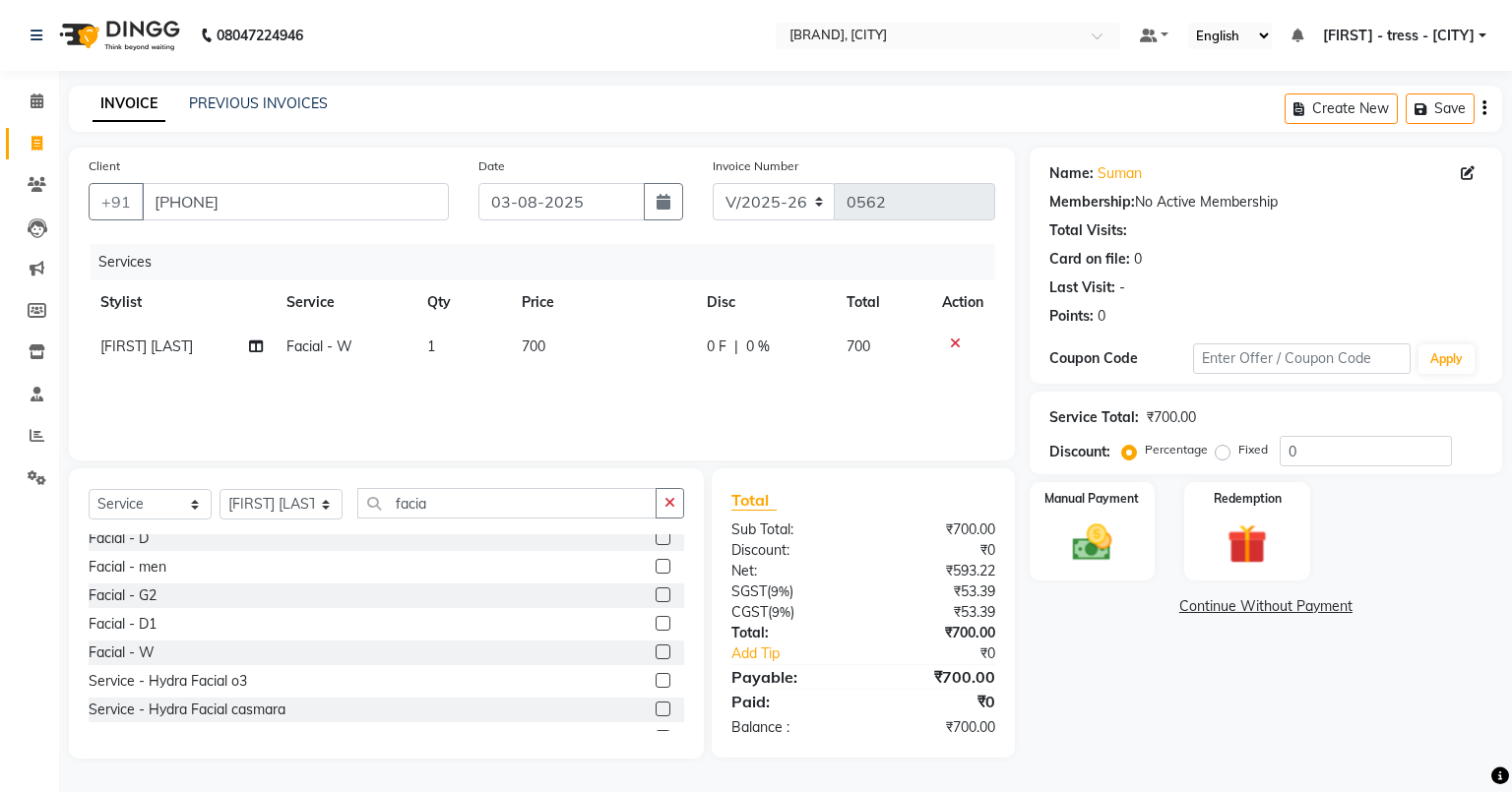 click on "Services Stylist Service Qty Price Disc Total Action [FIRST] [LAST] Facial - W 1 [NUMBER] 0 F | 0 % [NUMBER]" 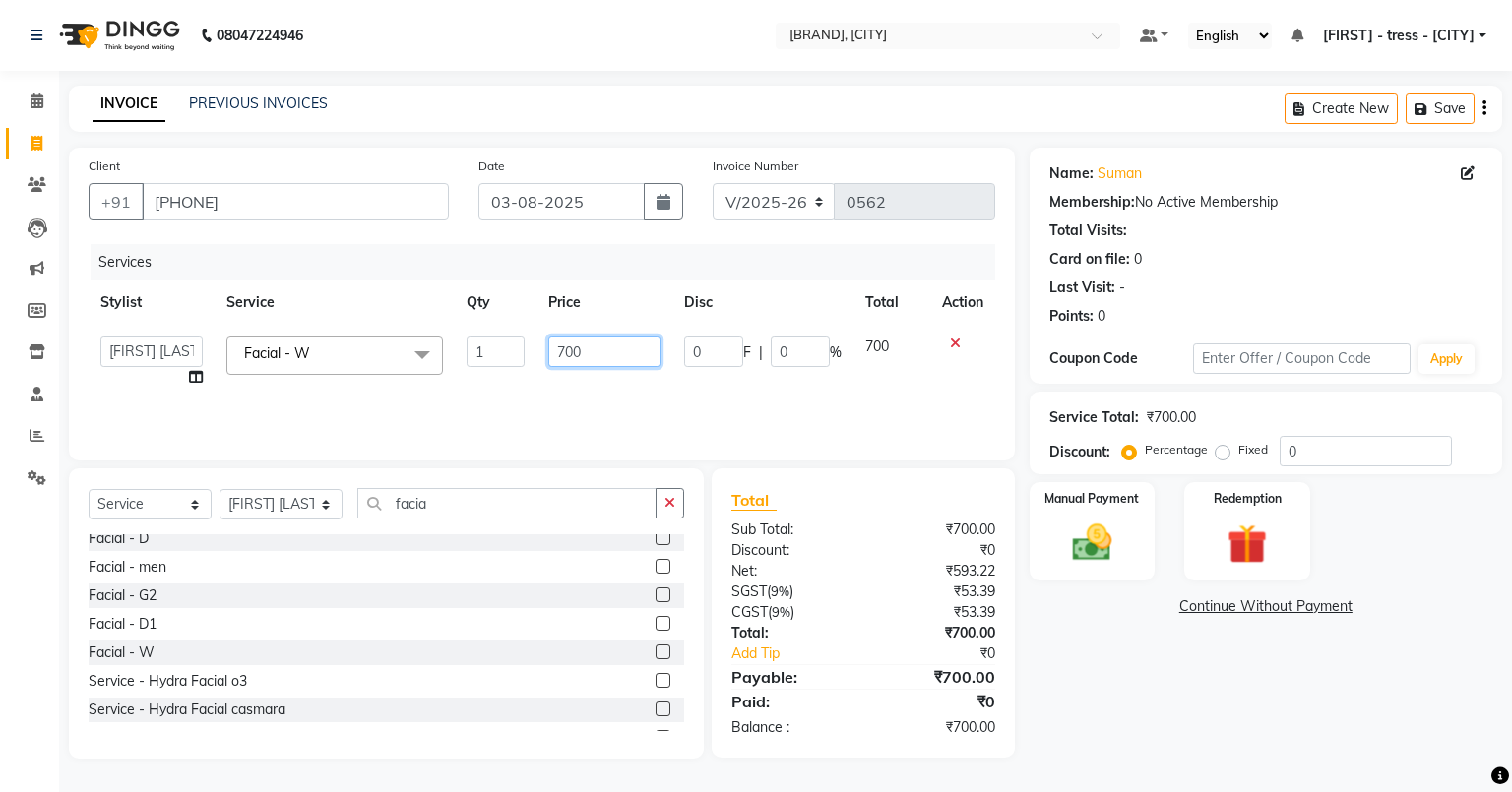 click on "700" 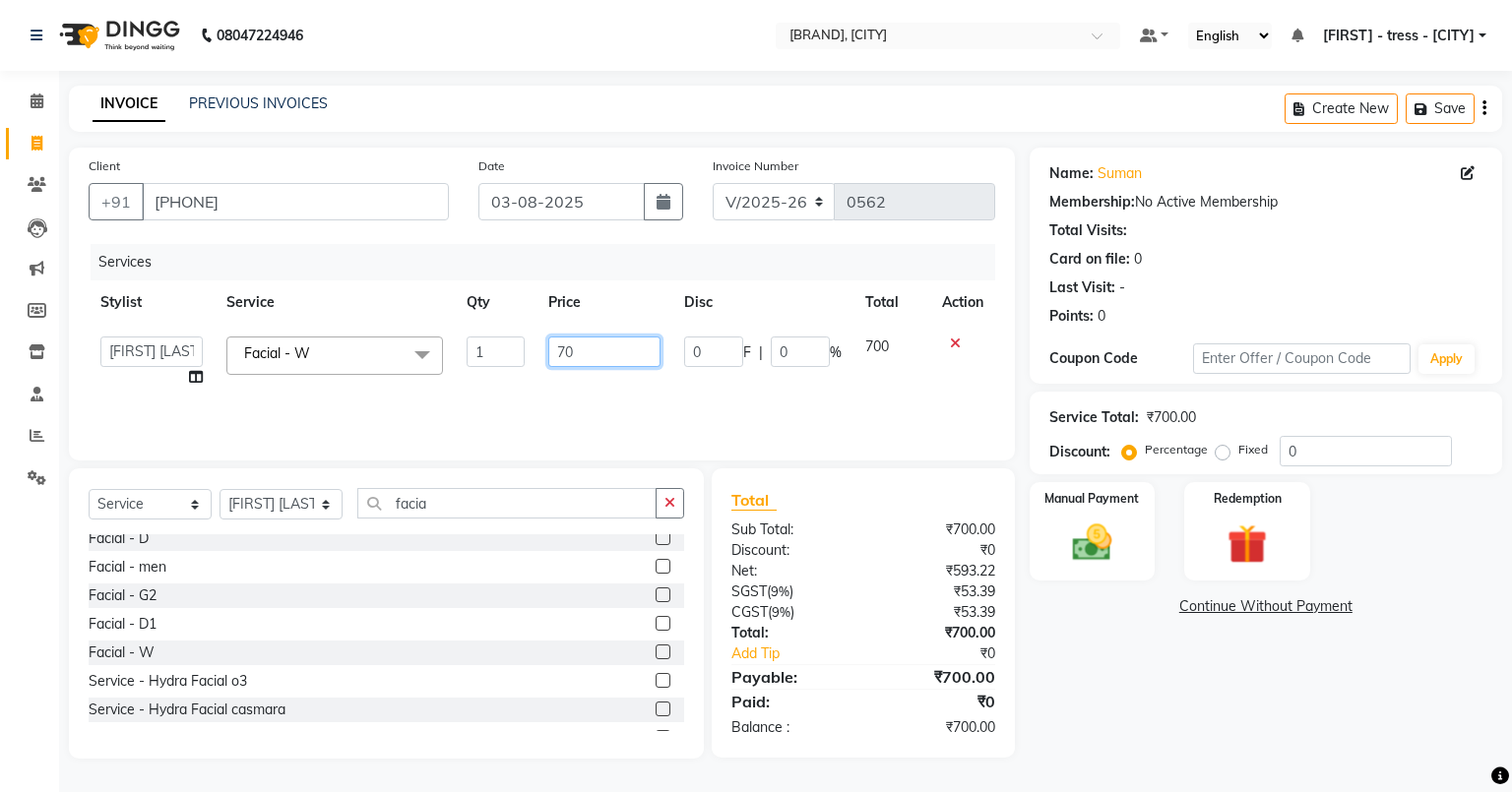 type on "7" 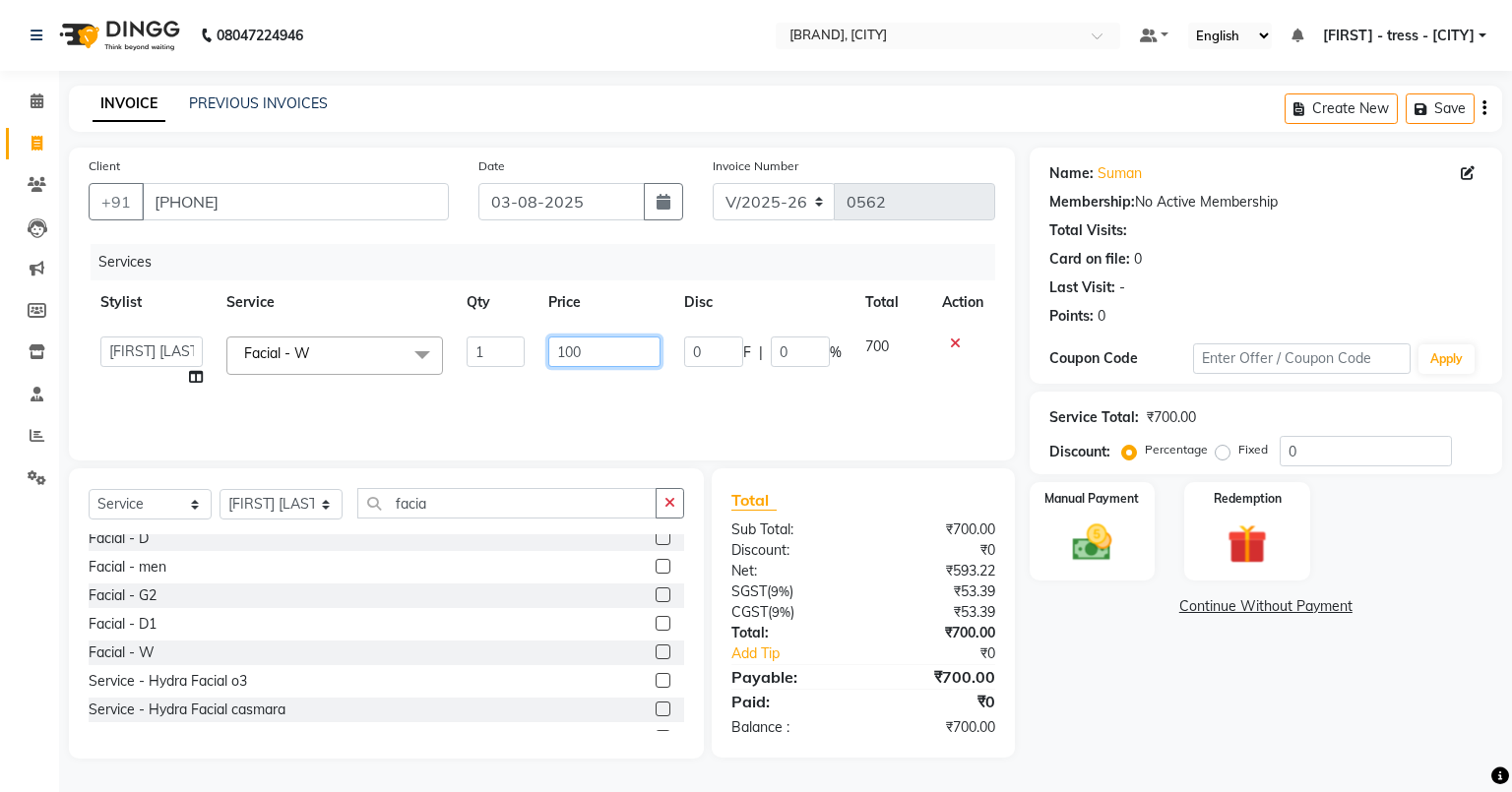 type on "1000" 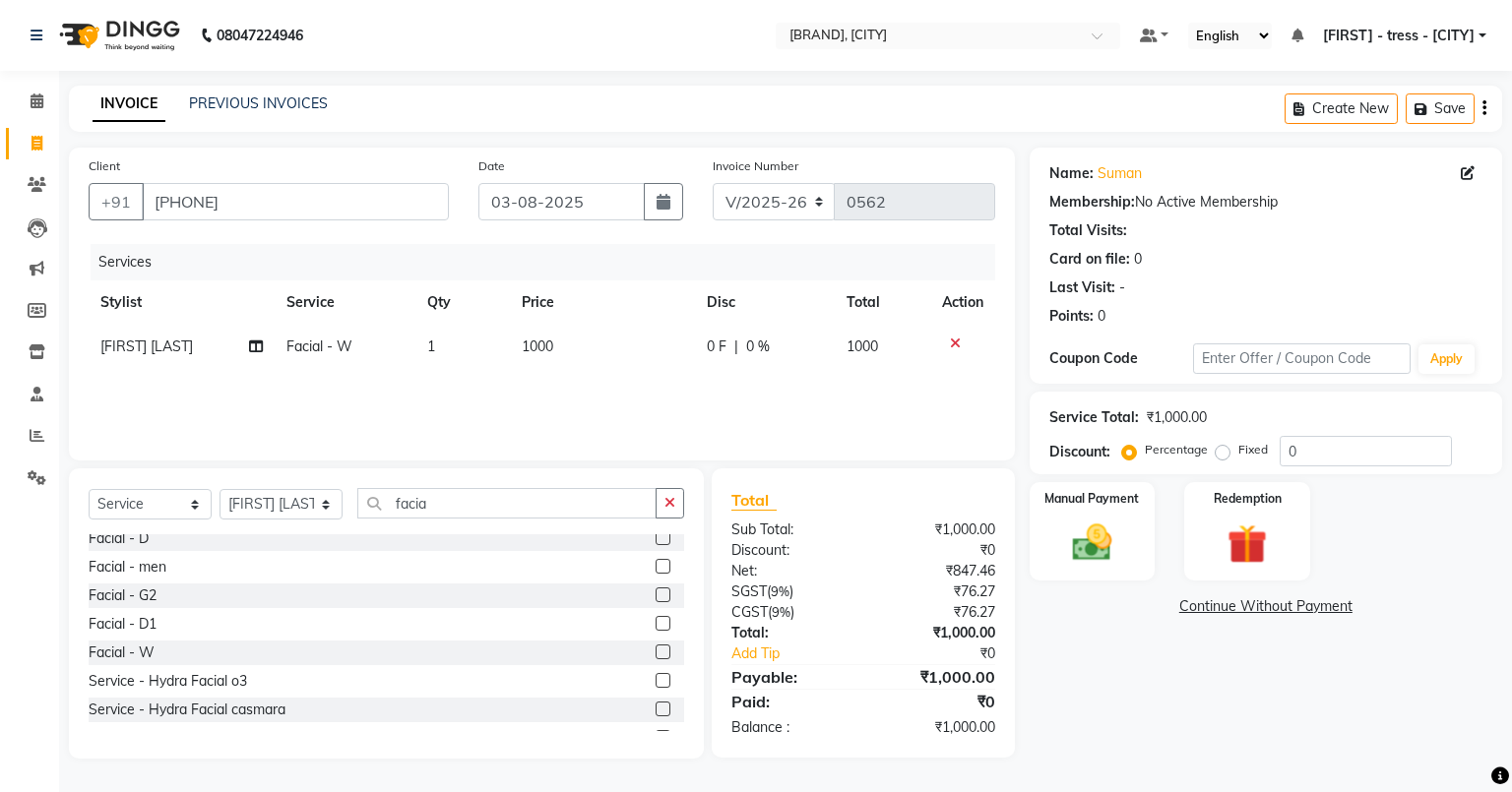 click on "Services Stylist Service Qty Price Disc Total Action [FIRST] [LAST] Facial - W 1 [NUMBER] 0 F | 0 % [NUMBER]" 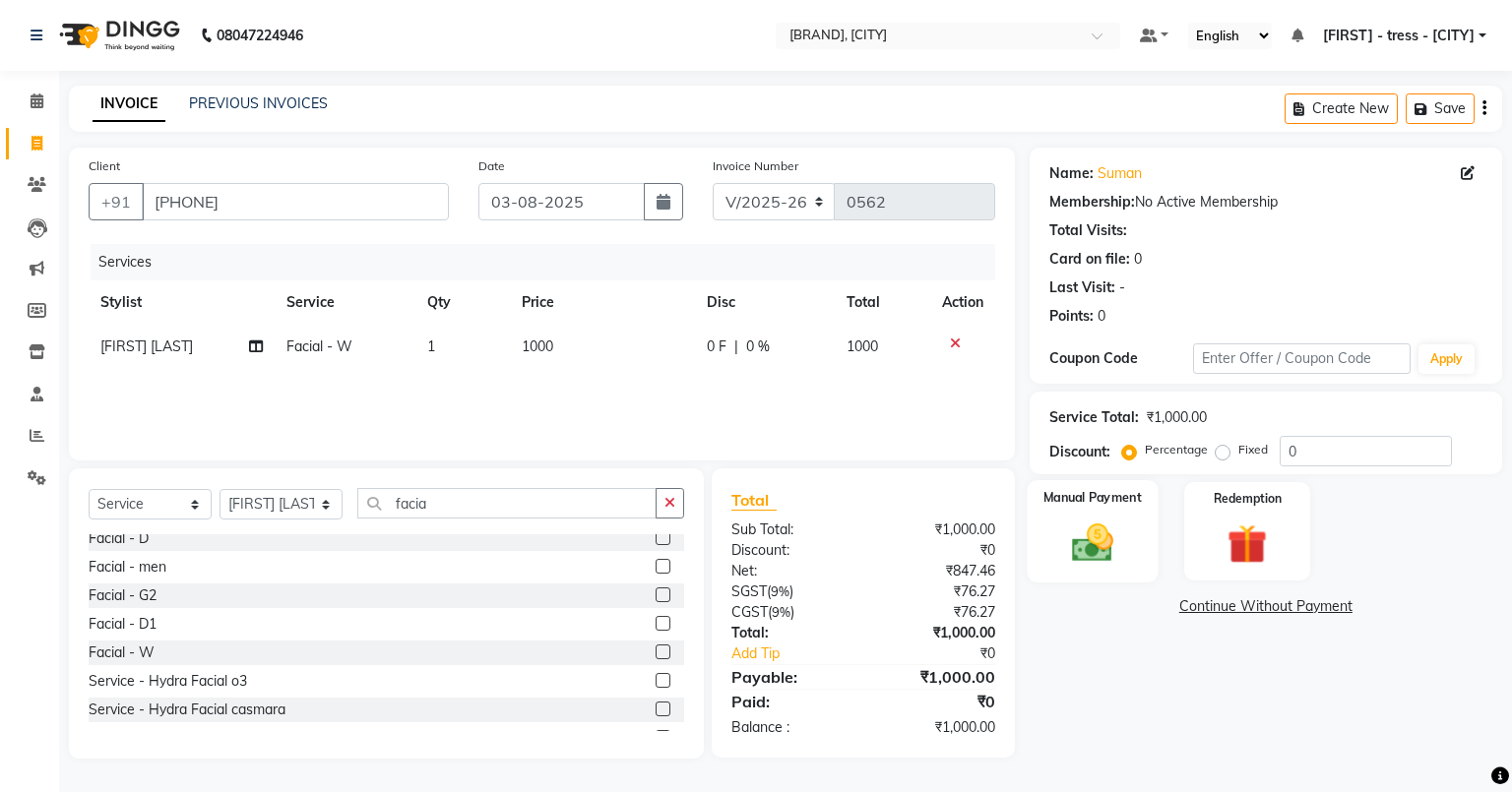 click 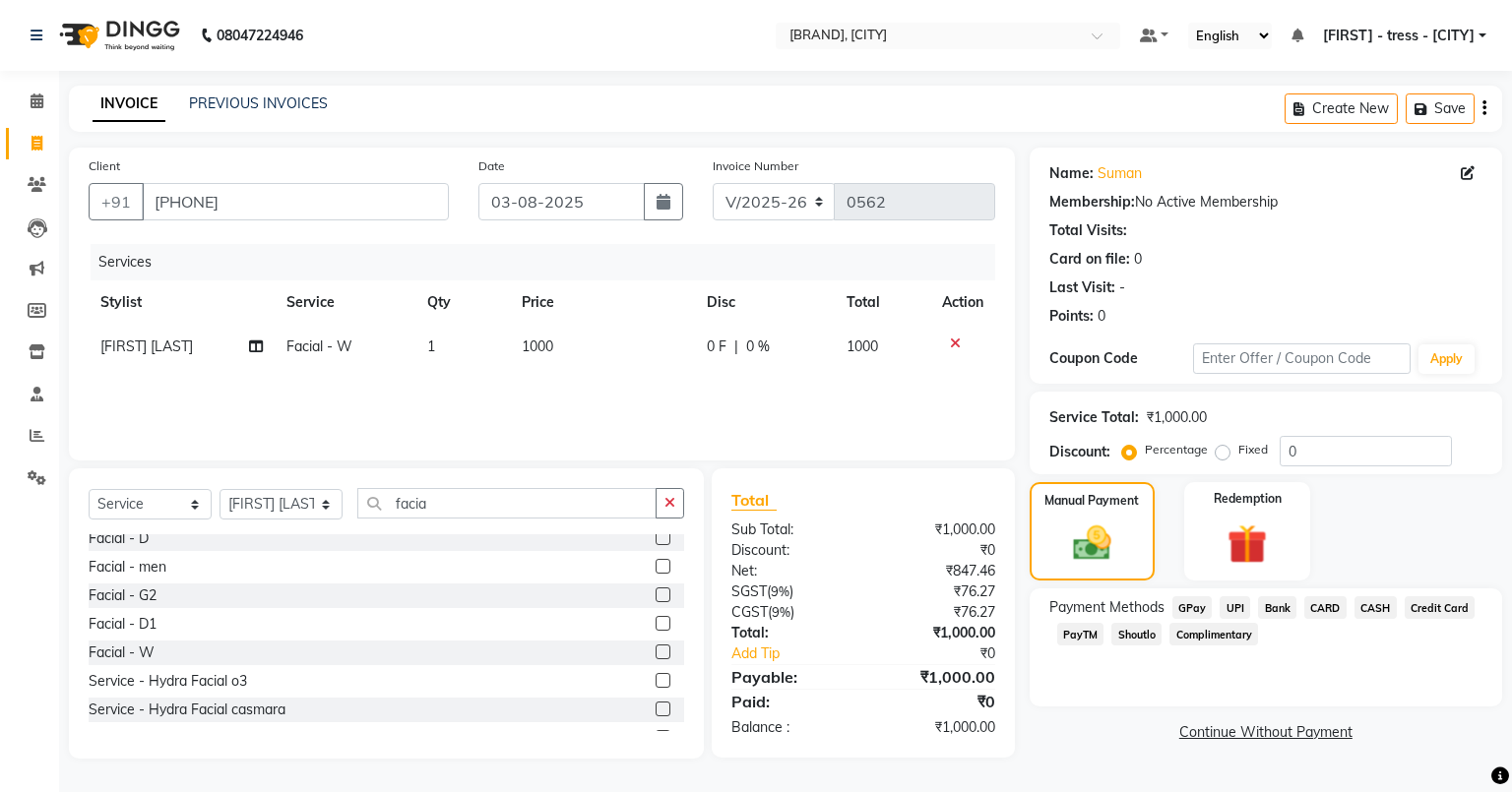 click on "UPI" 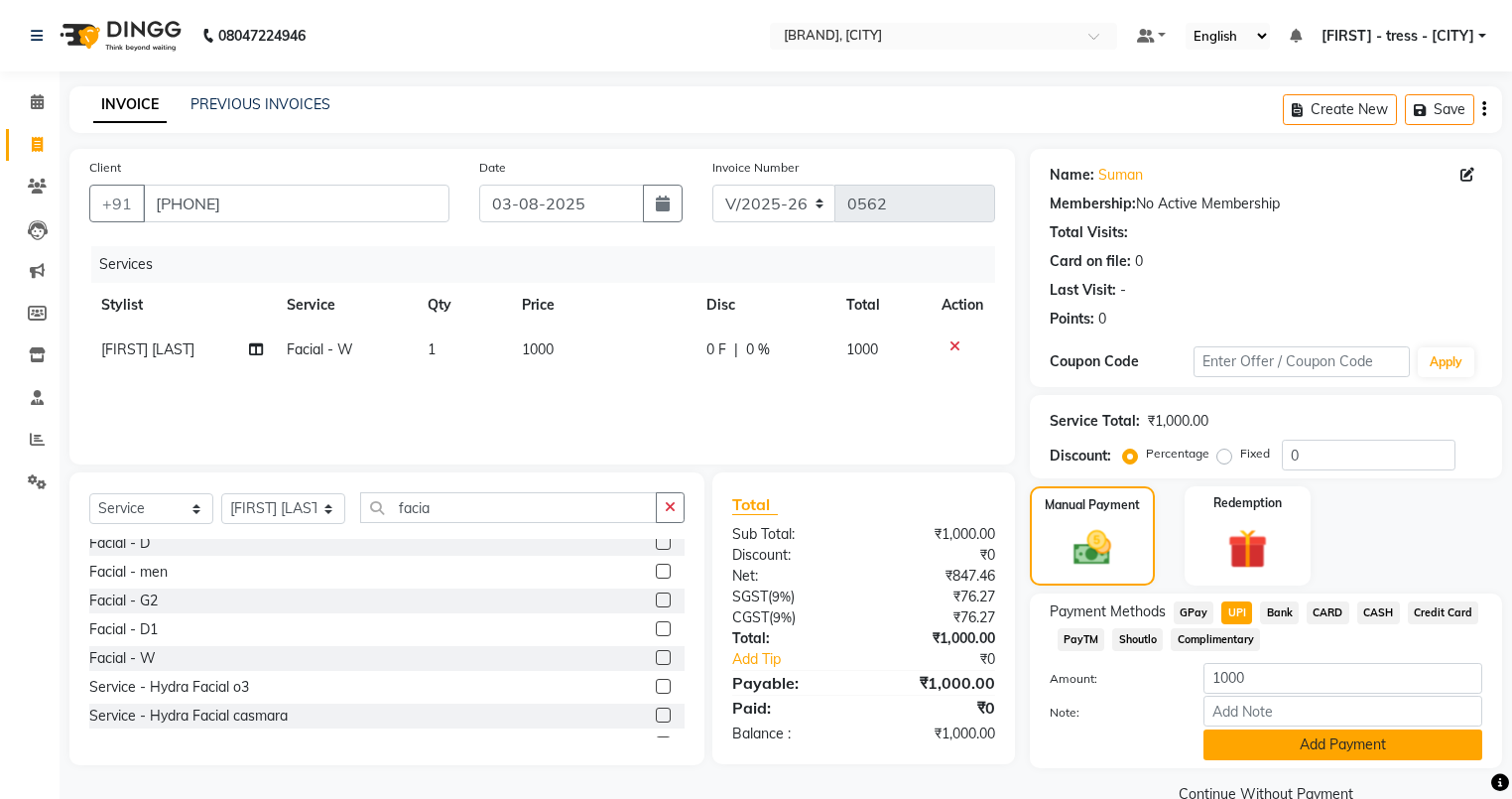 click on "Add Payment" 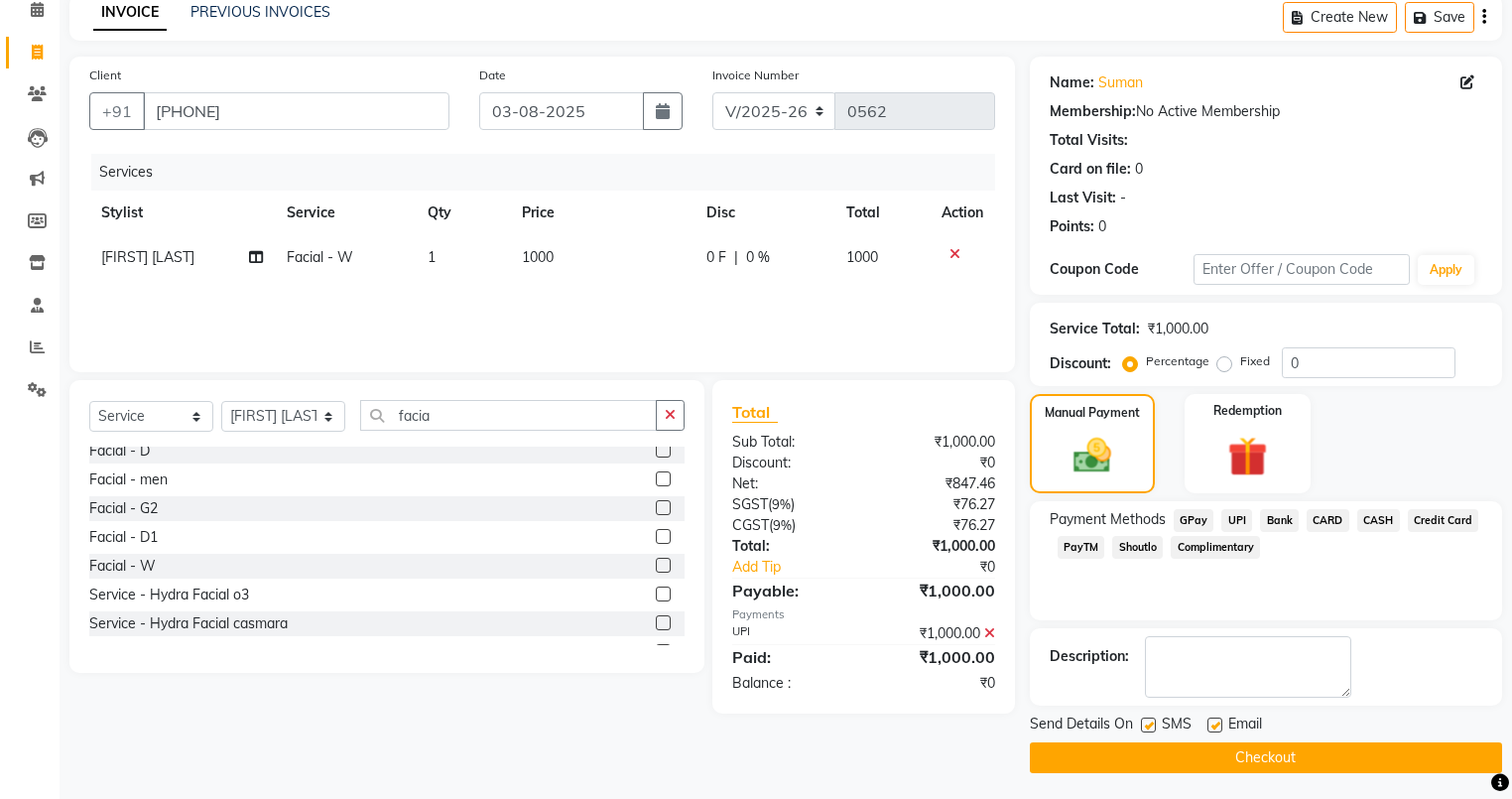 scroll, scrollTop: 95, scrollLeft: 0, axis: vertical 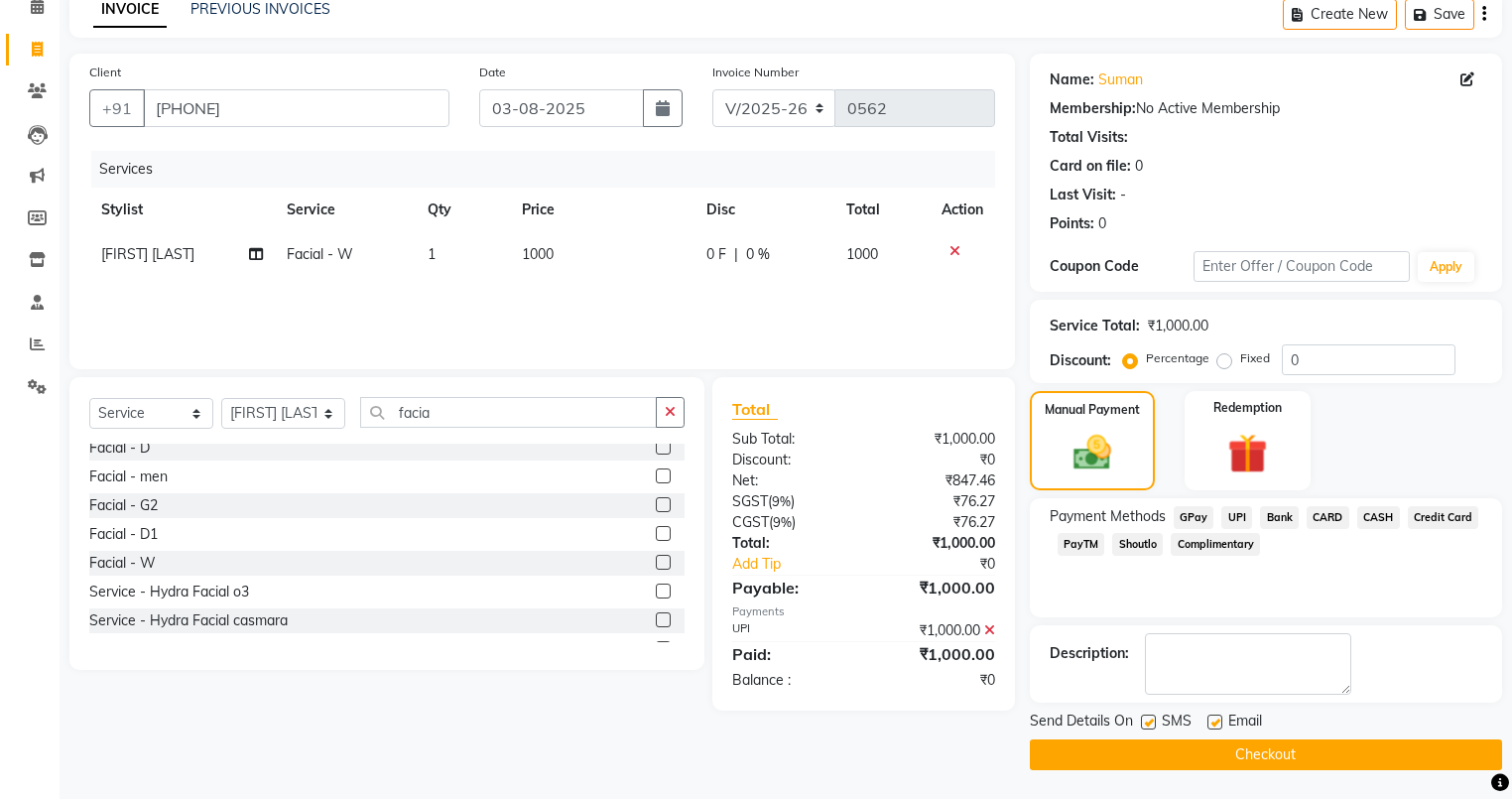 click 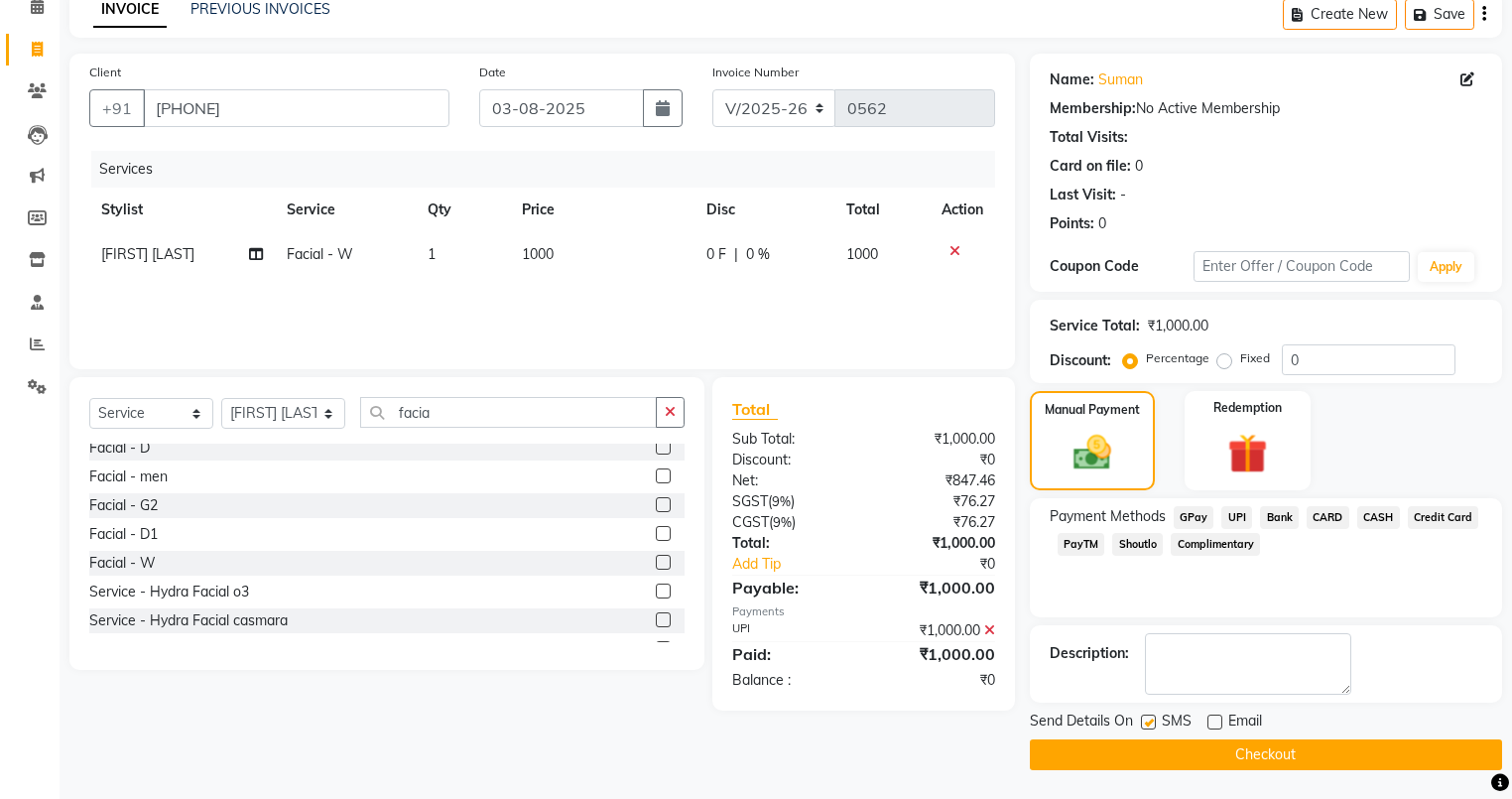 click 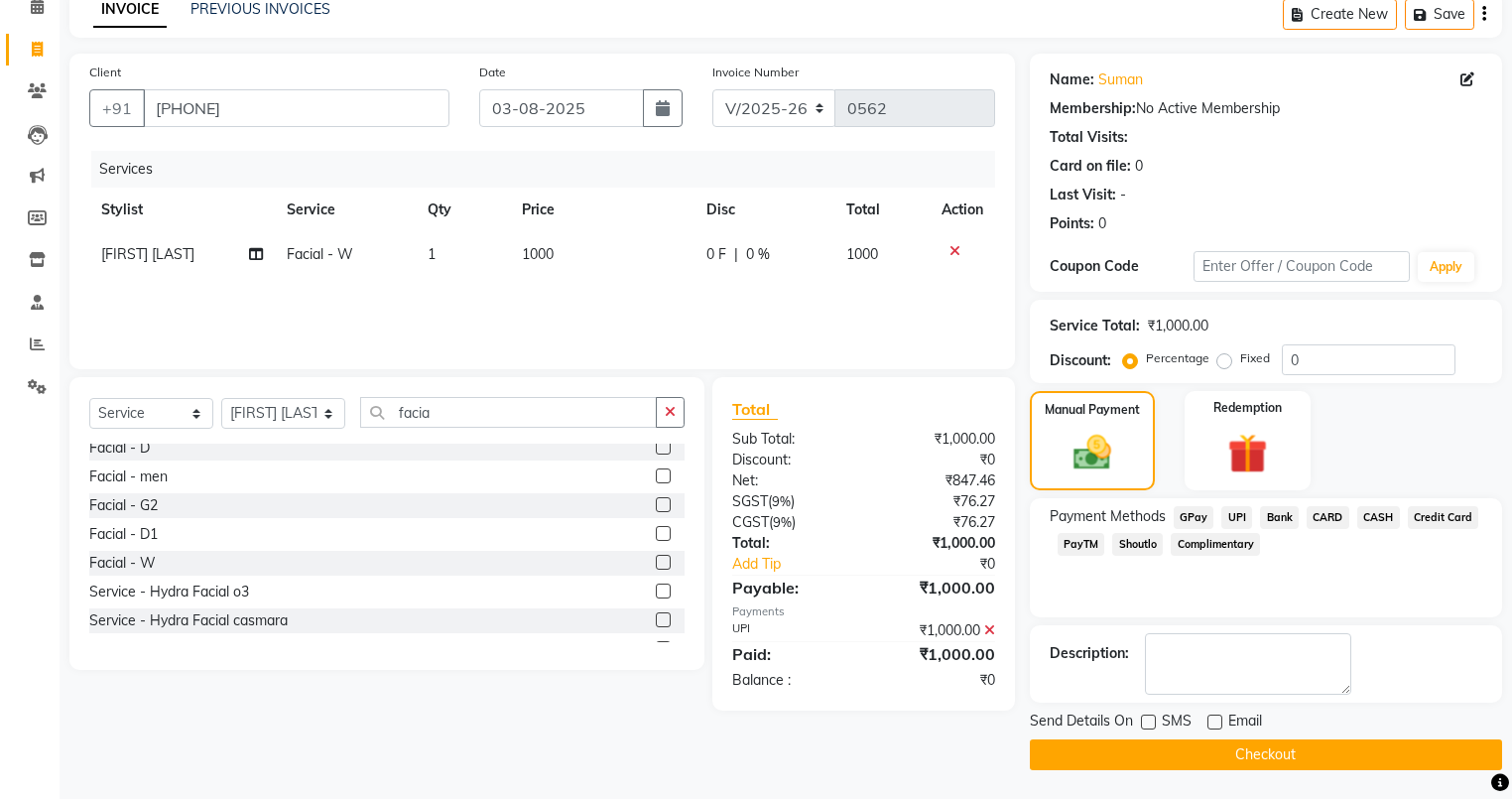 click on "Checkout" 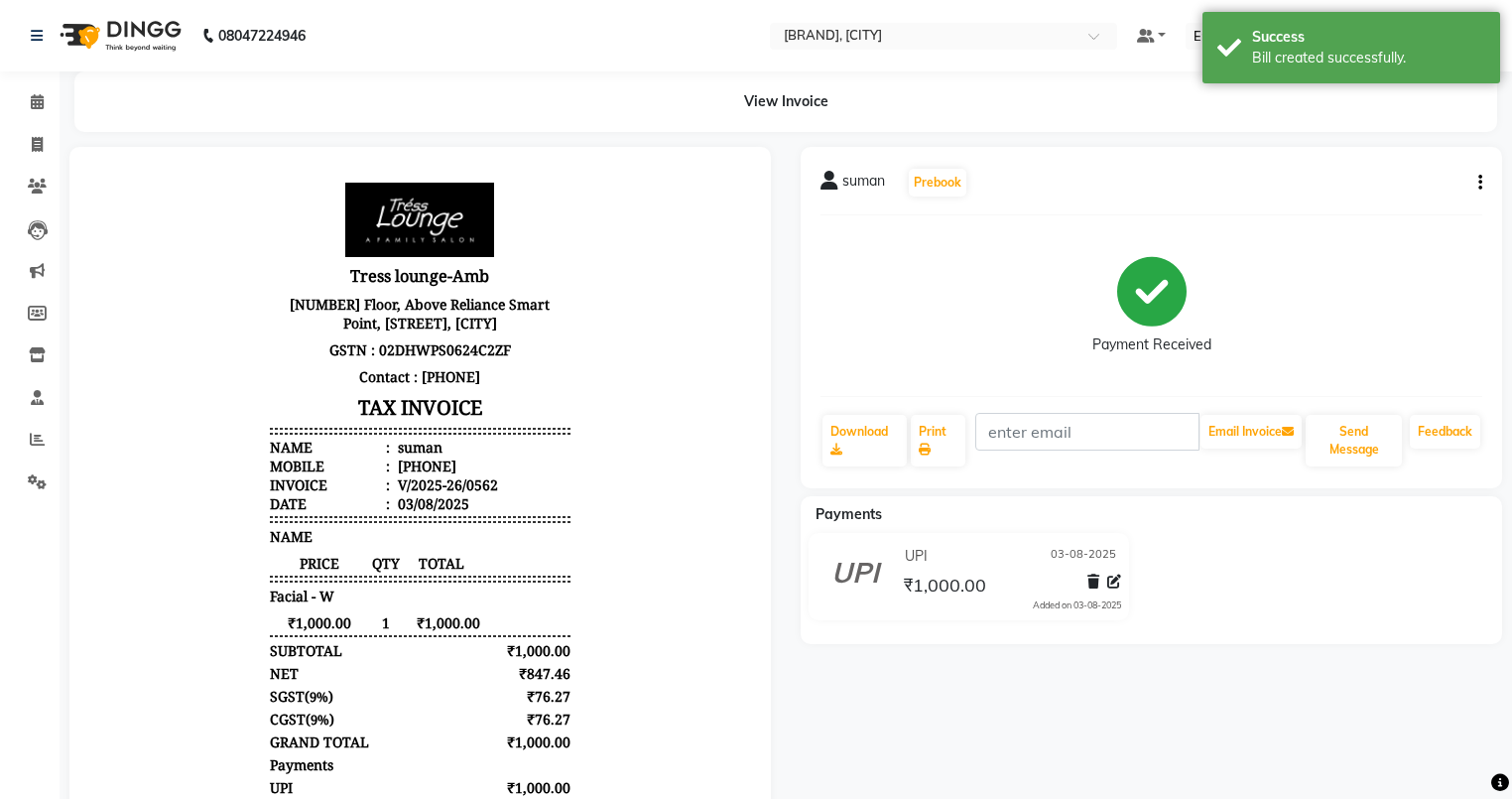 scroll, scrollTop: 0, scrollLeft: 0, axis: both 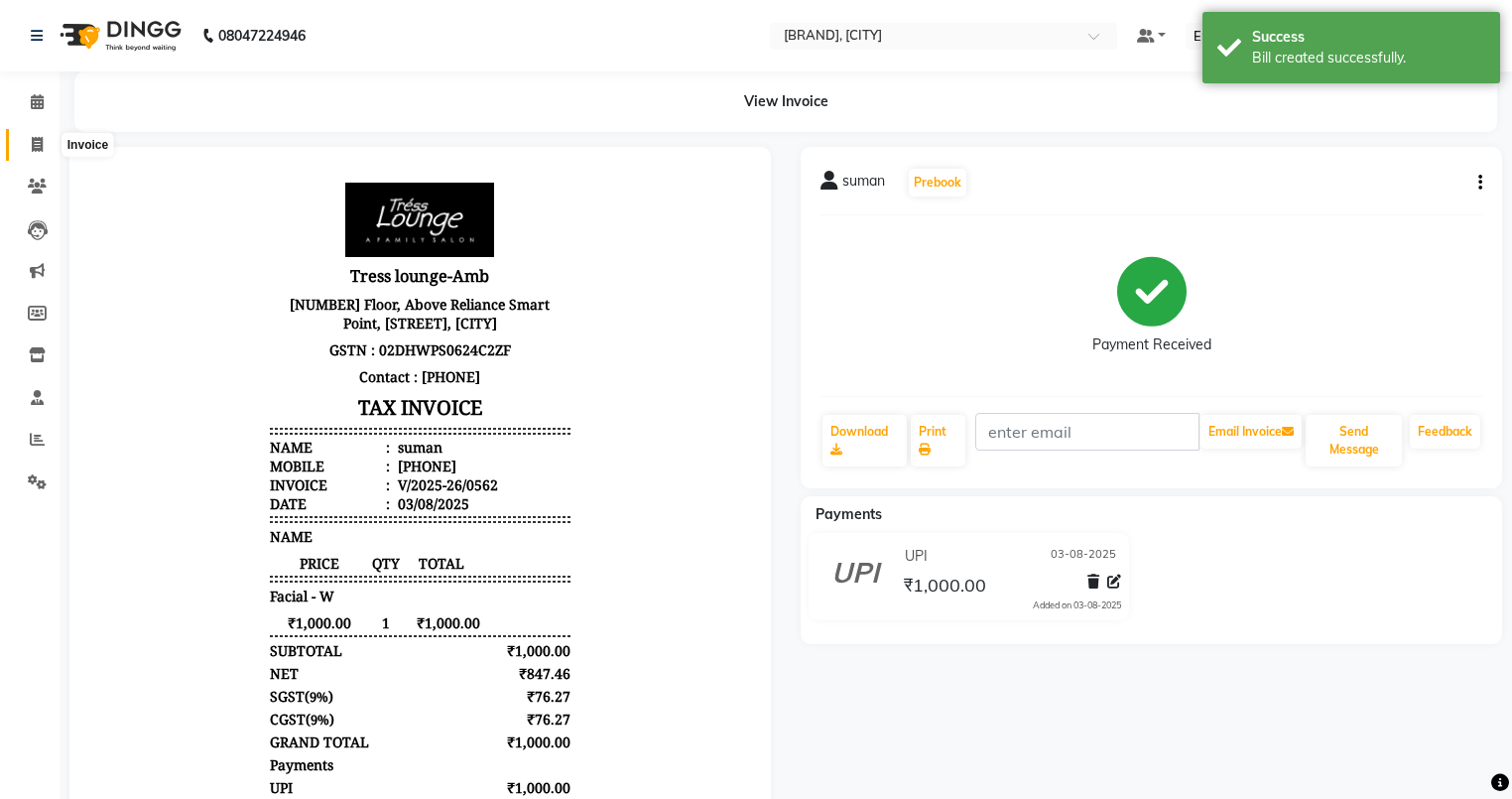 click 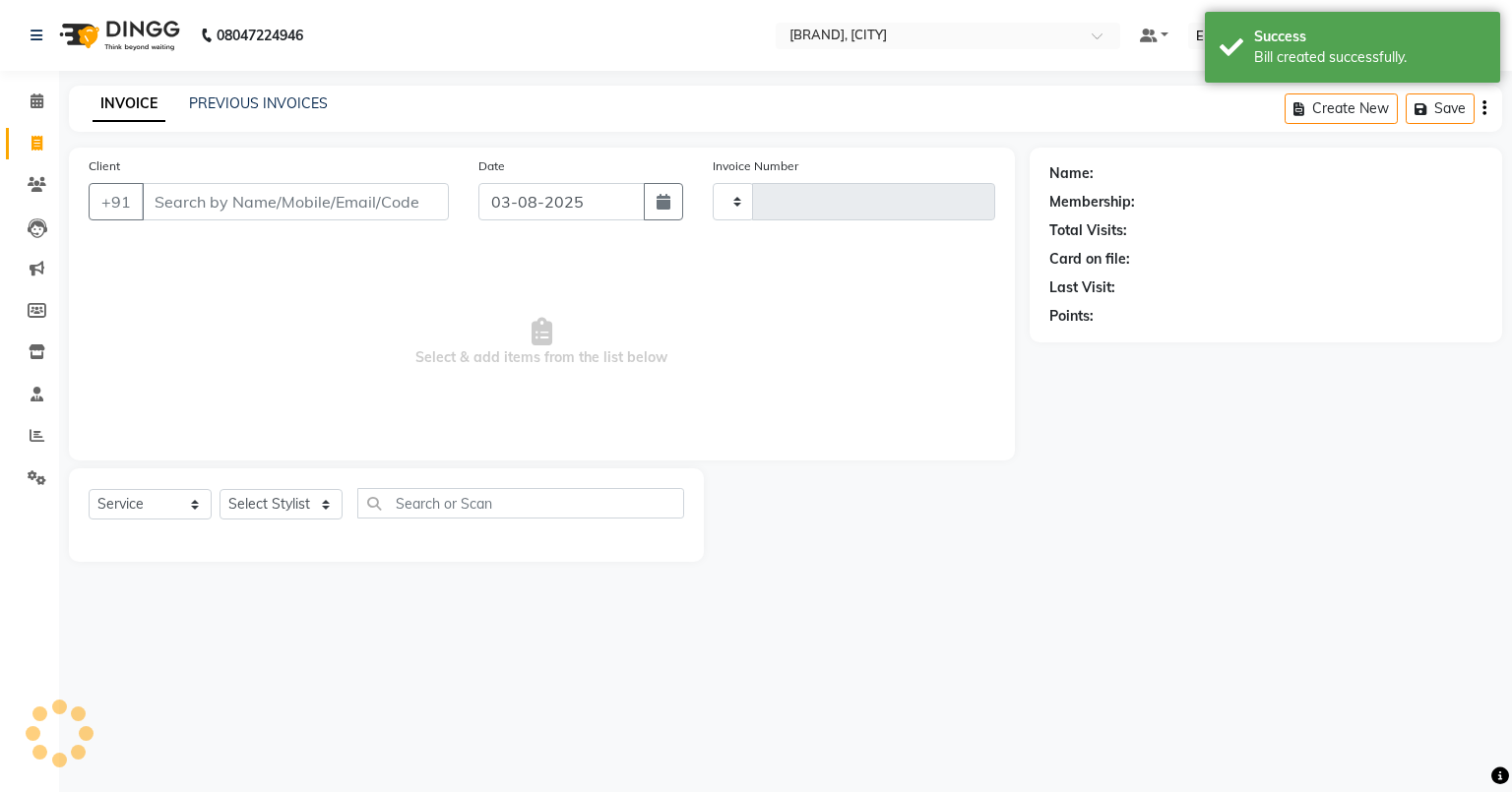 type on "0563" 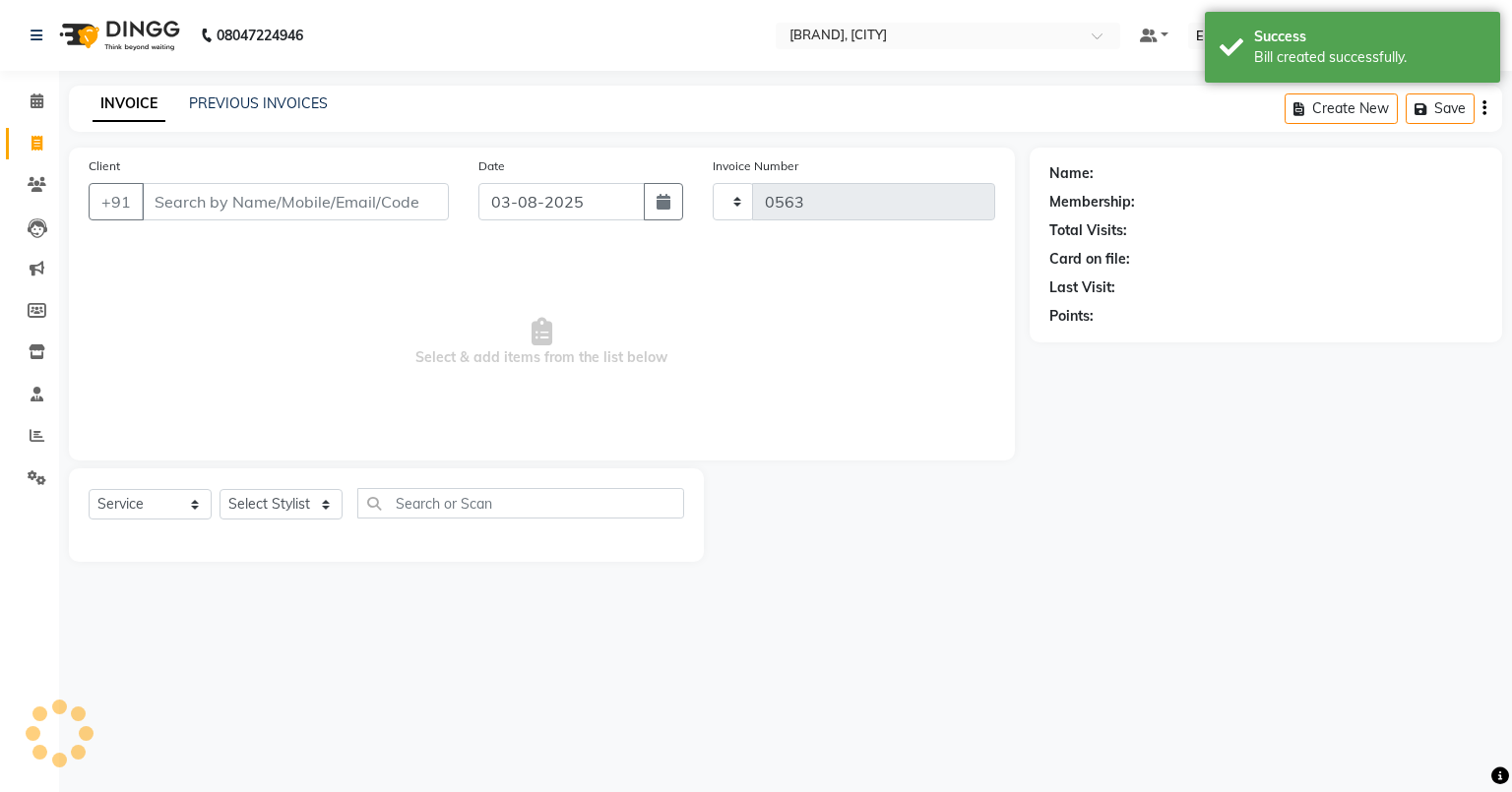 select on "5899" 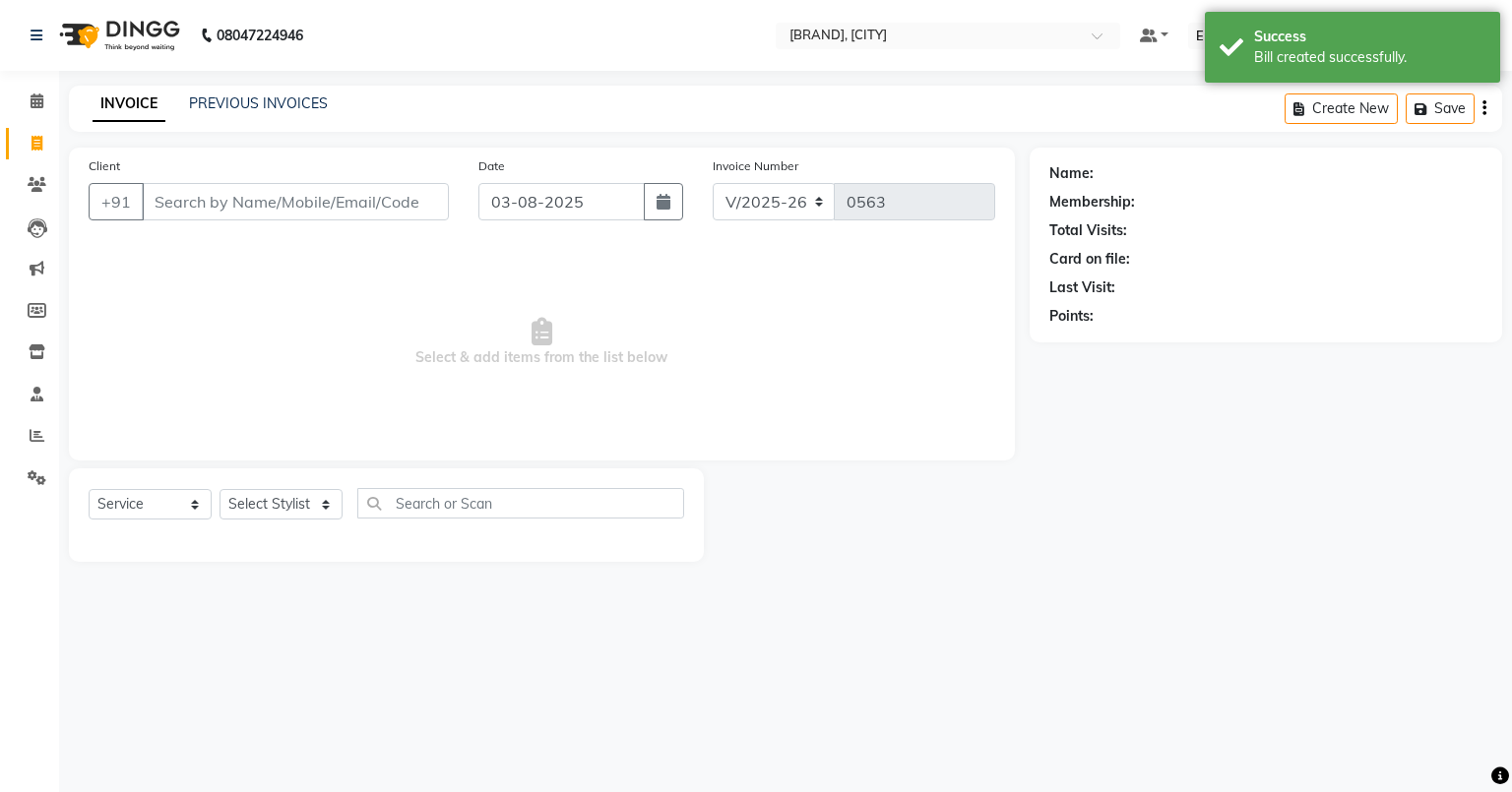 click on "Client" at bounding box center [295, 202] 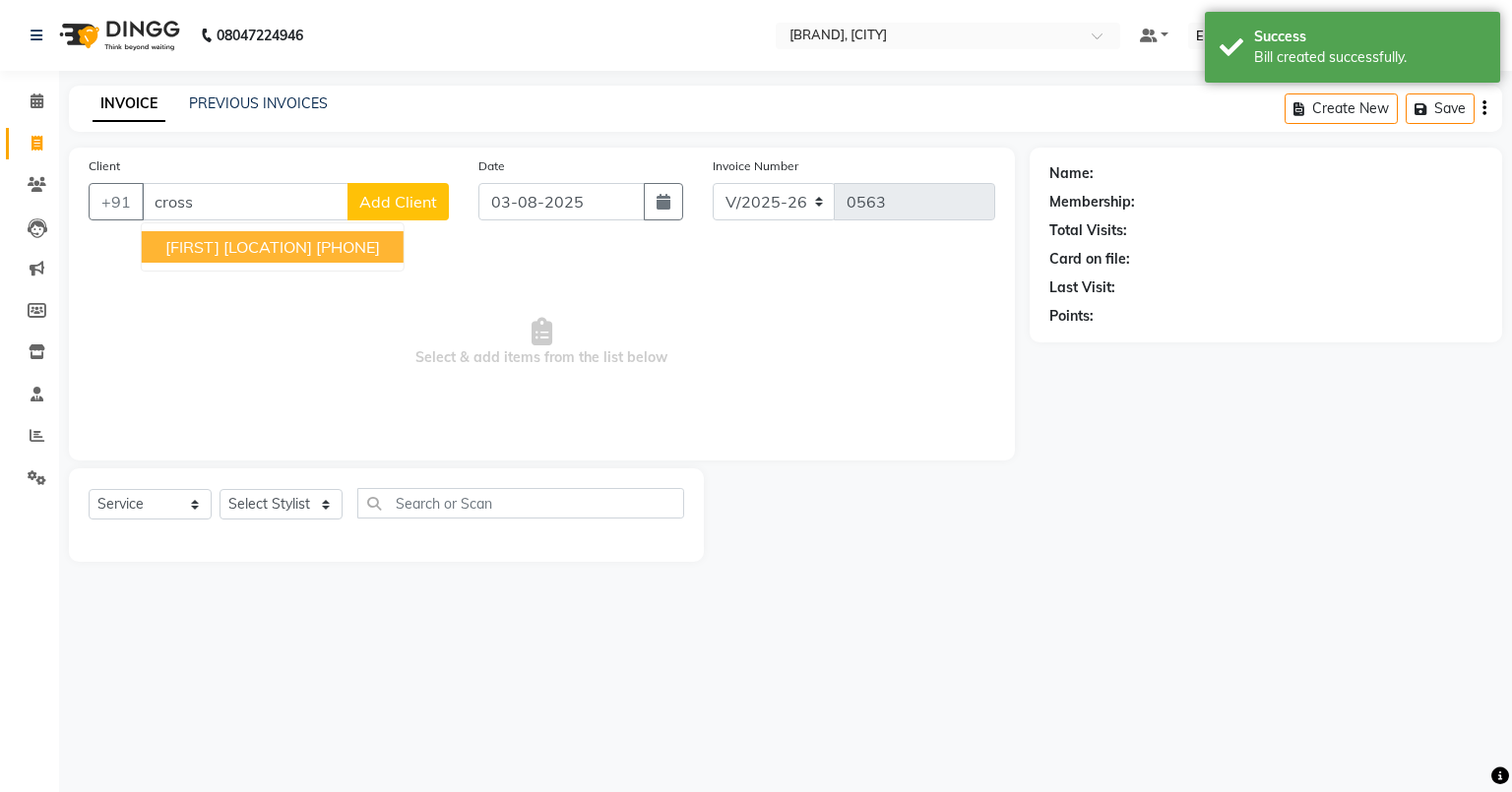 click on "[FIRST] [LOCATION]" at bounding box center [238, 247] 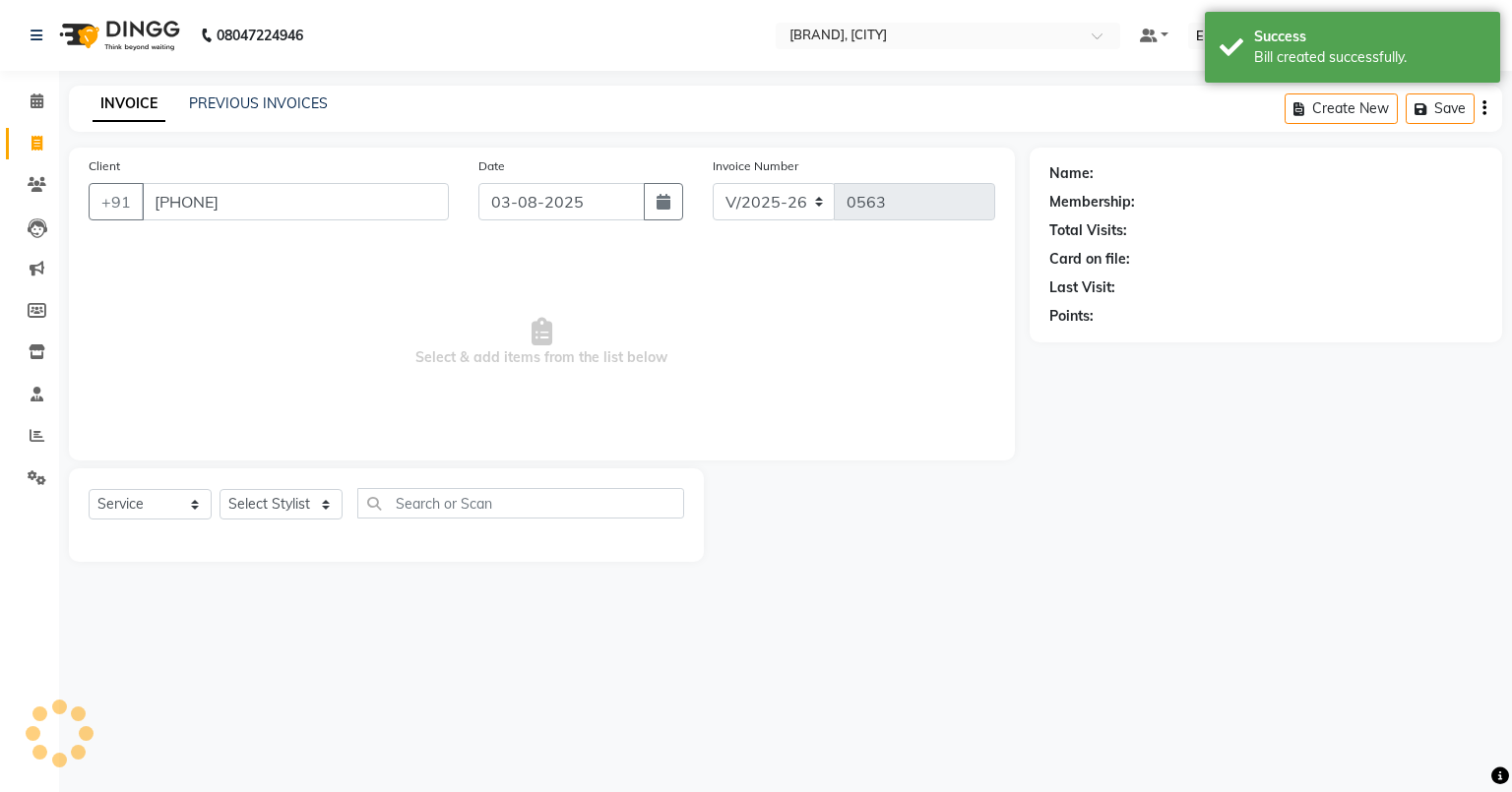 type on "[PHONE]" 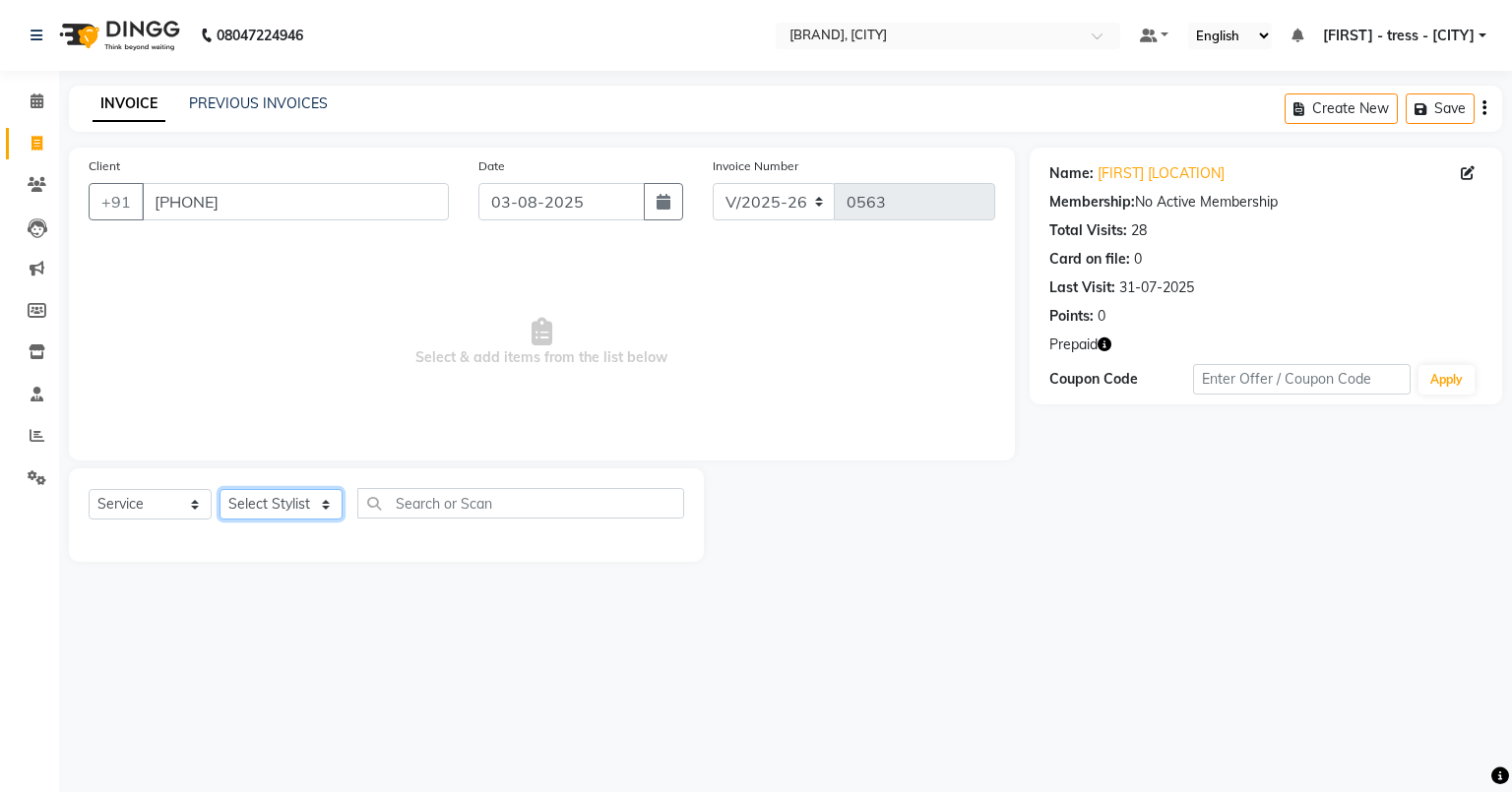 click on "Select Stylist [FIRST] [FIRST] [FIRST] [FIRST] [FIRST] [FIRST]" 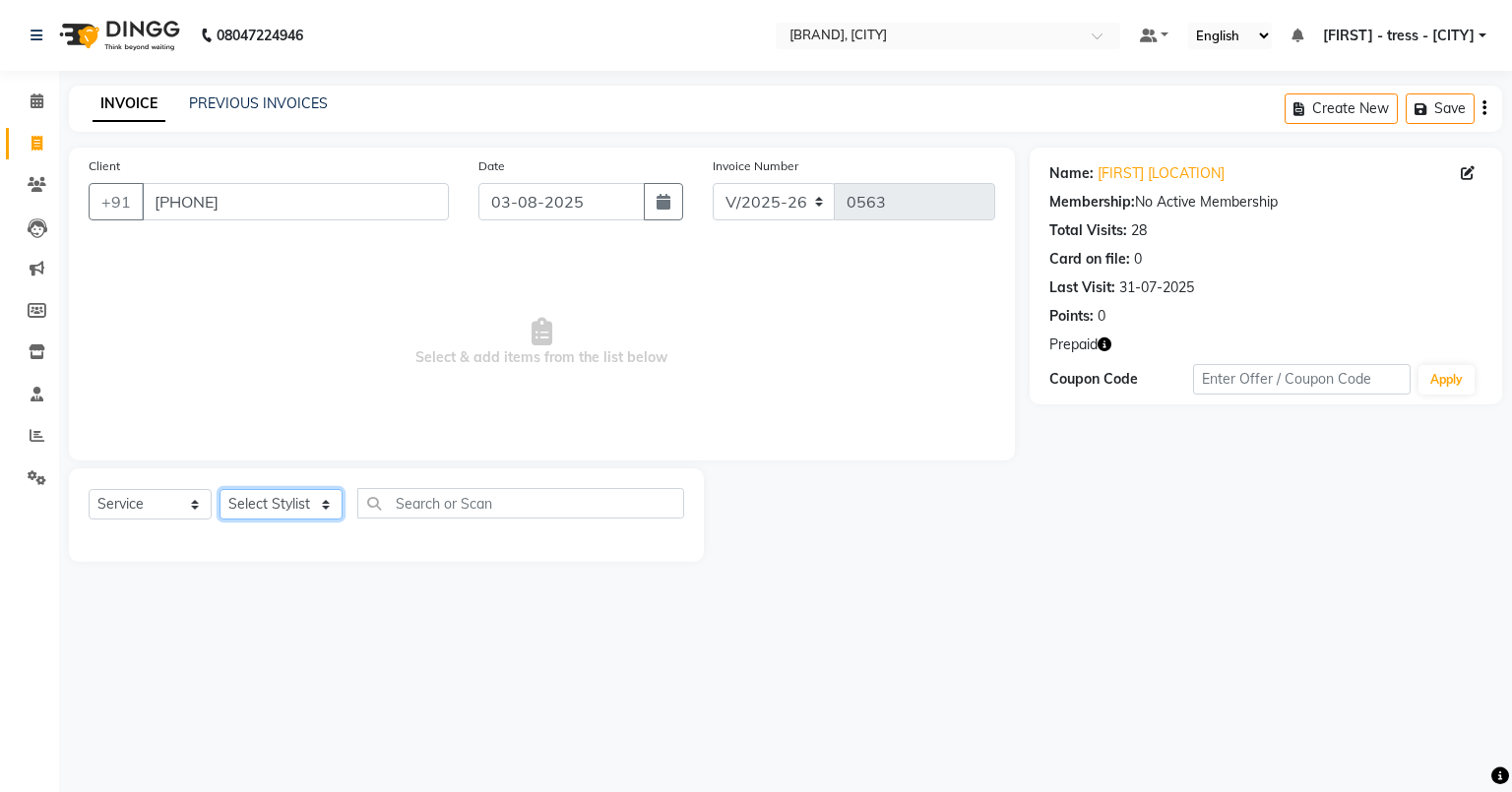 select on "69550" 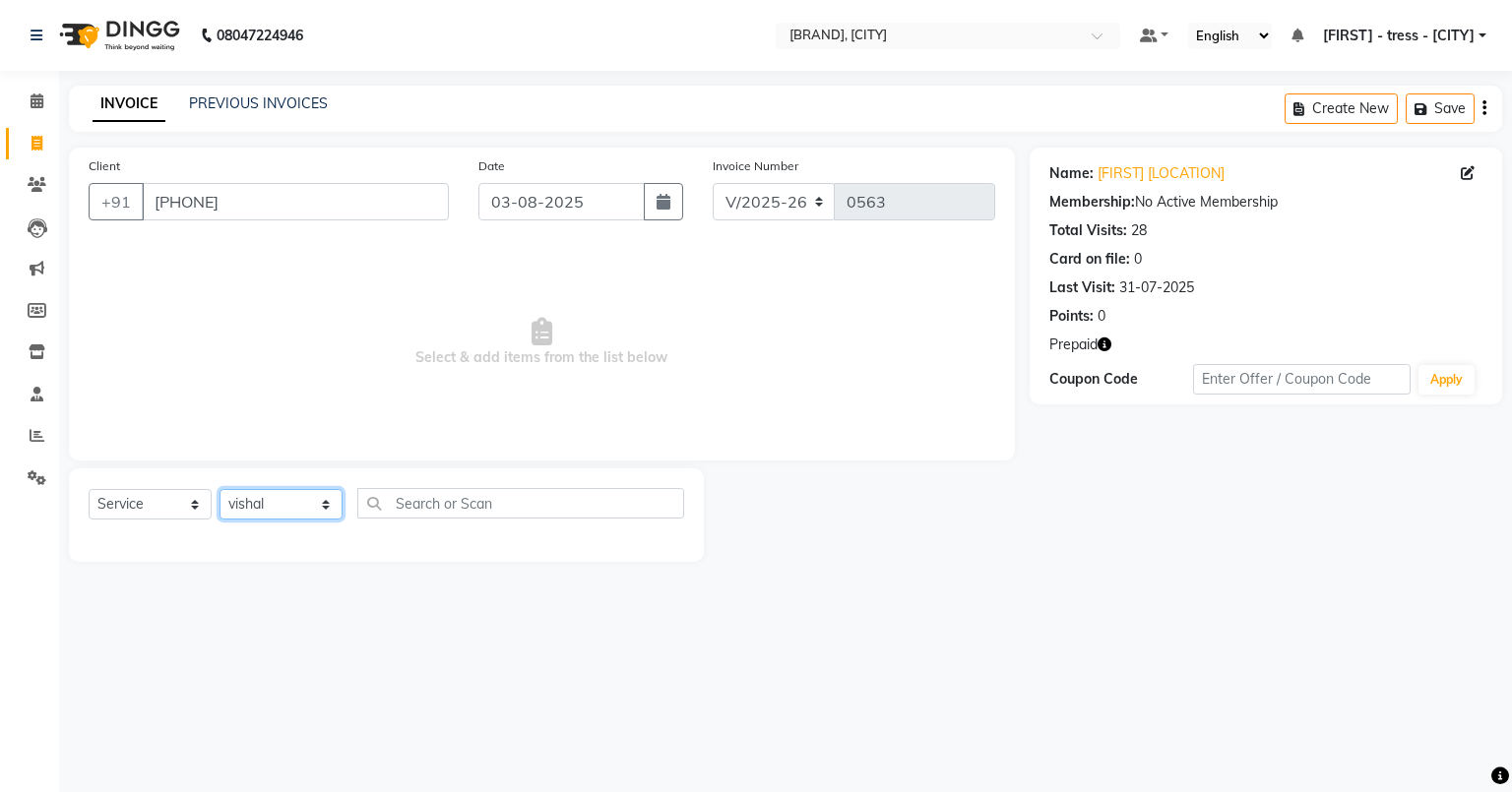 click on "Select Stylist [FIRST] [FIRST] [FIRST] [FIRST] [FIRST] [FIRST]" 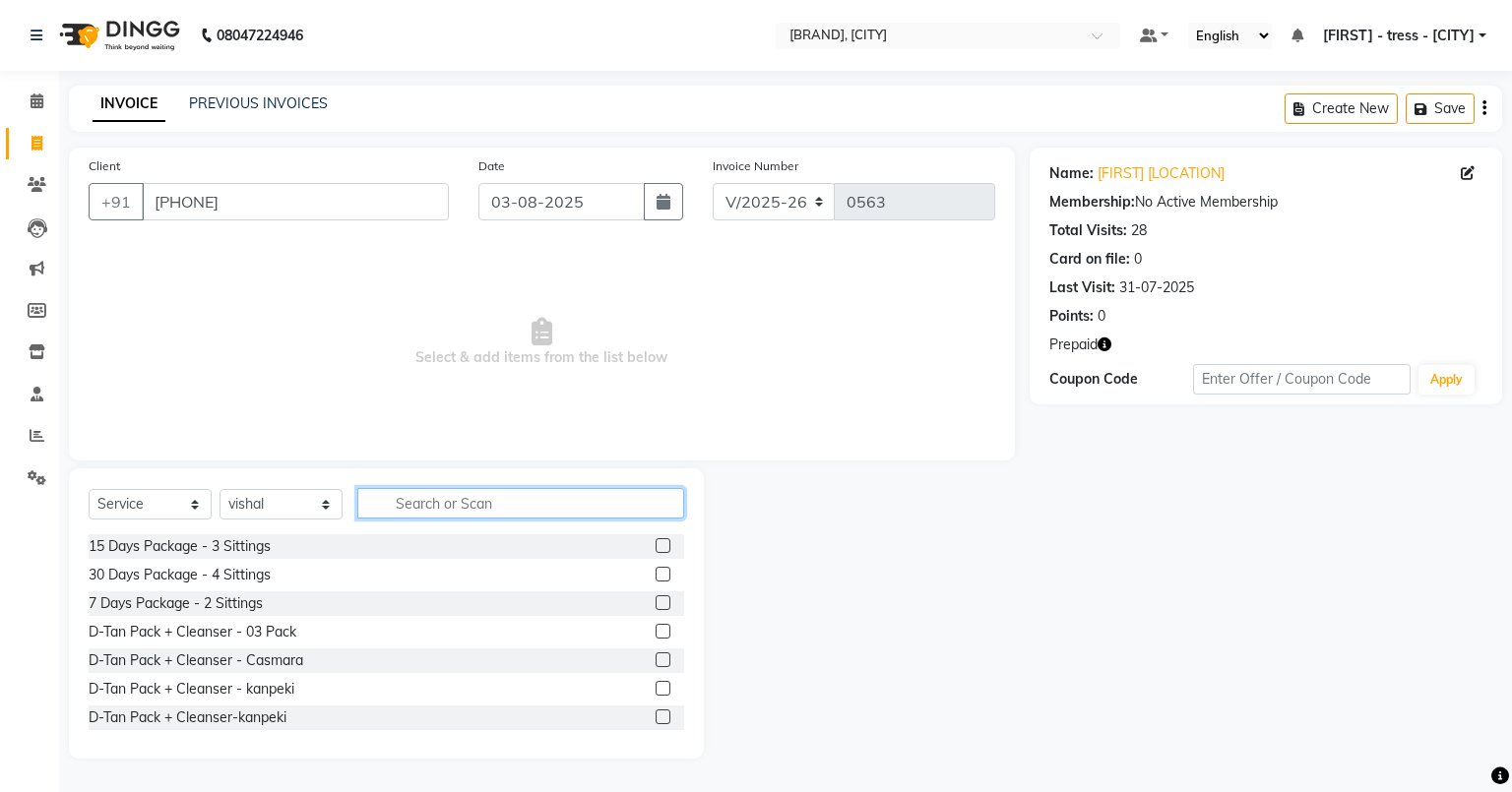 click 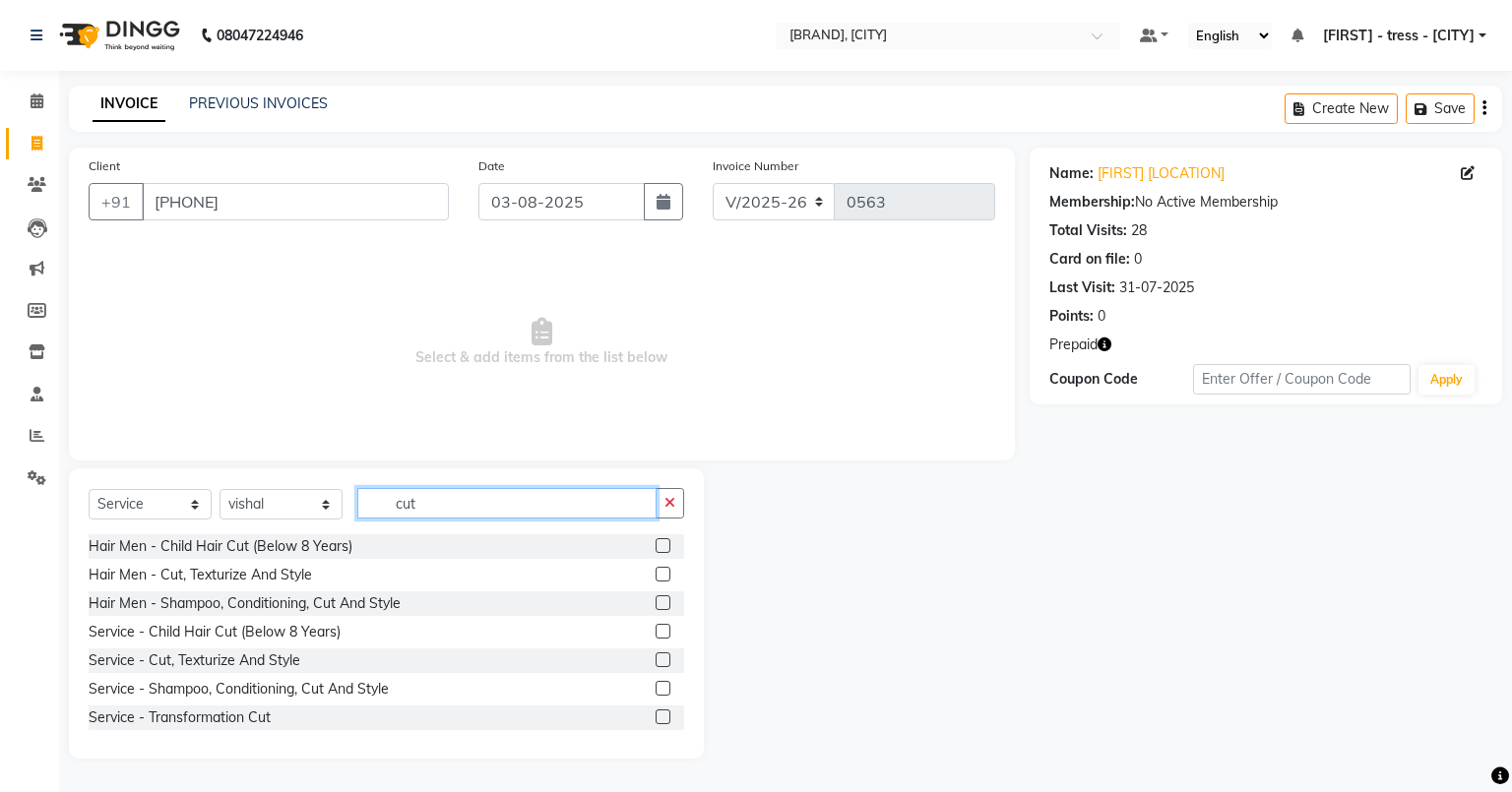 type on "cut" 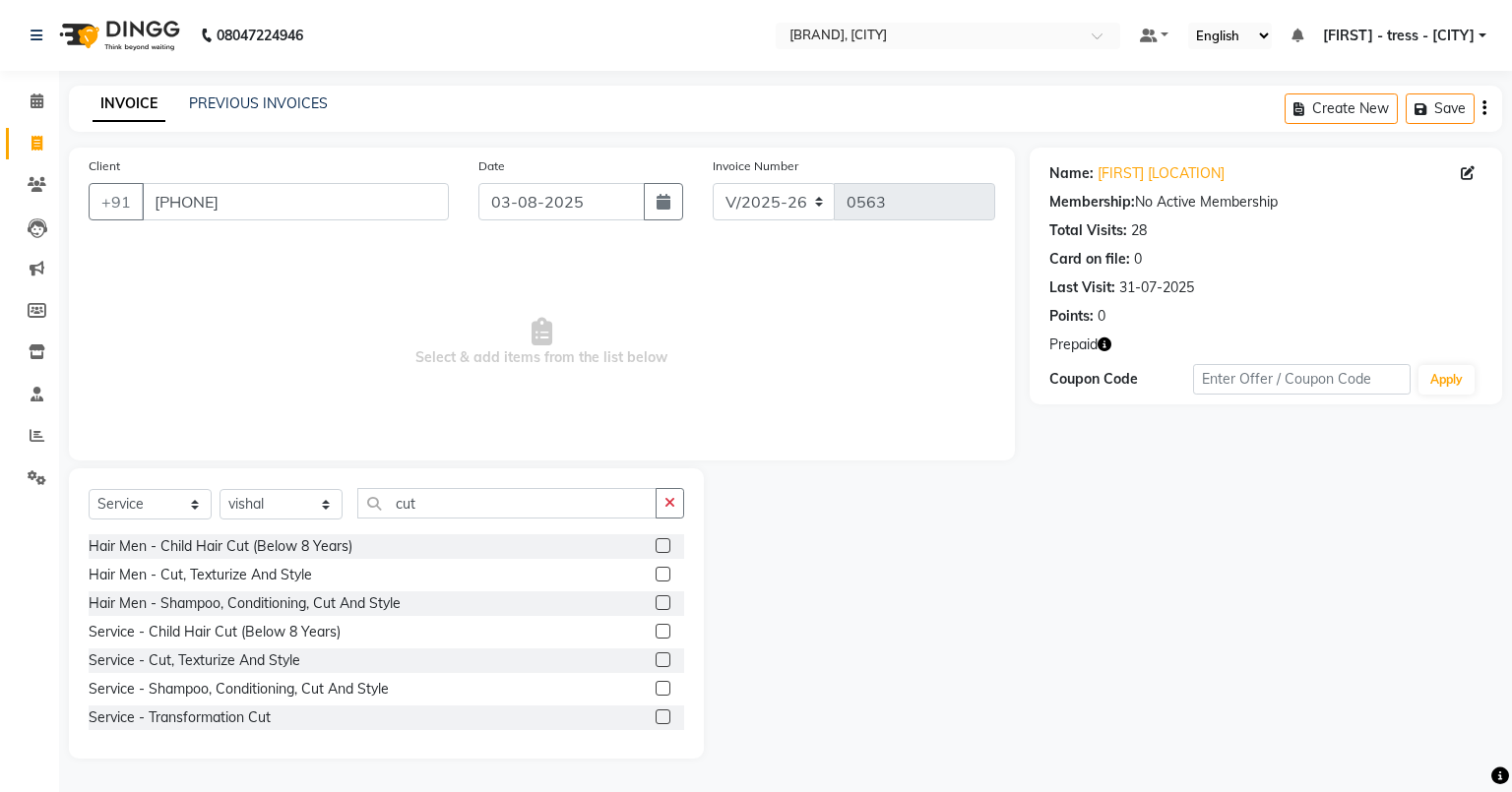 click 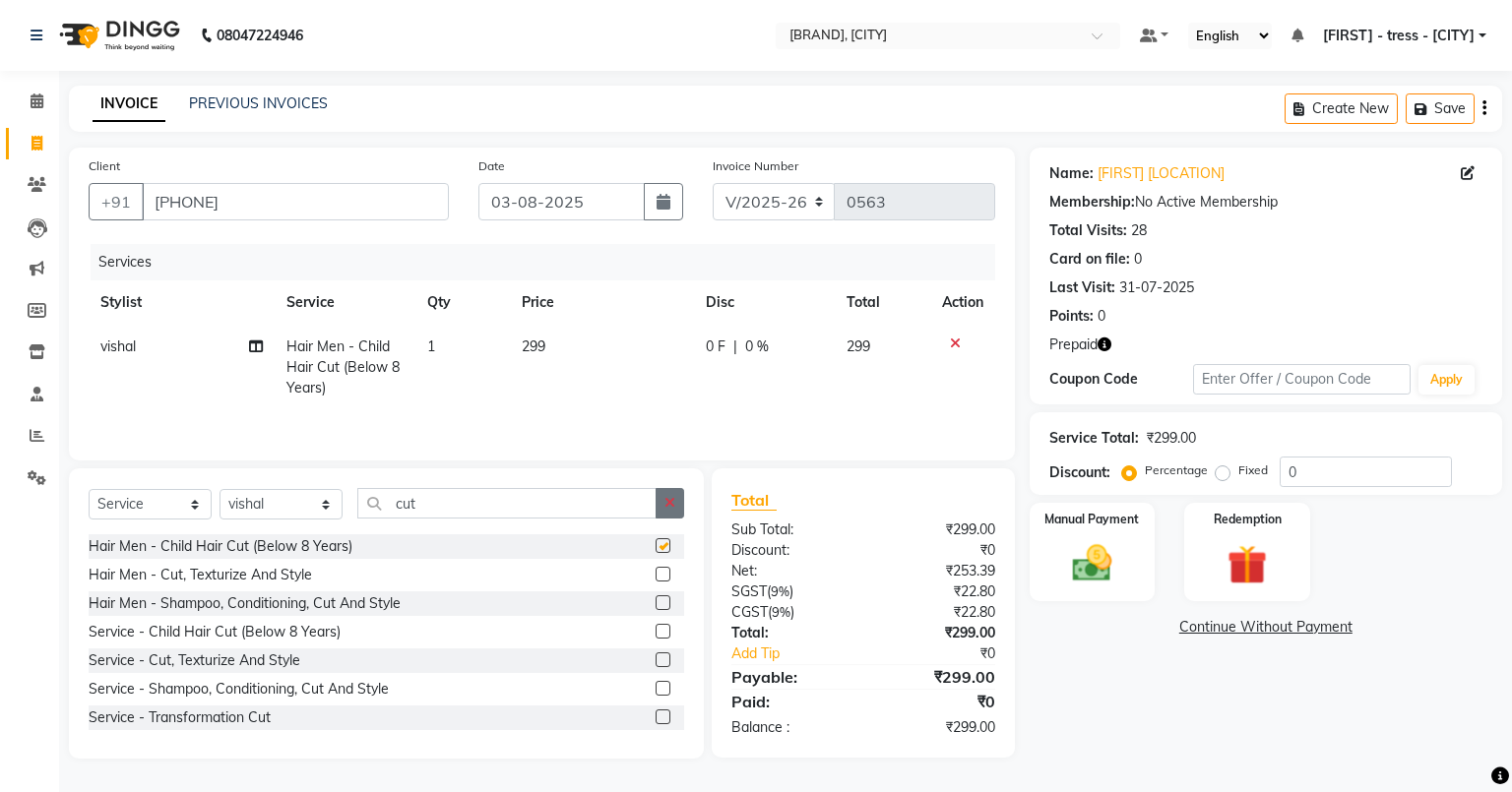 checkbox on "false" 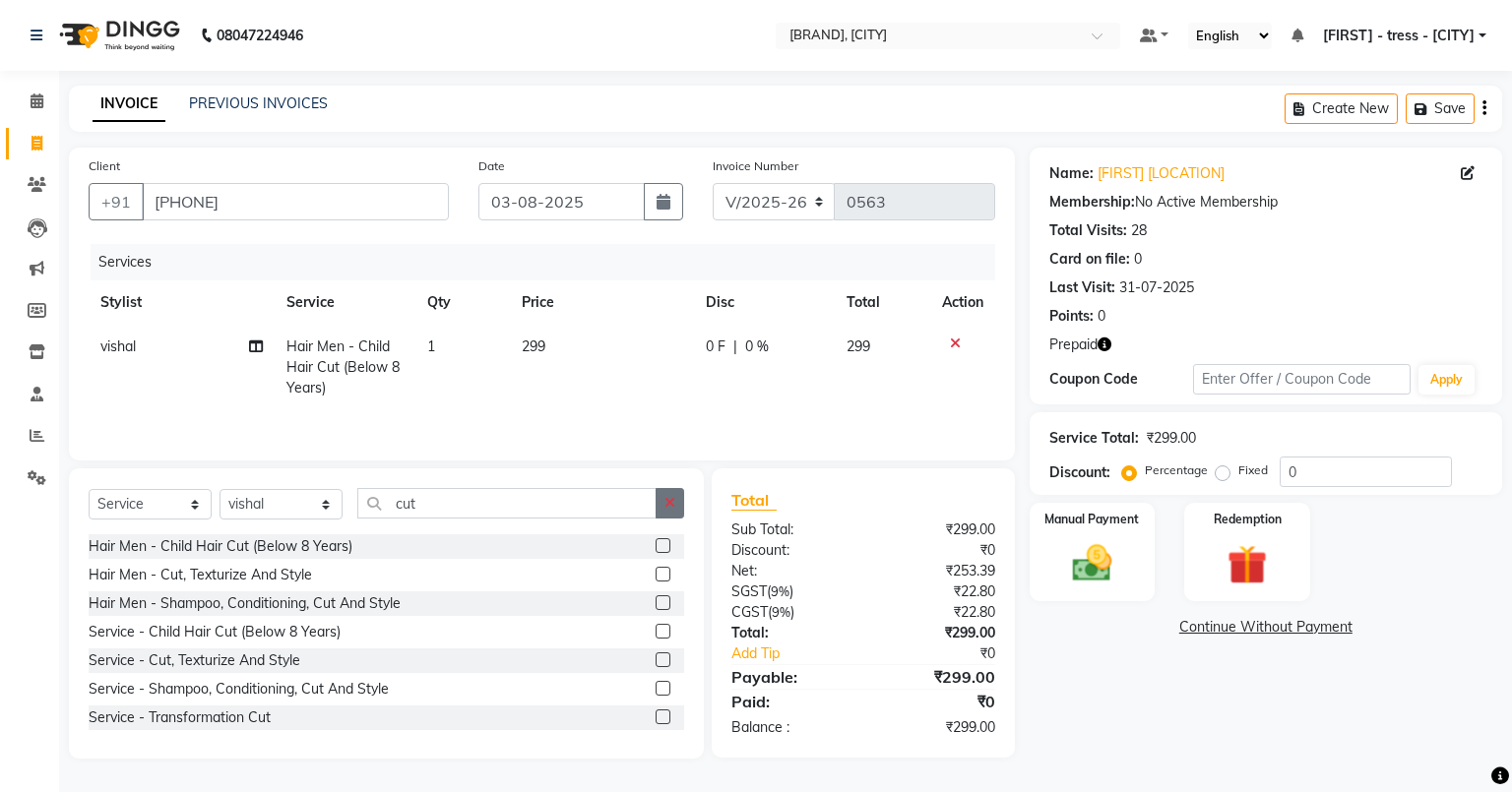 click 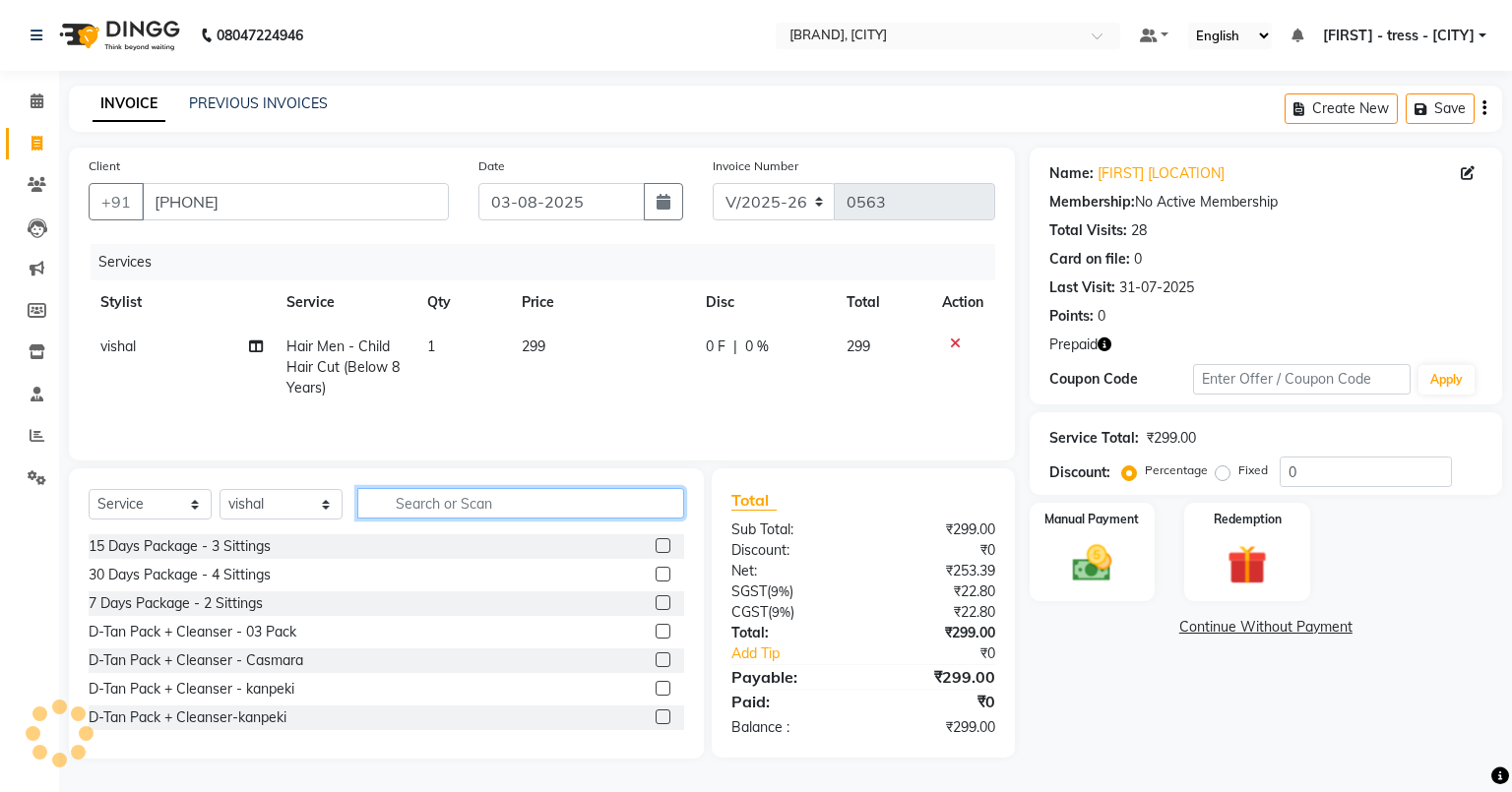 click 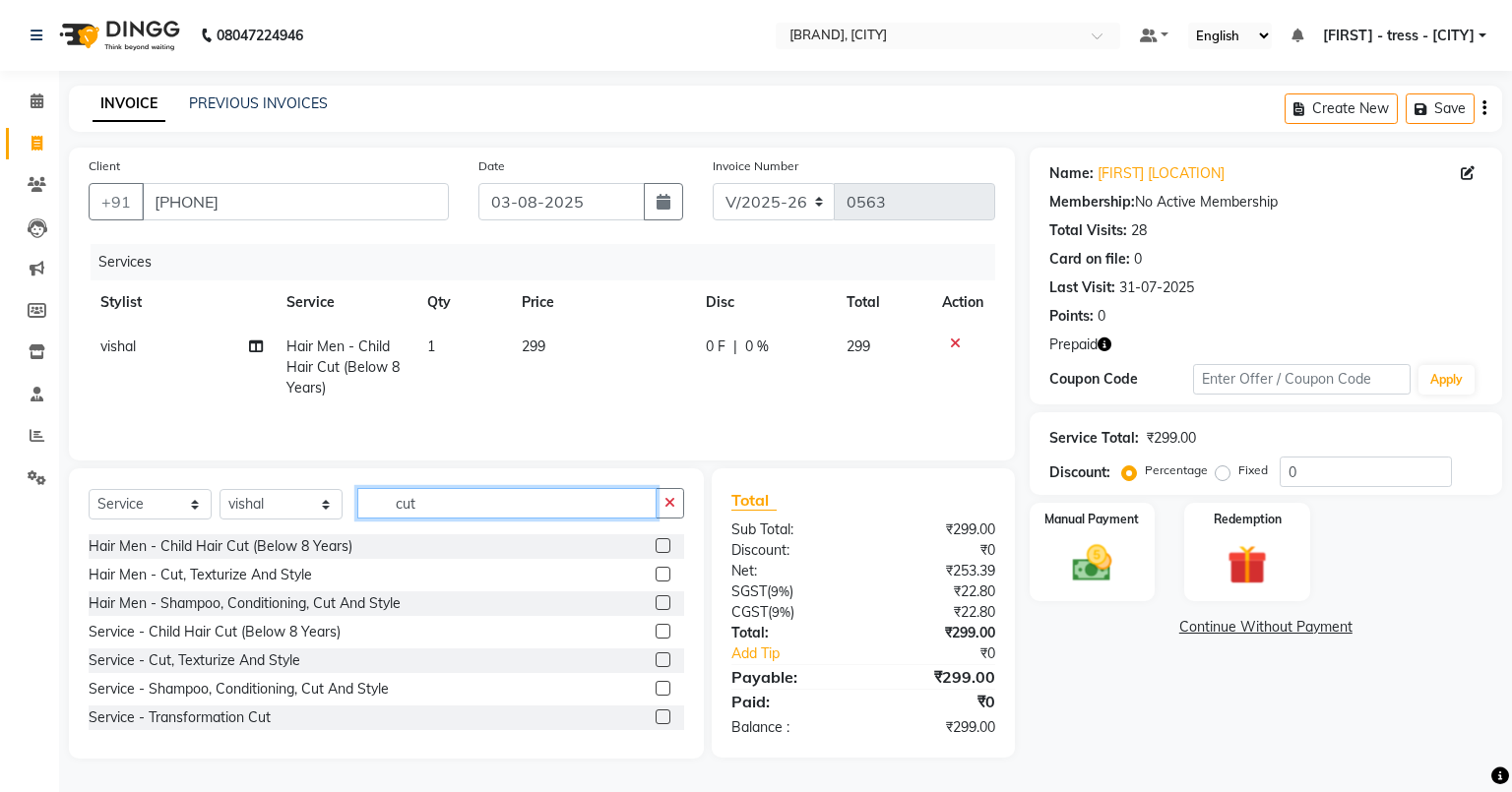 type on "cut" 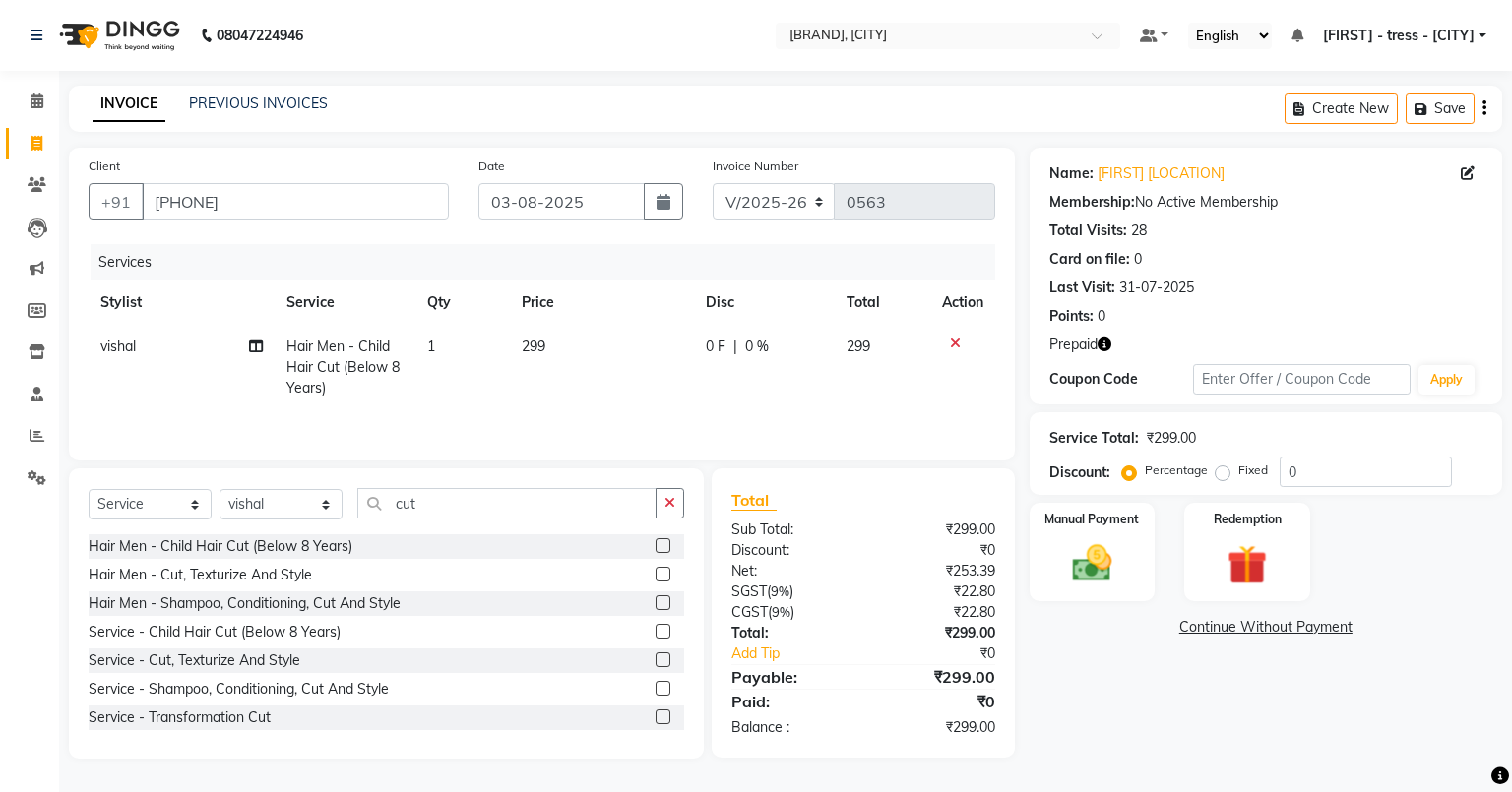 click 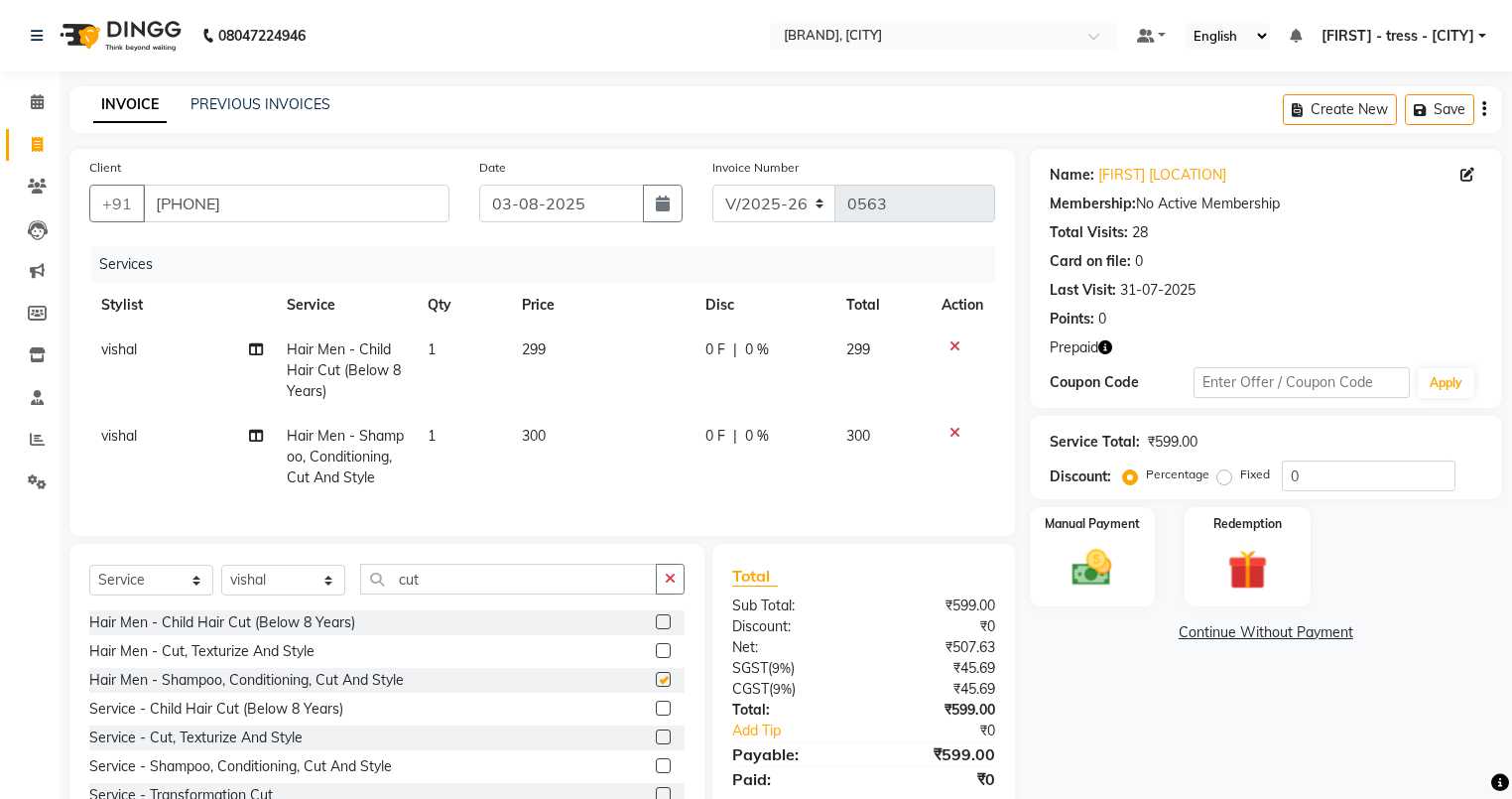 checkbox on "false" 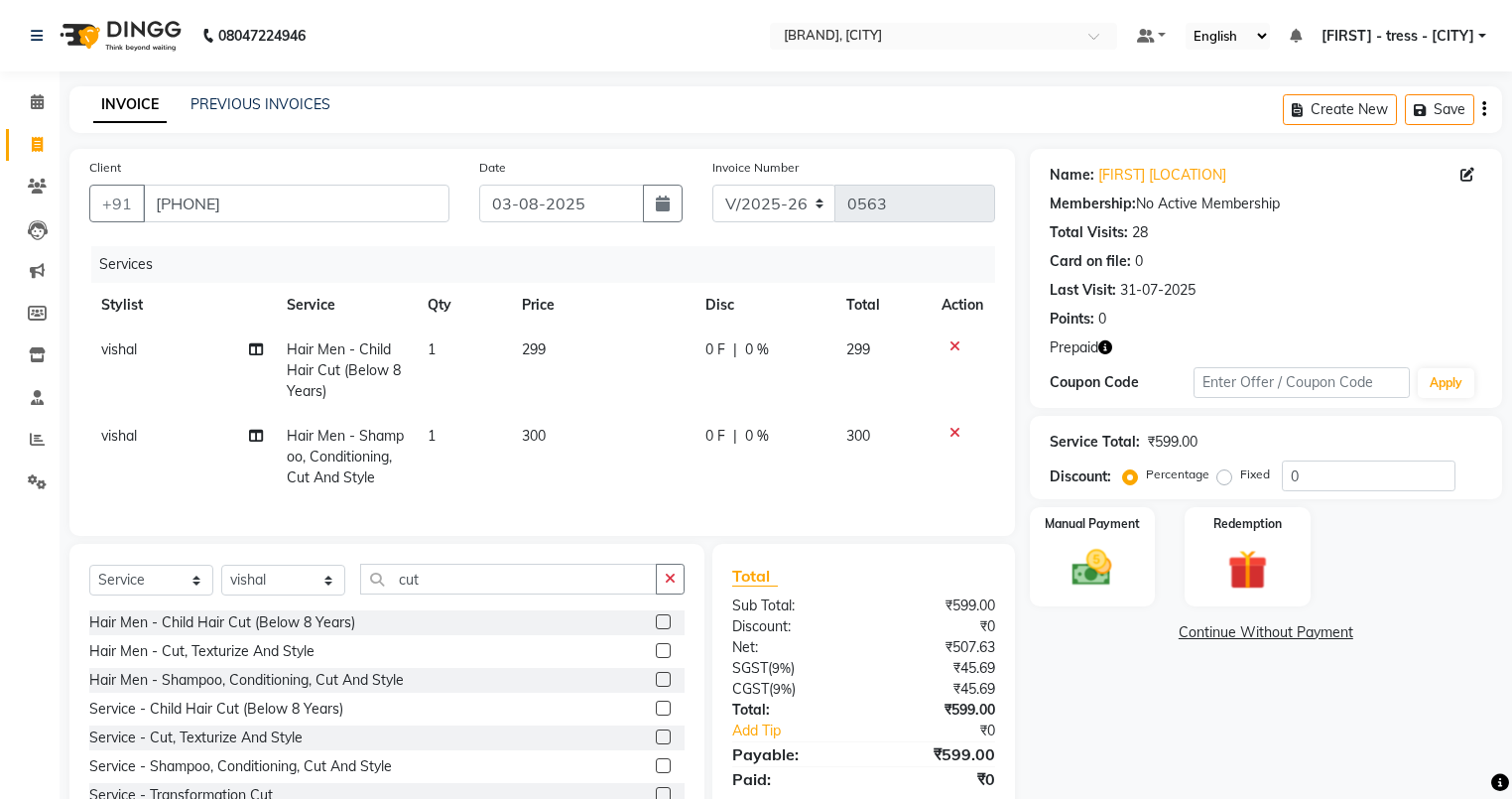 drag, startPoint x: 671, startPoint y: 589, endPoint x: 452, endPoint y: 583, distance: 219.0822 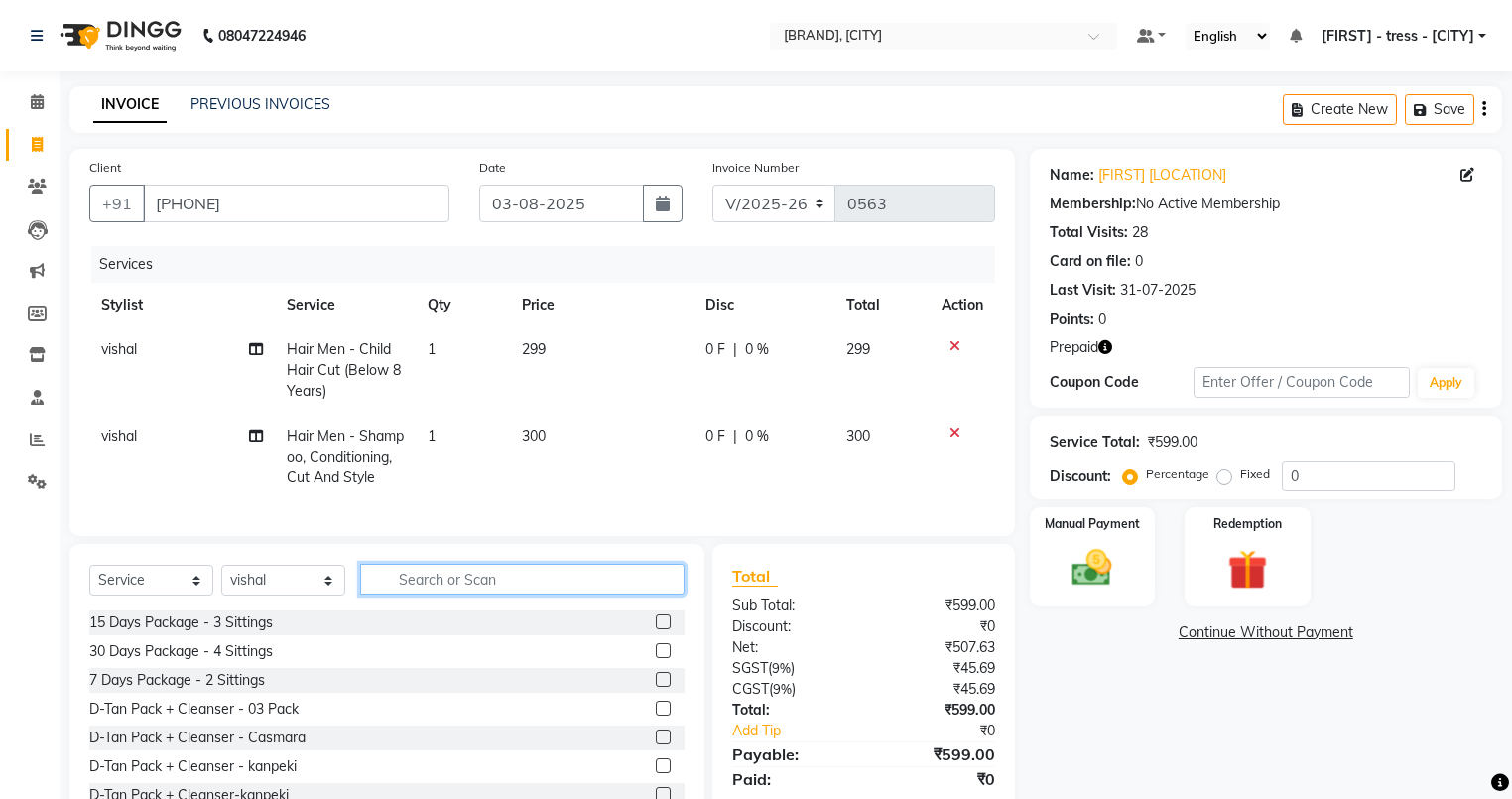 click 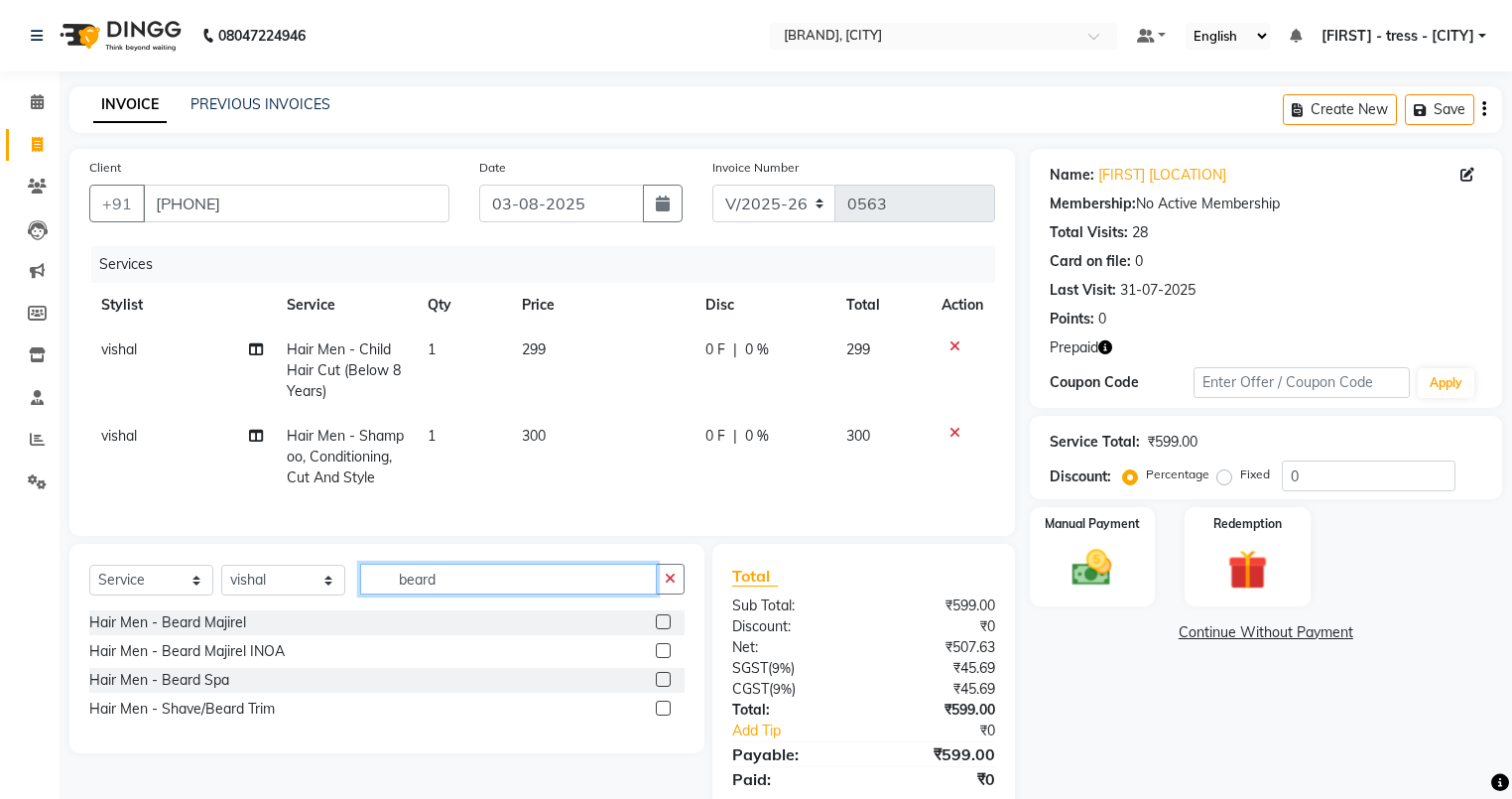 type on "beard" 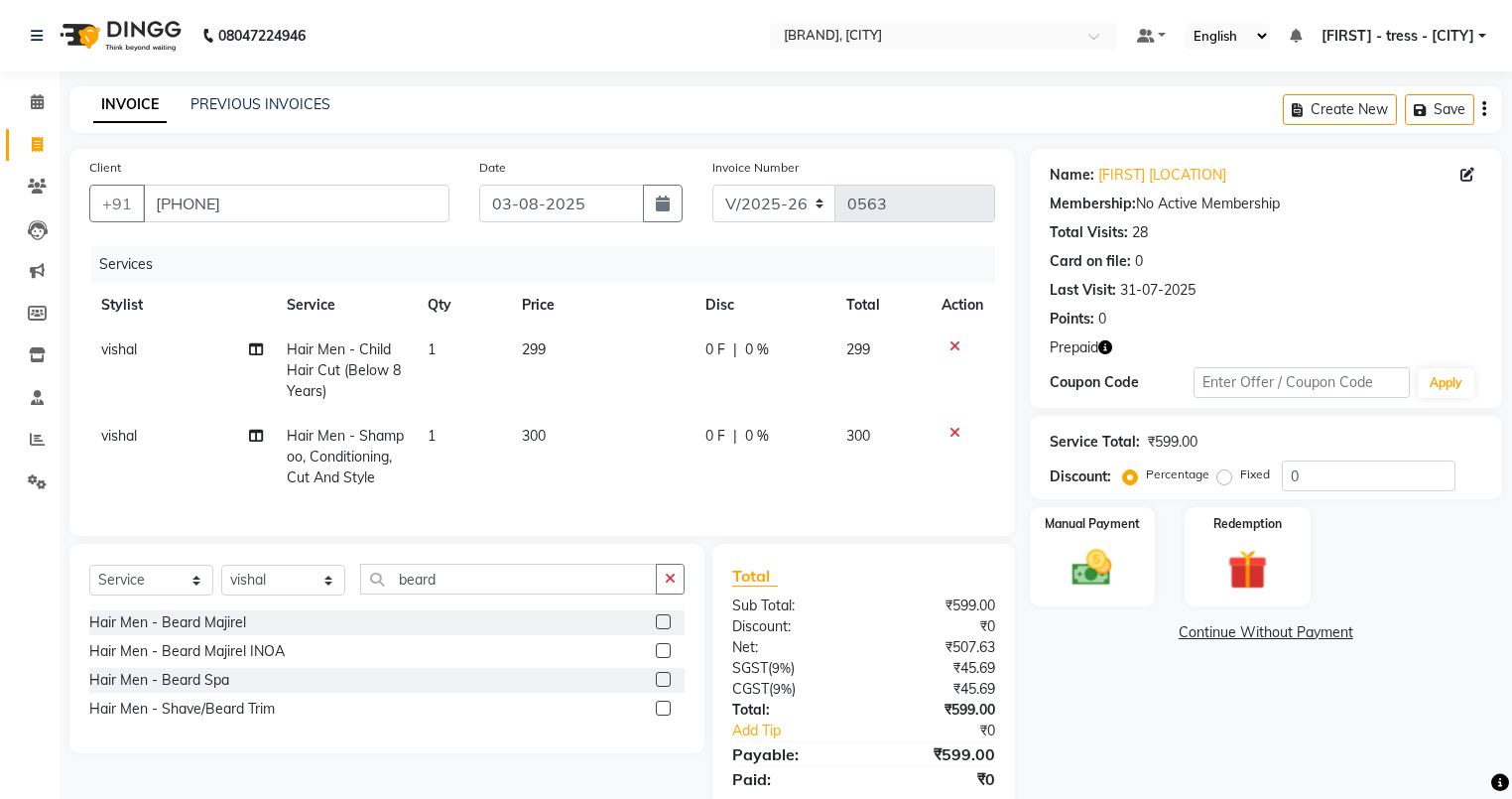 click 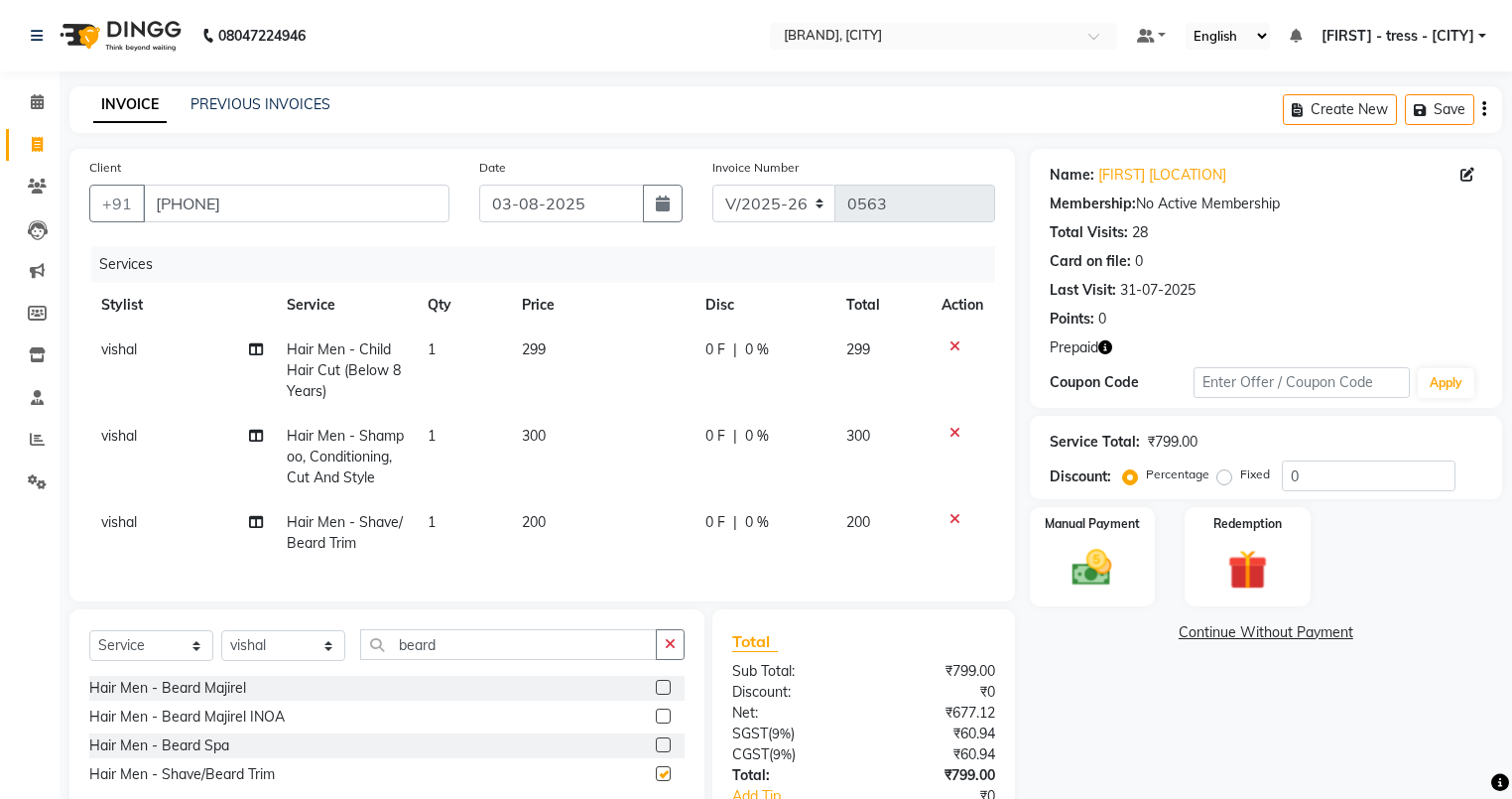 checkbox on "false" 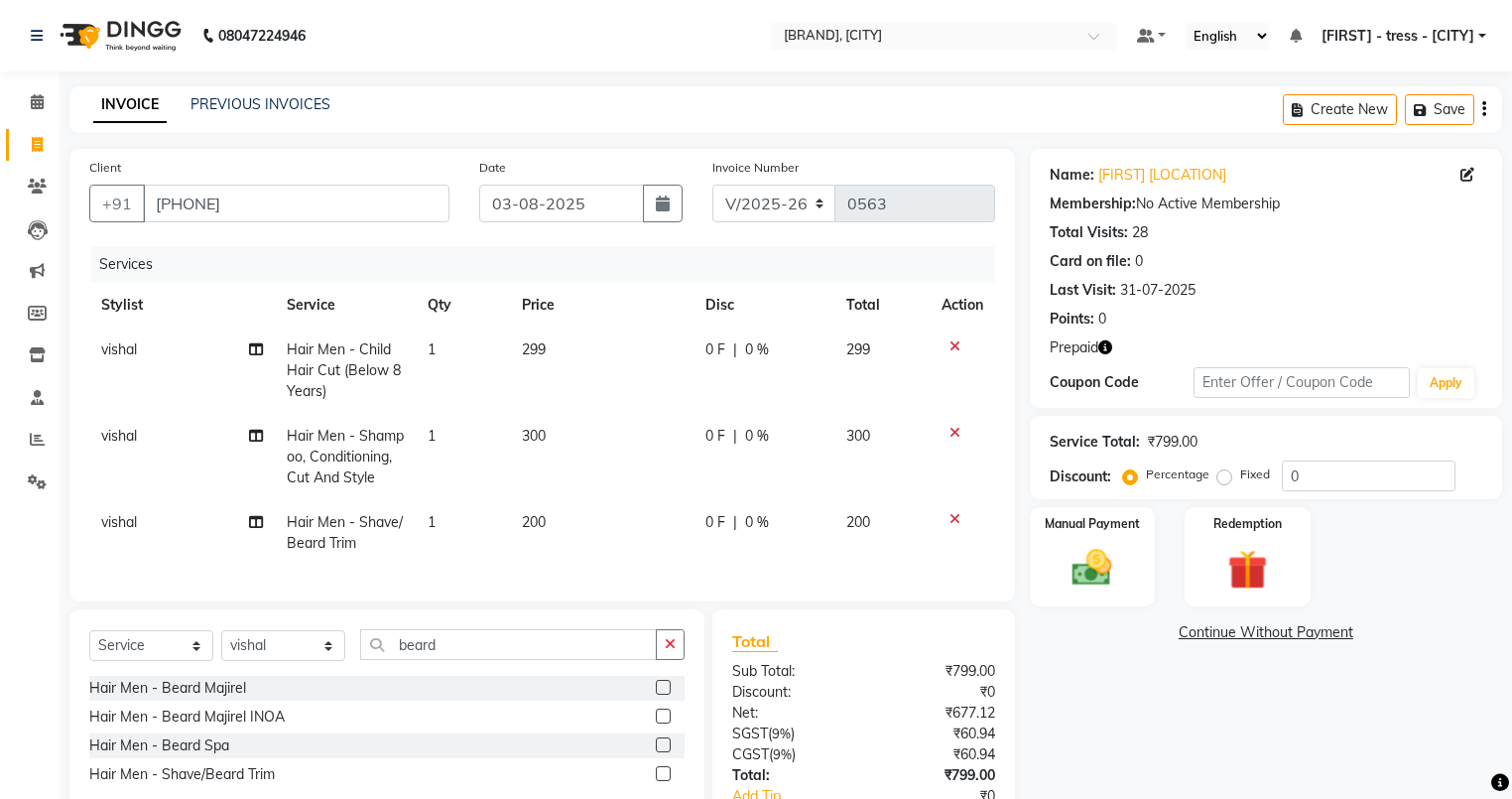 click on "300" 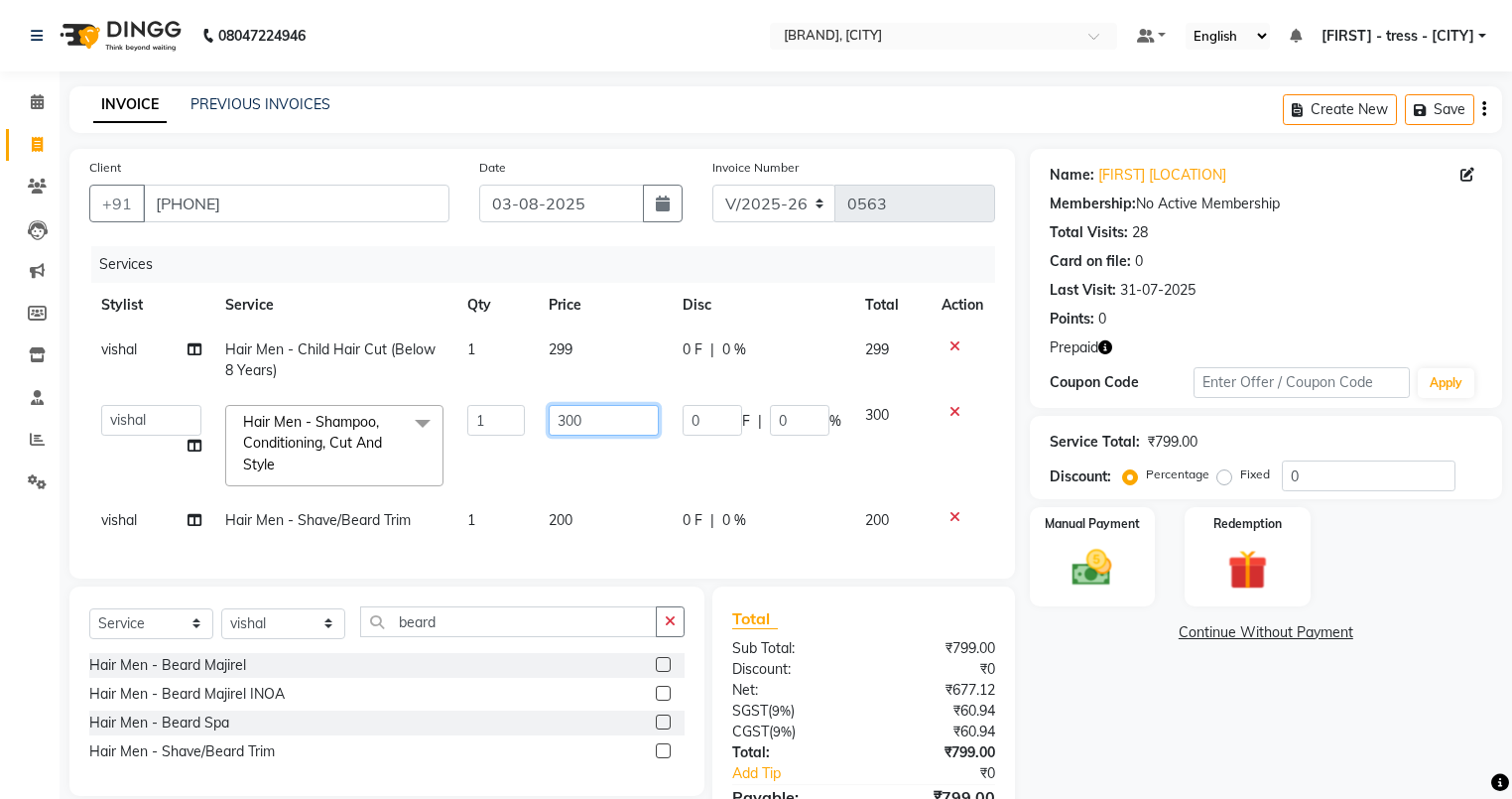 click on "300" 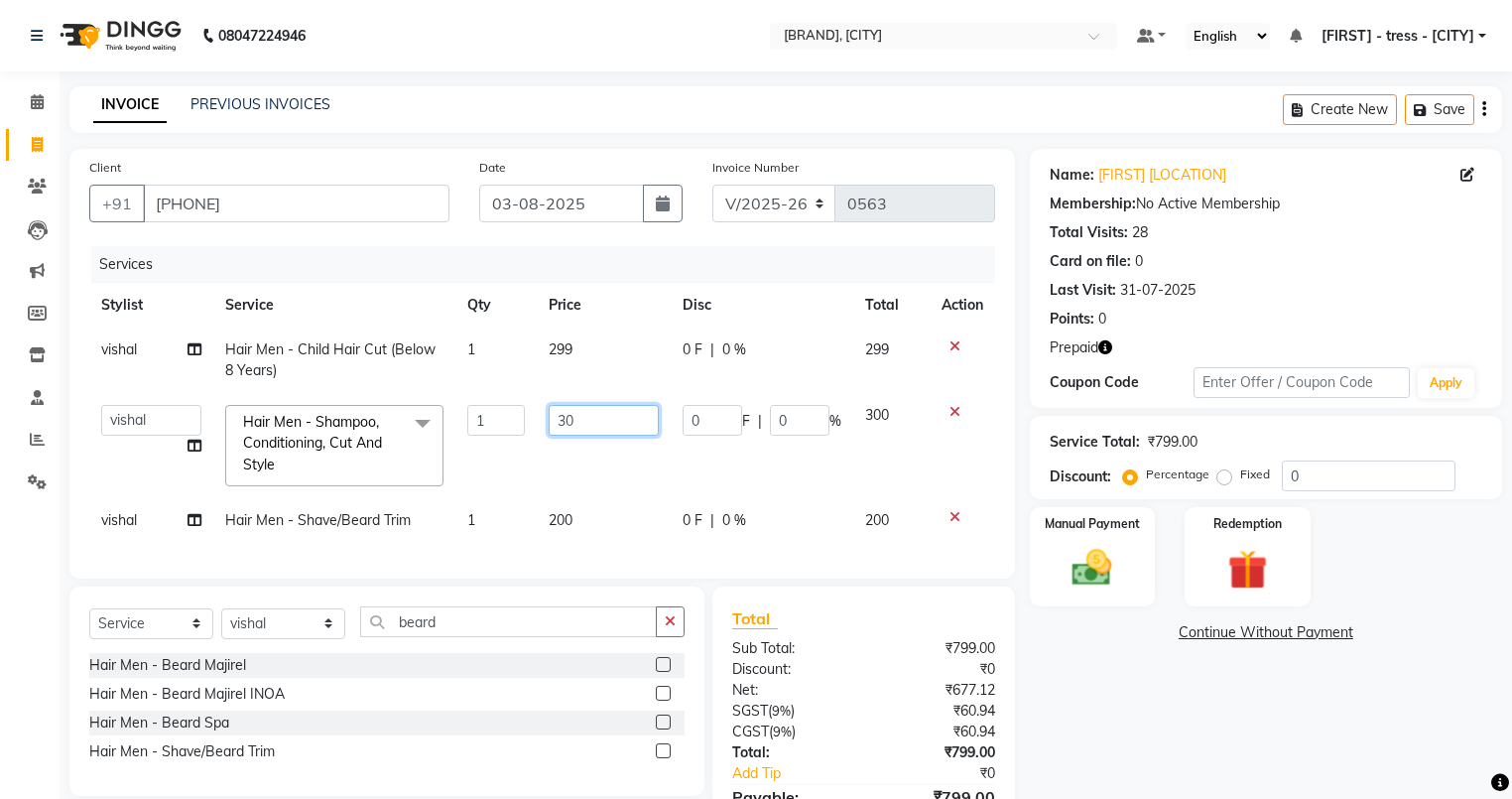 type on "3" 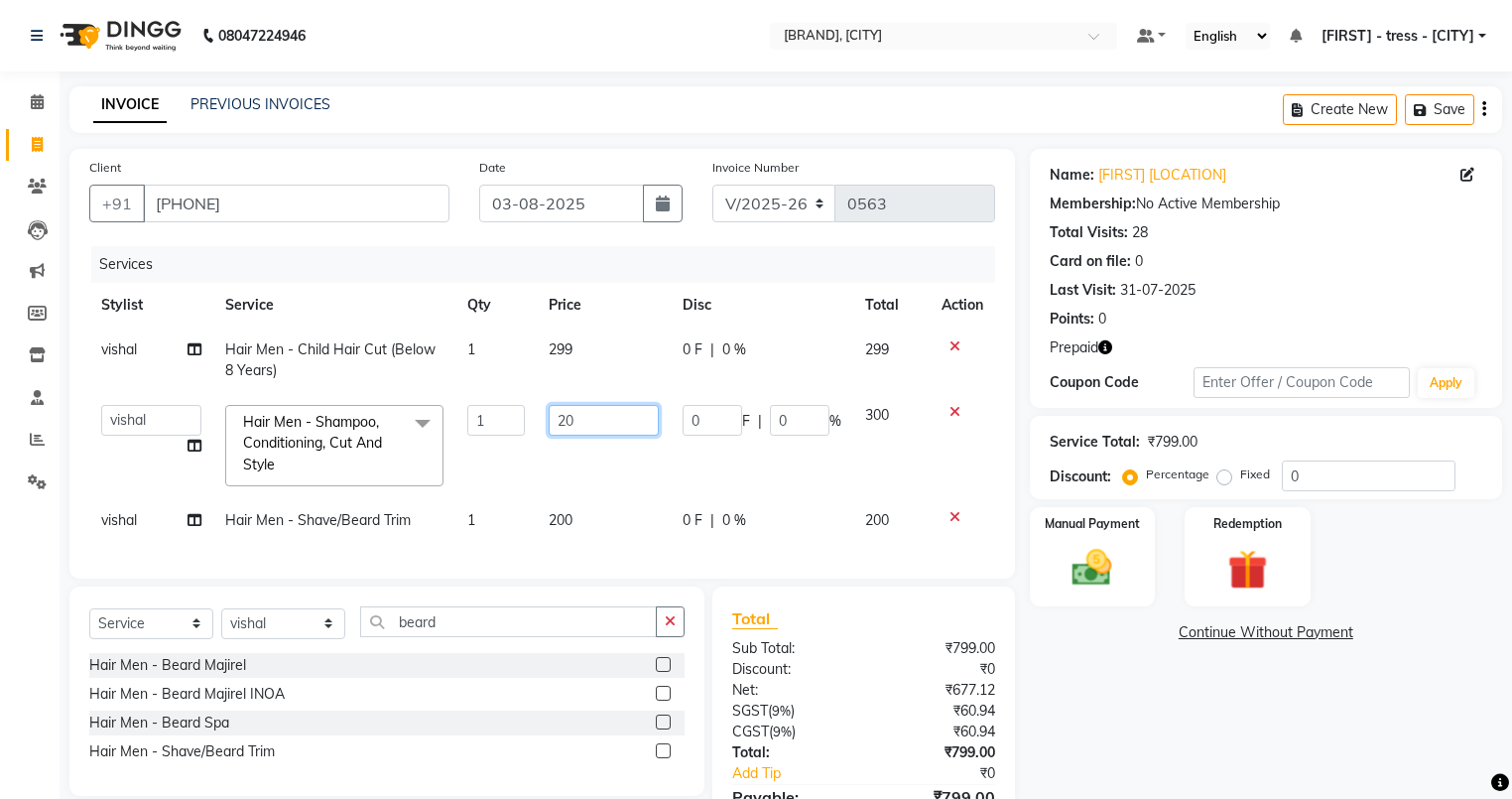 type on "200" 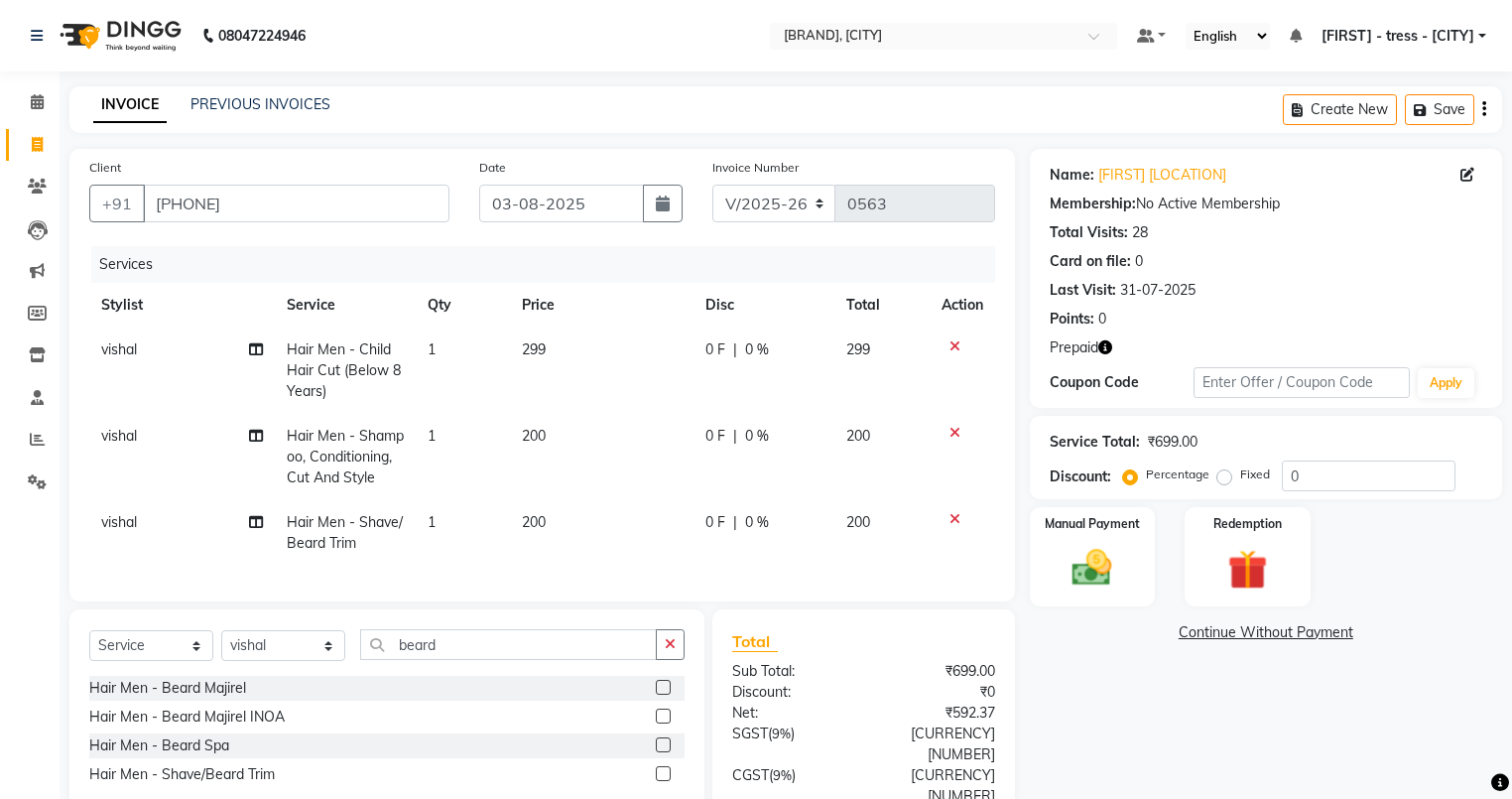 click on "200" 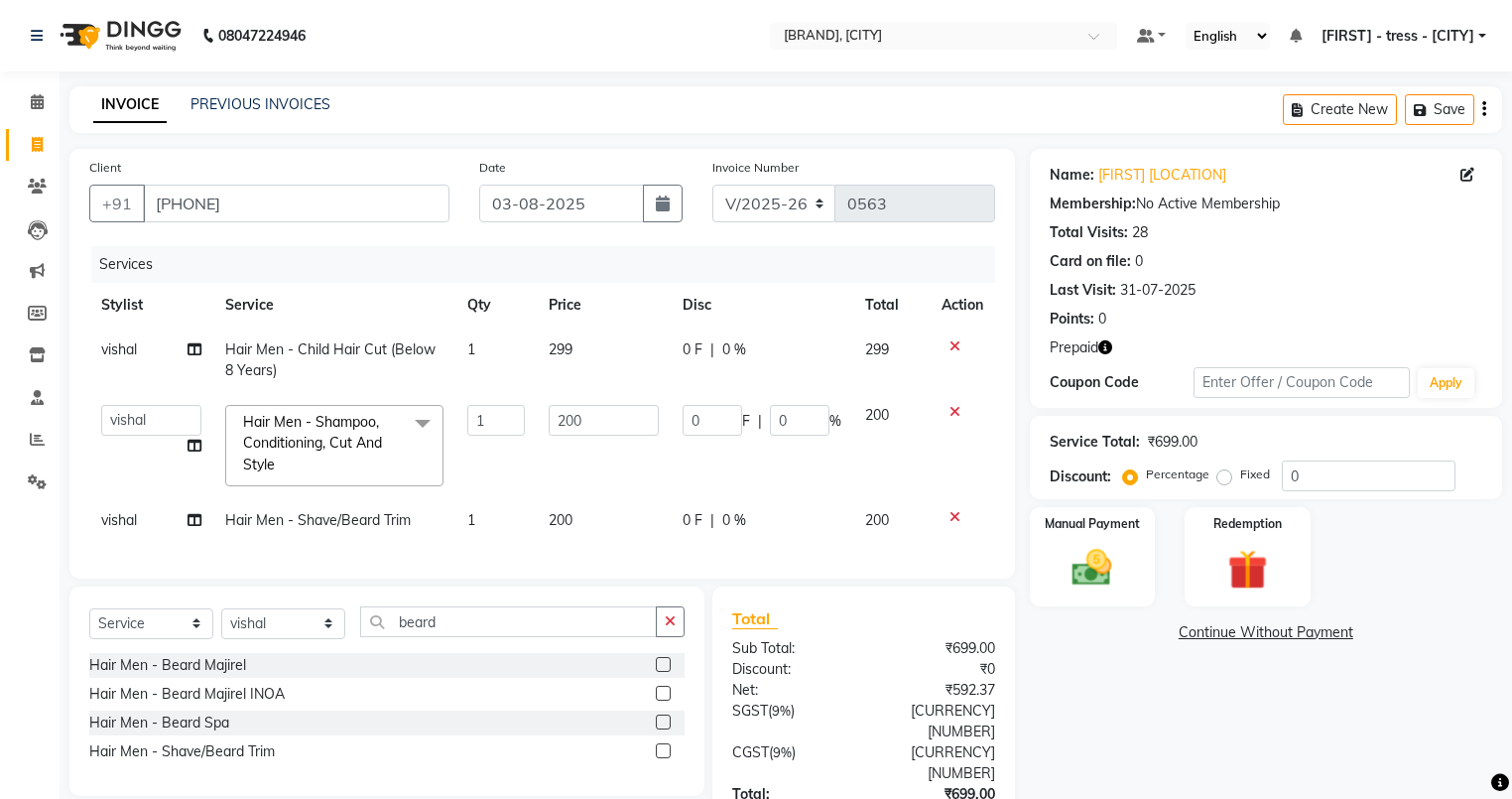 click on "200" 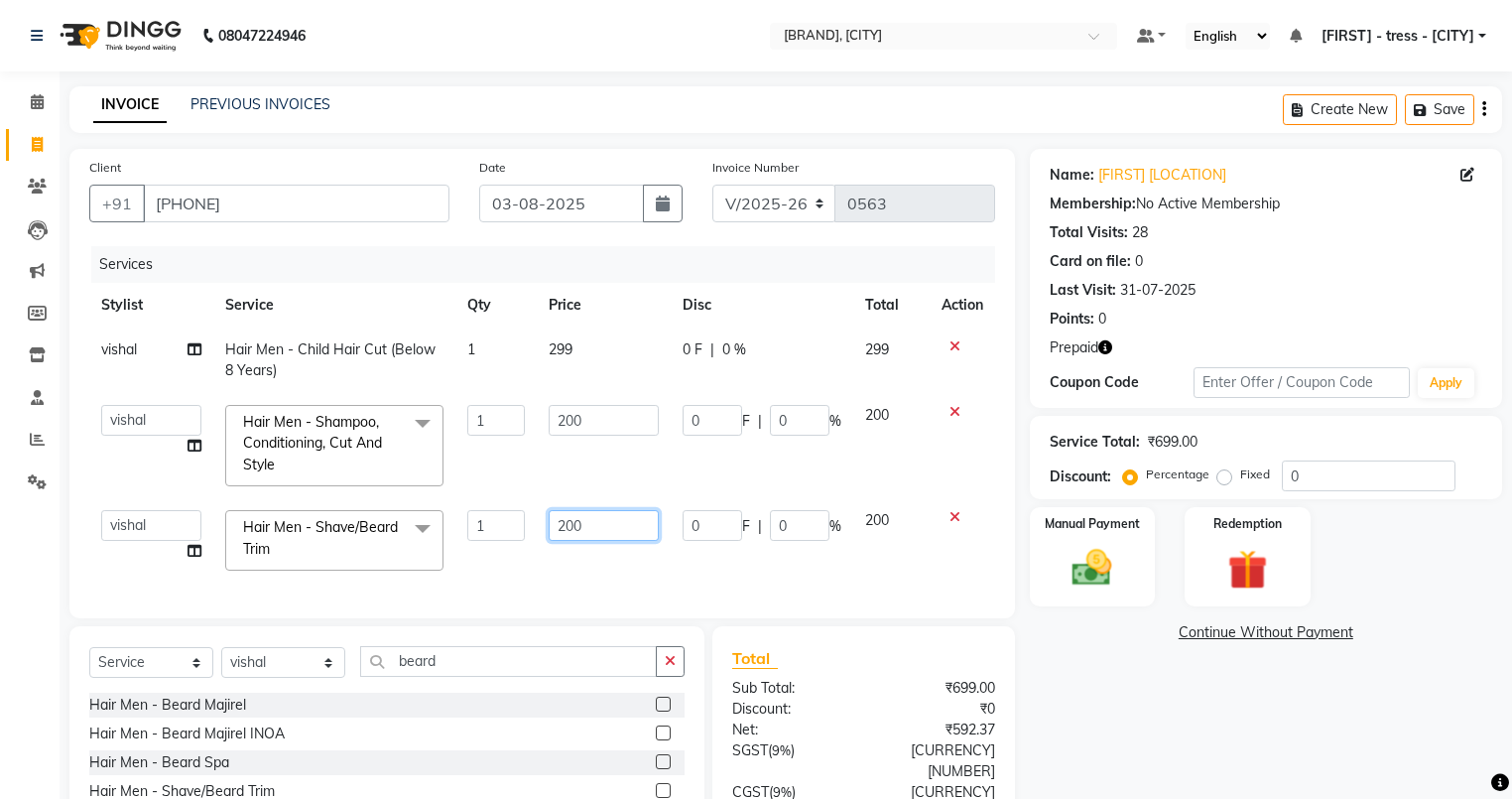 click on "200" 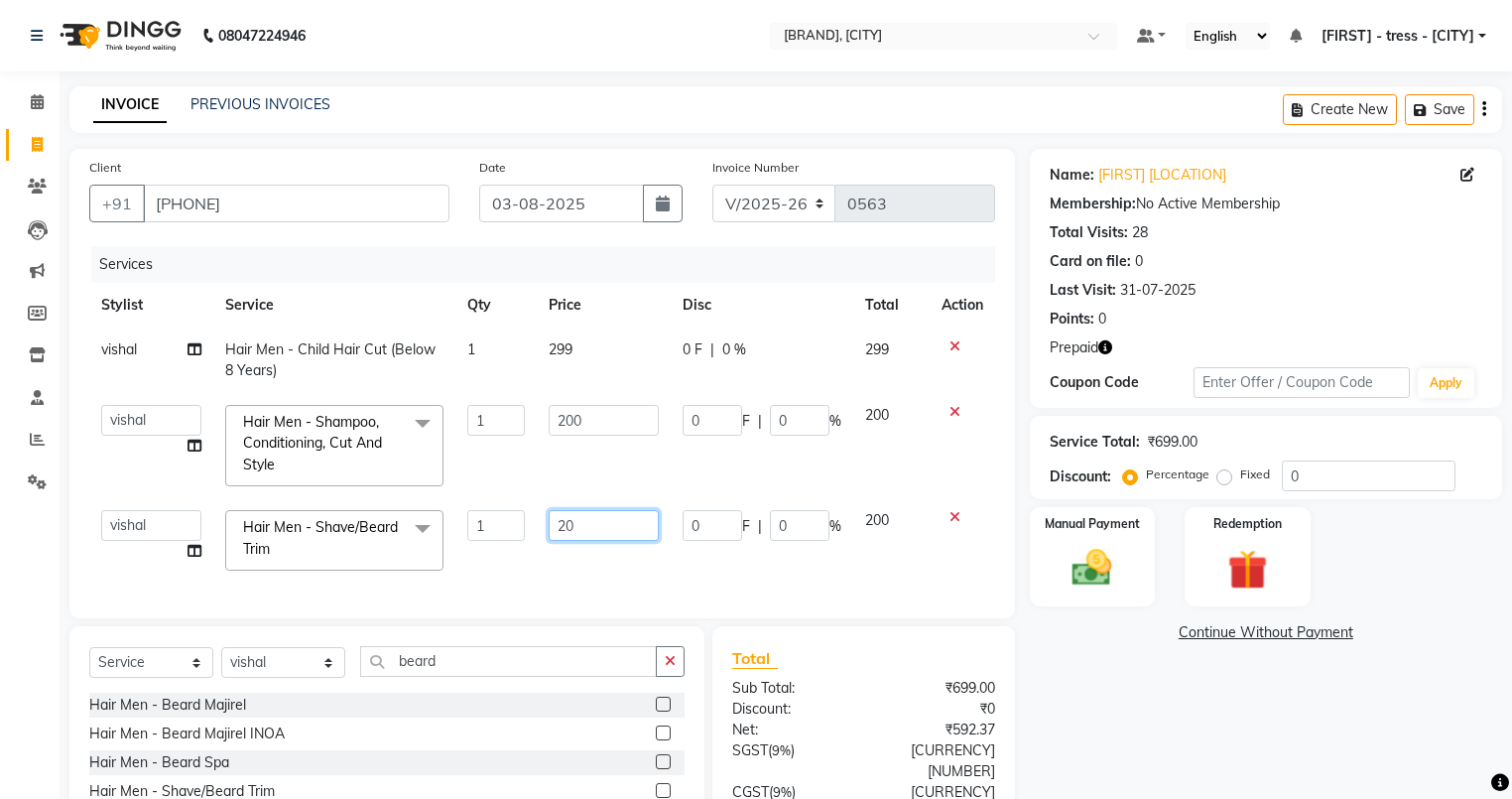 type on "2" 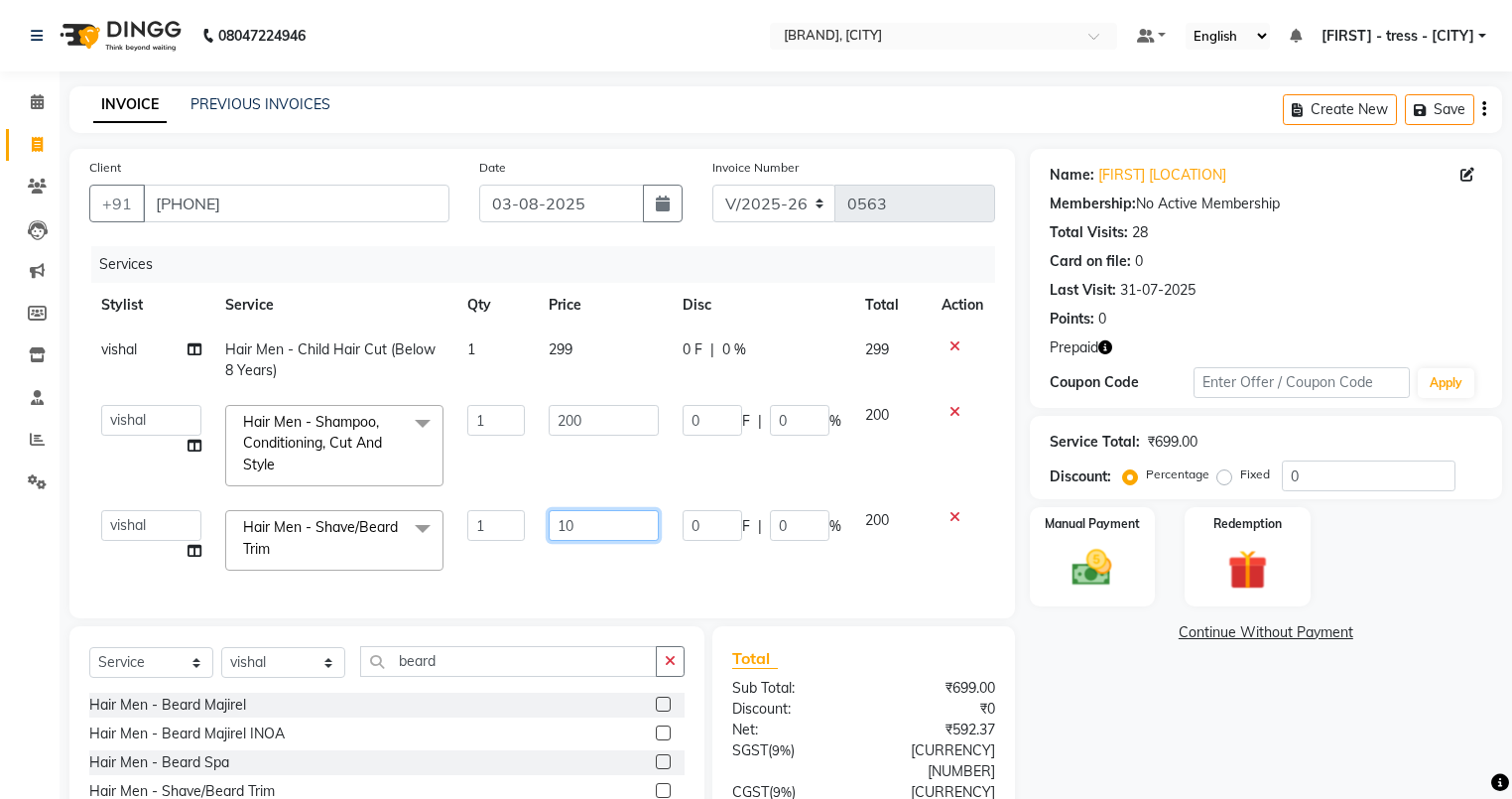 type on "100" 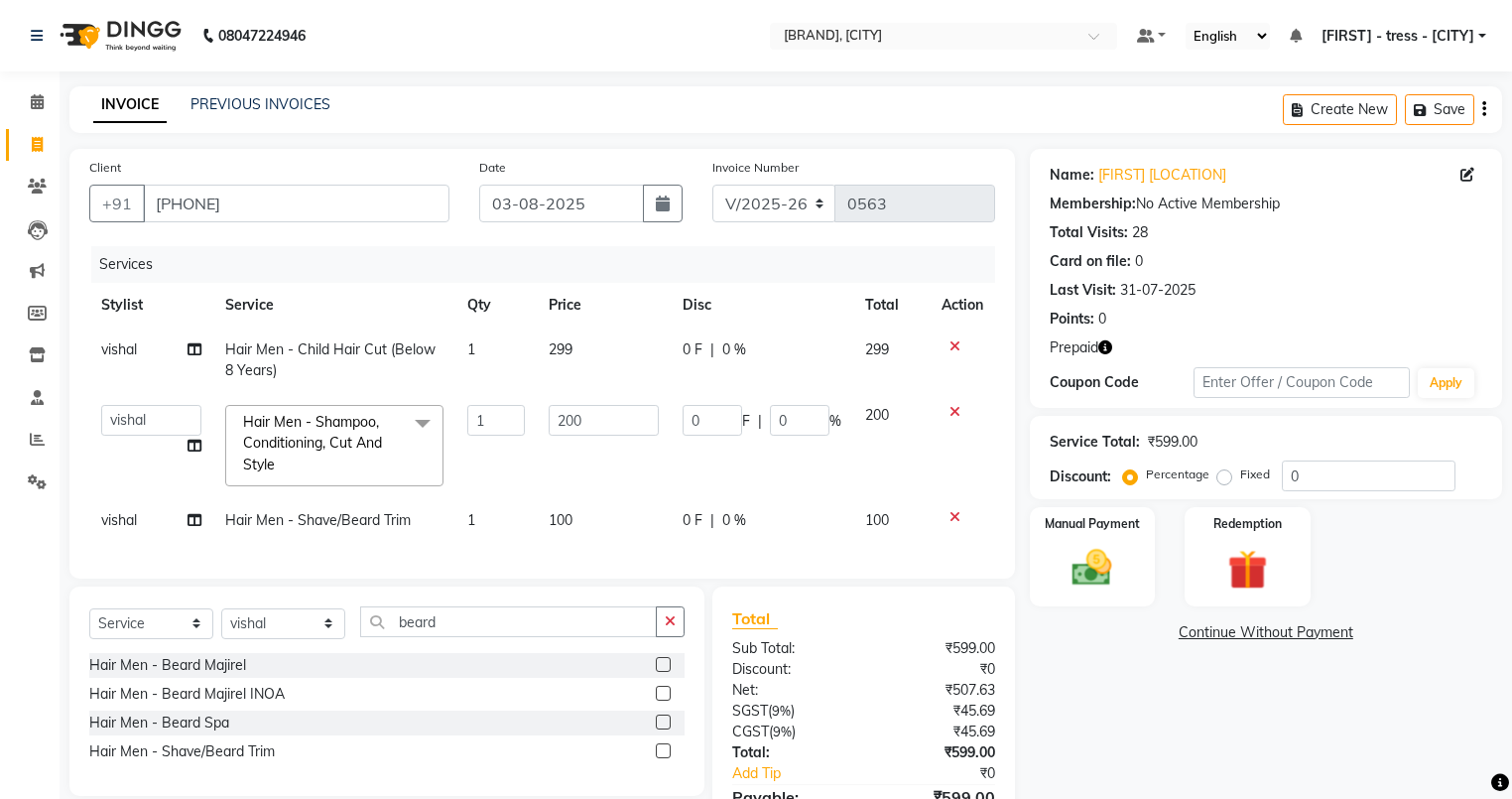 click on "200" 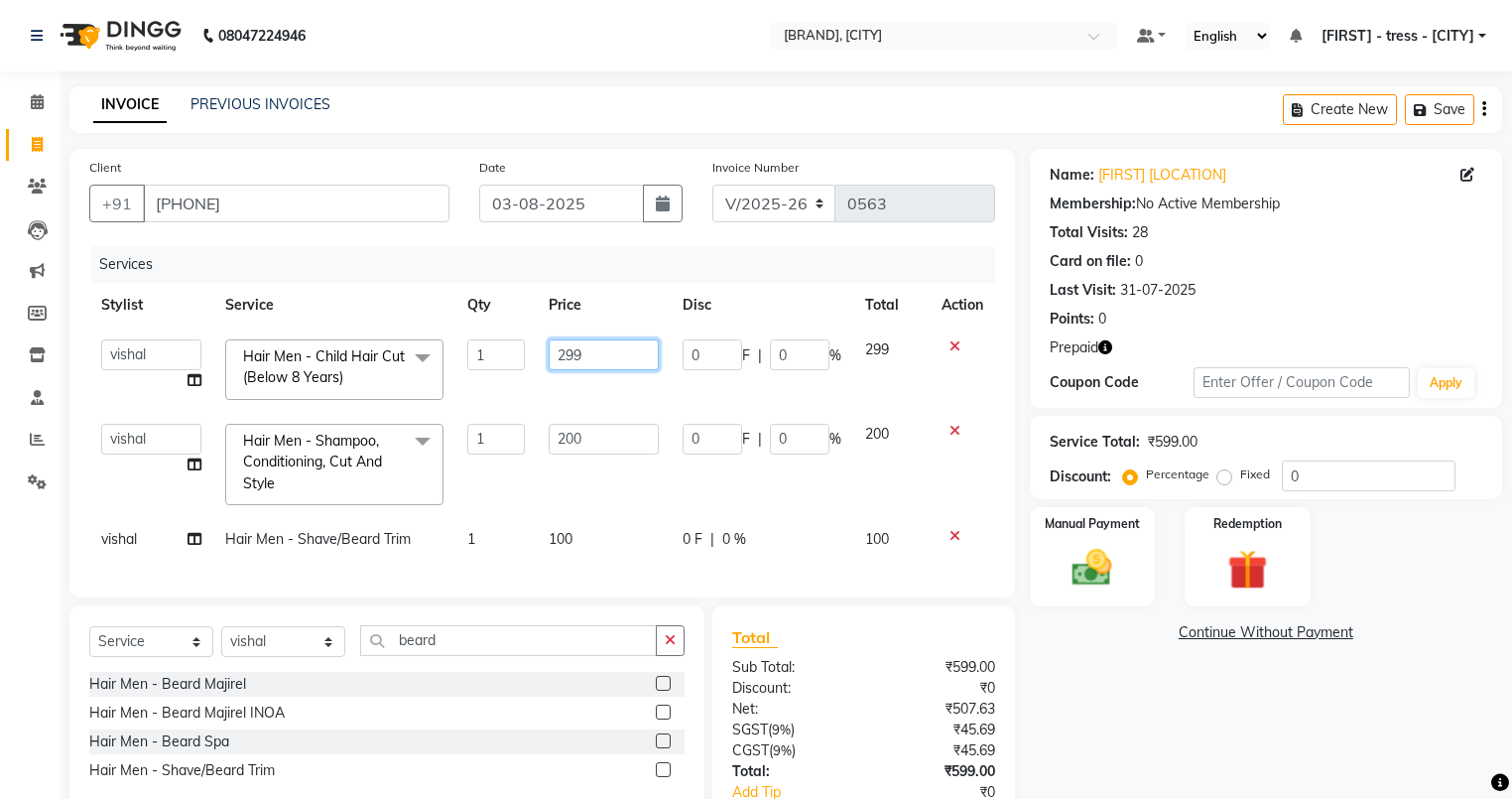 click on "299" 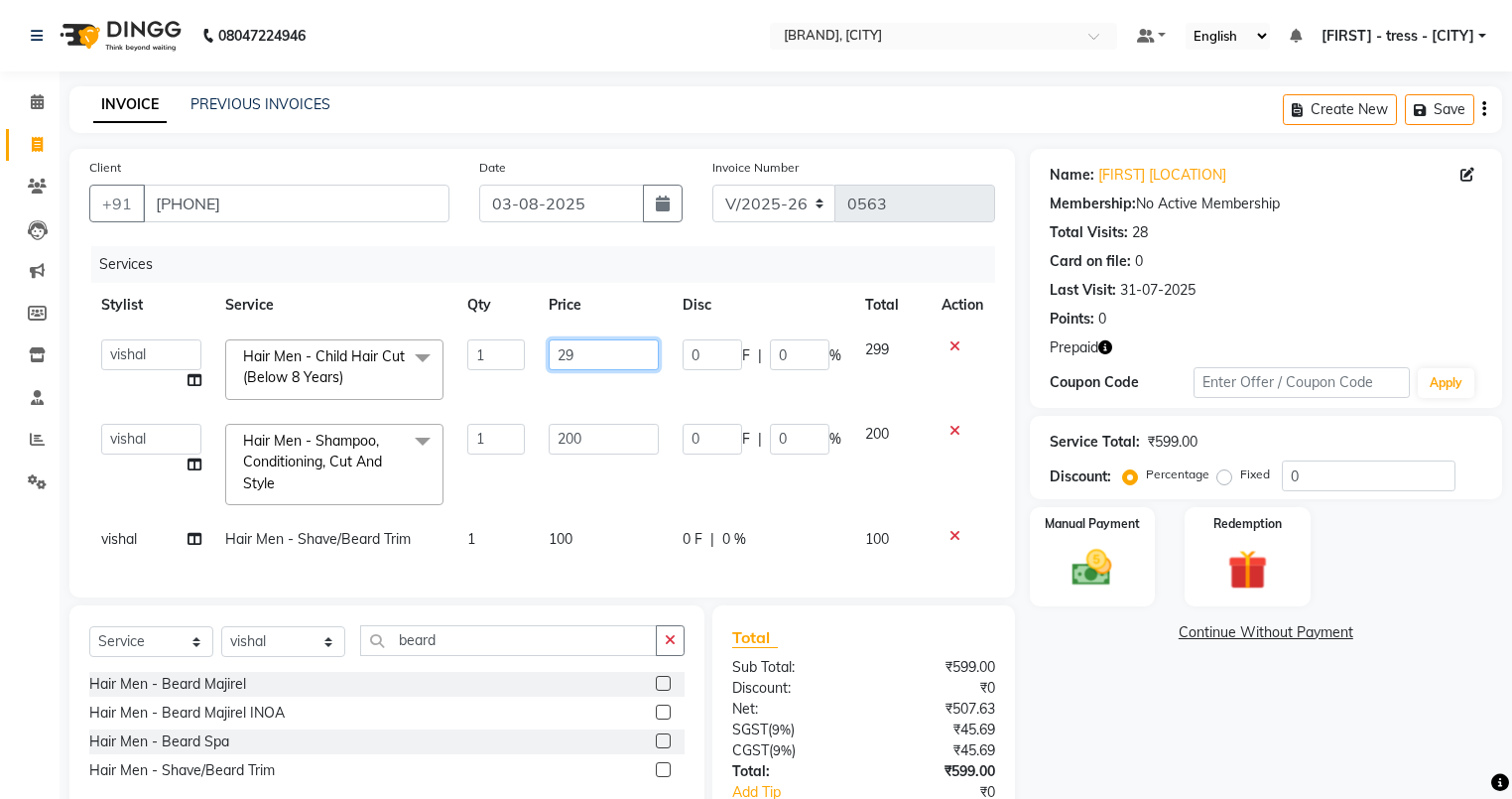 type on "2" 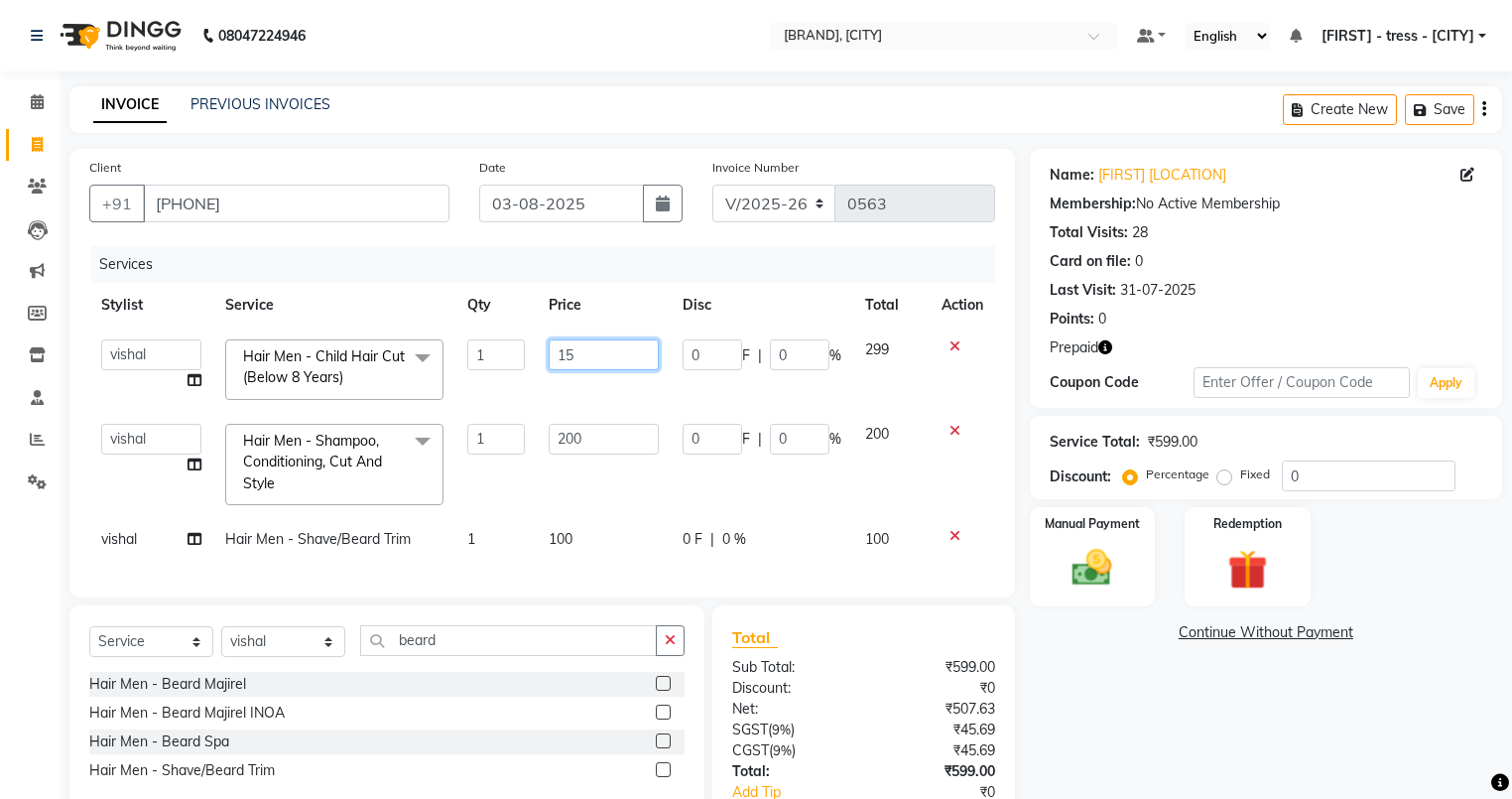 type on "150" 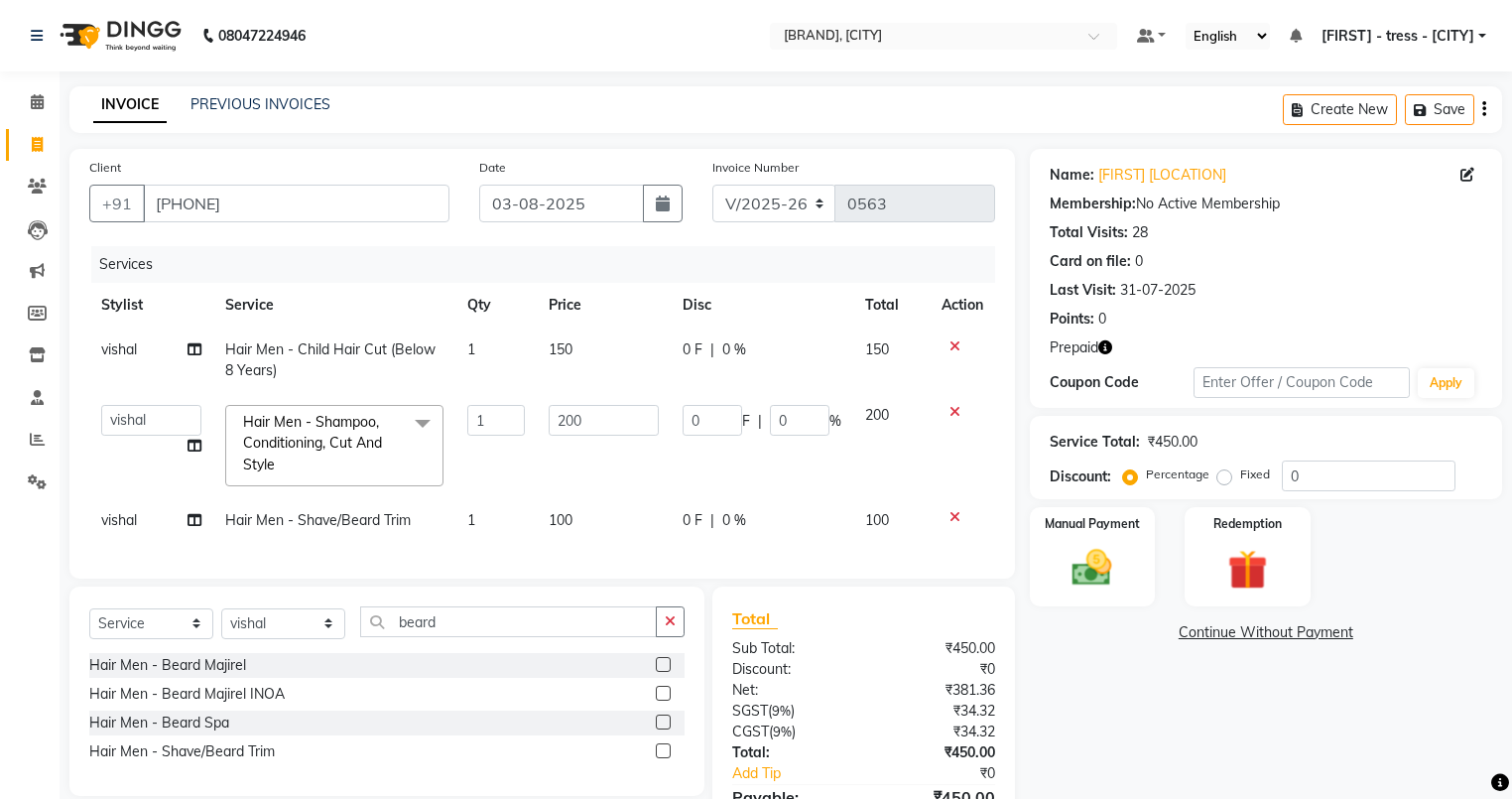 click on "200" 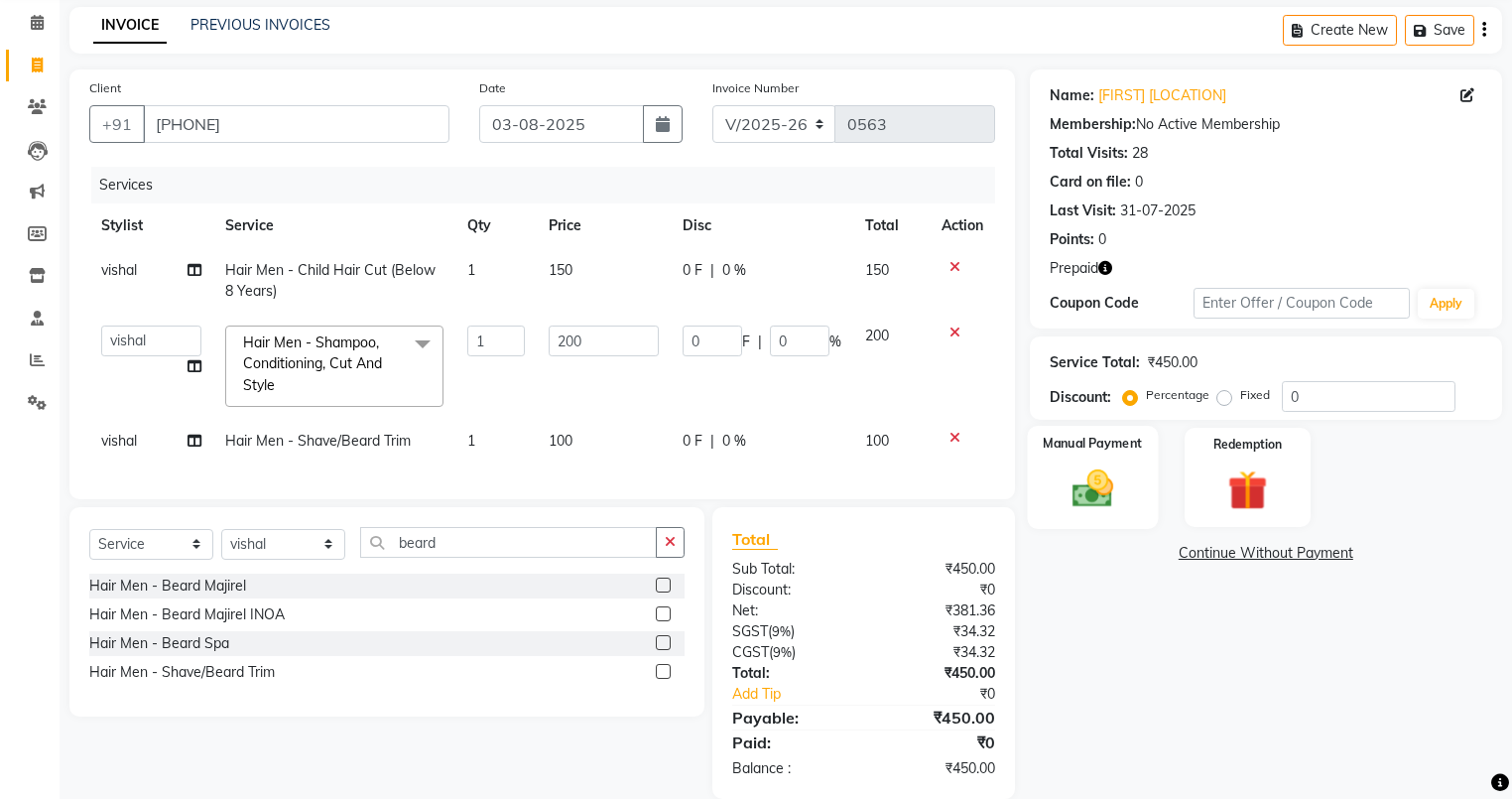 click 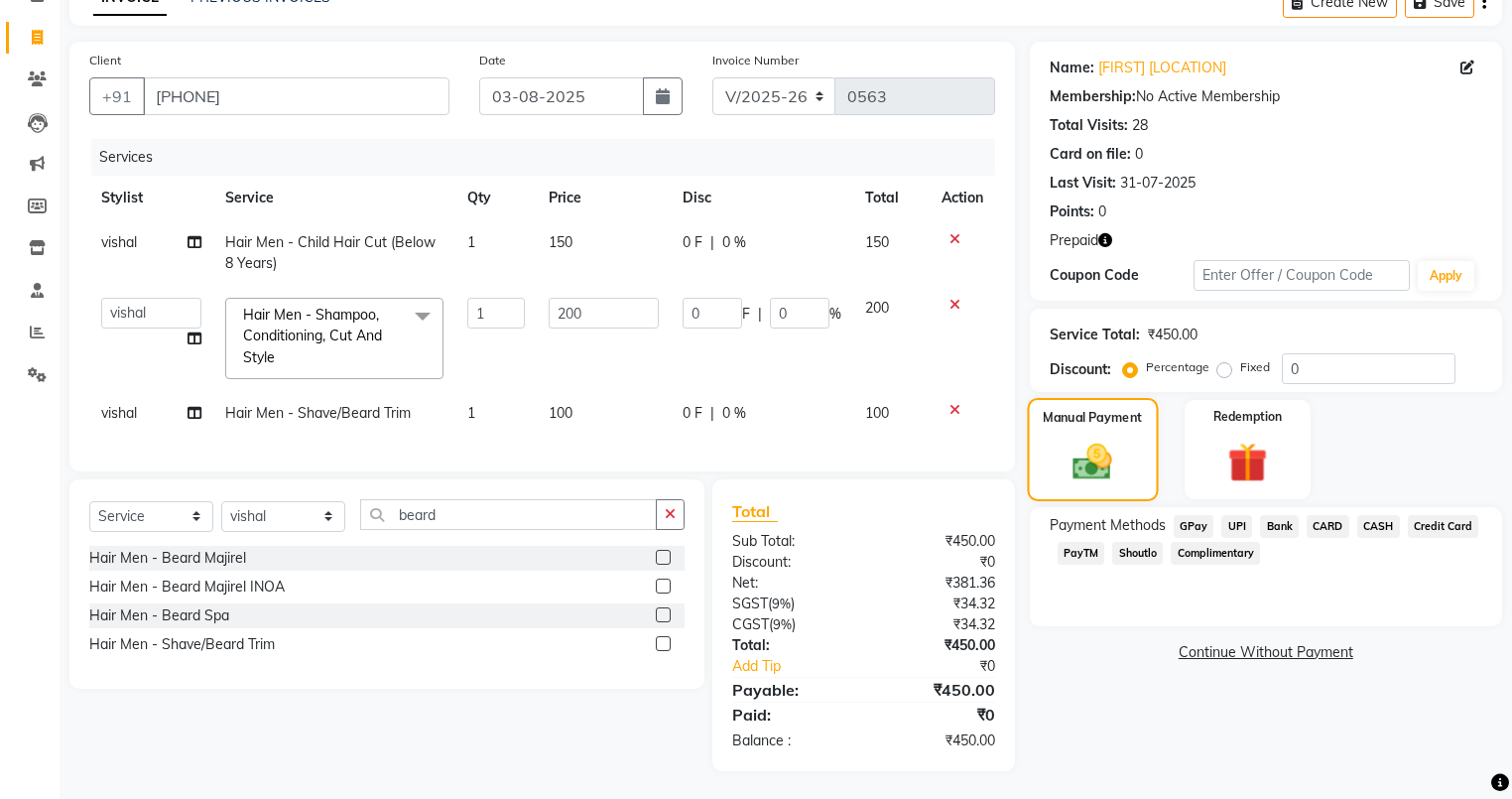 scroll, scrollTop: 121, scrollLeft: 0, axis: vertical 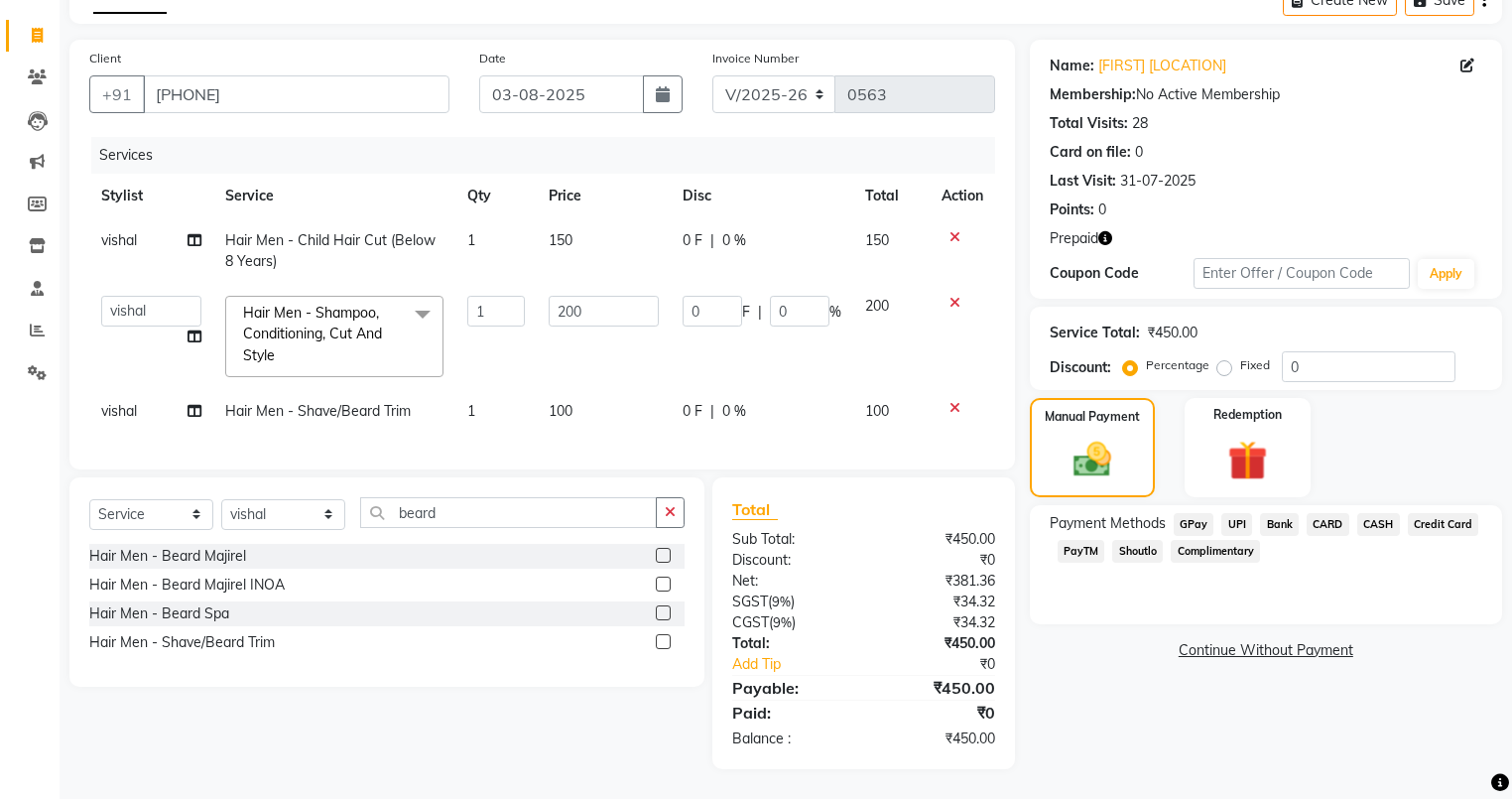 click on "UPI" 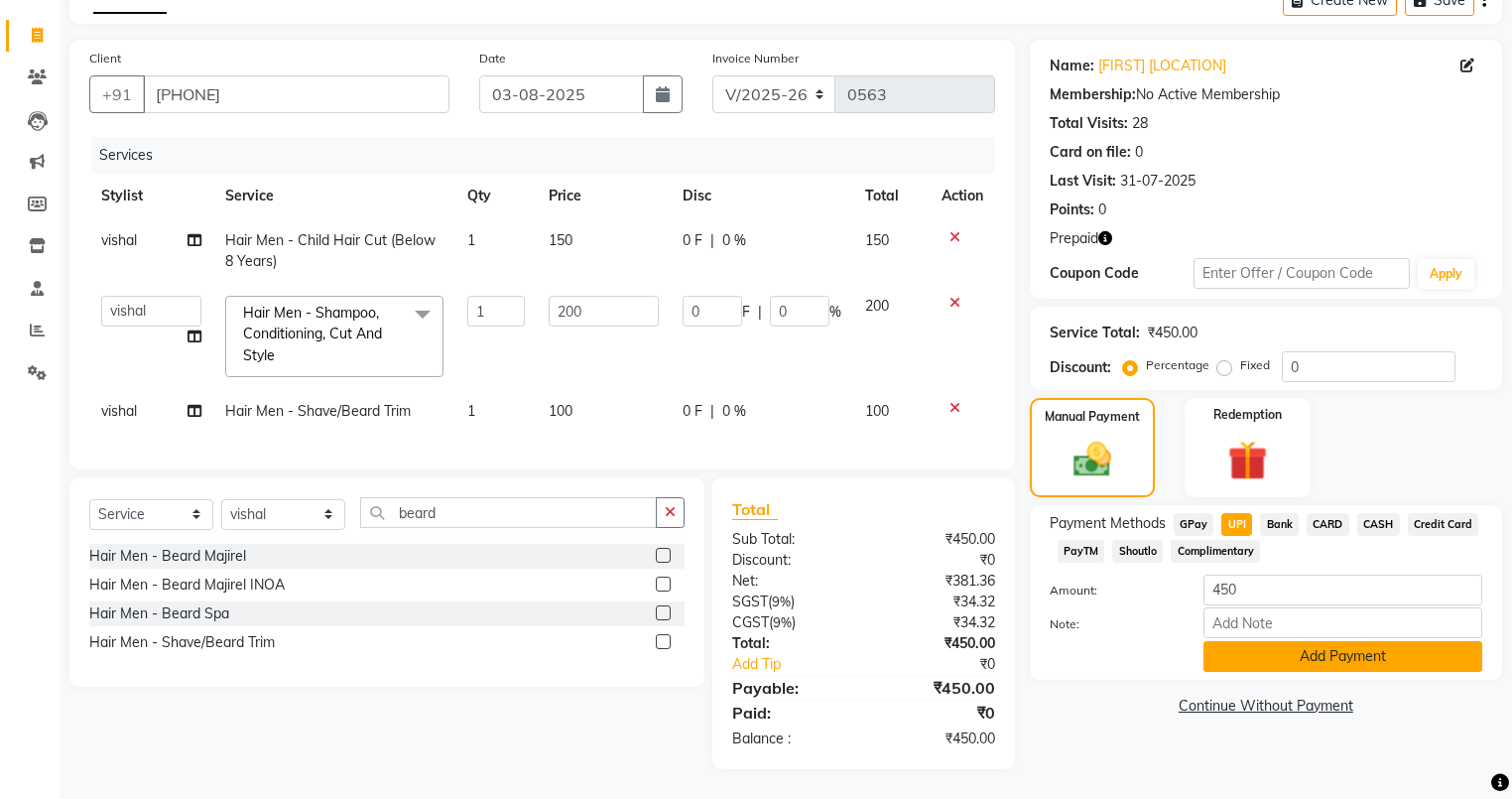 click on "Add Payment" 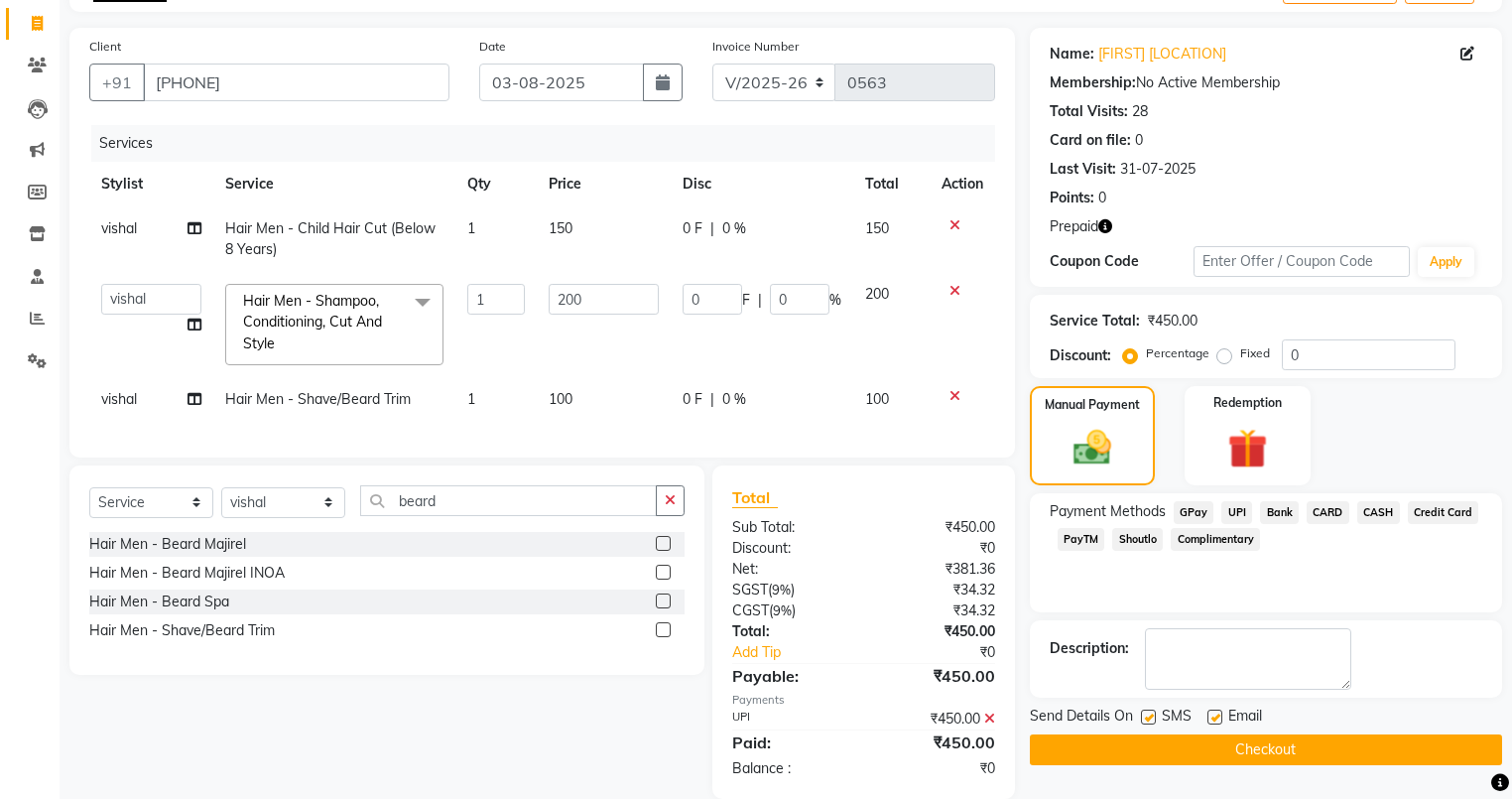 scroll, scrollTop: 163, scrollLeft: 0, axis: vertical 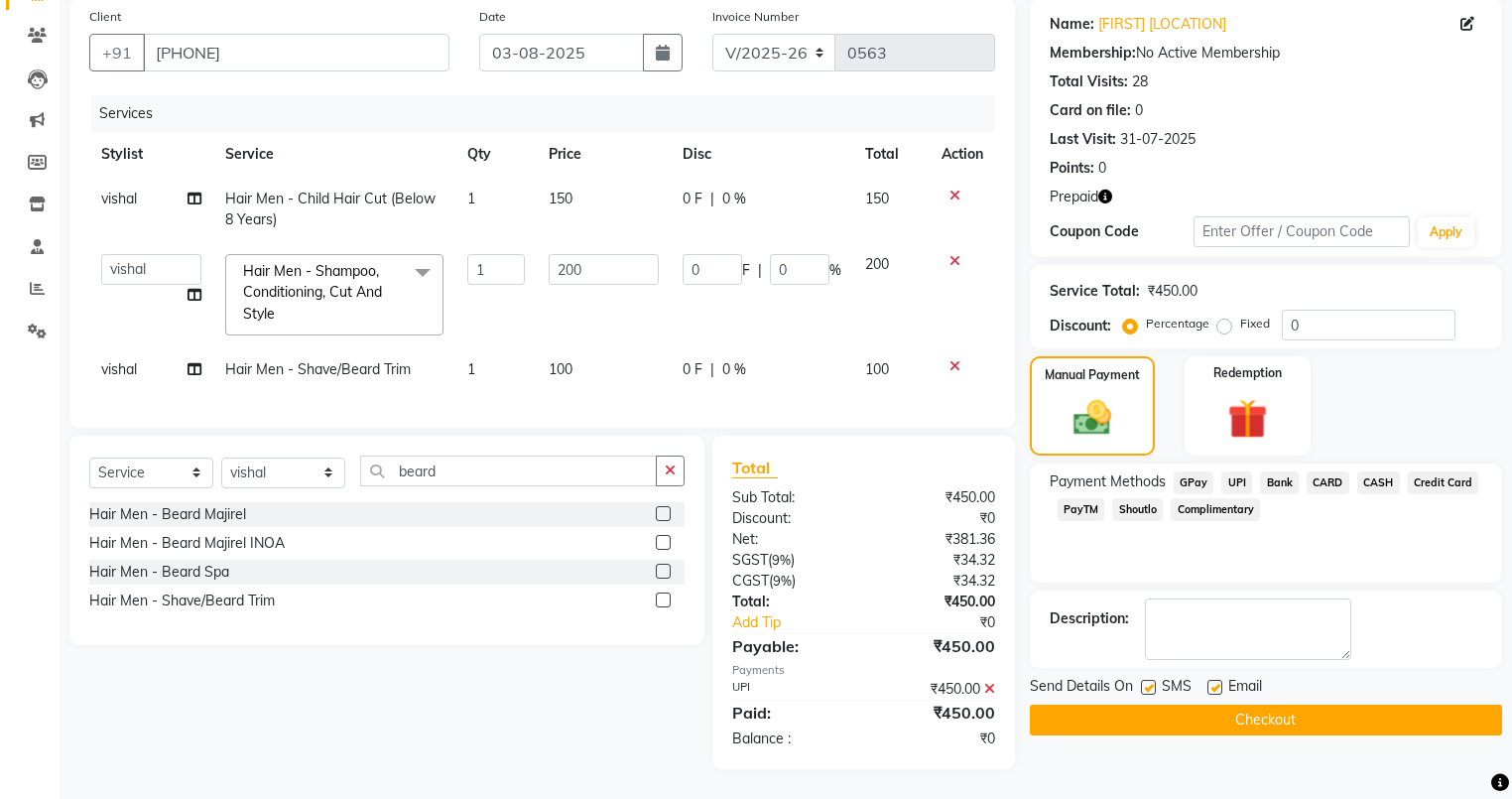 click 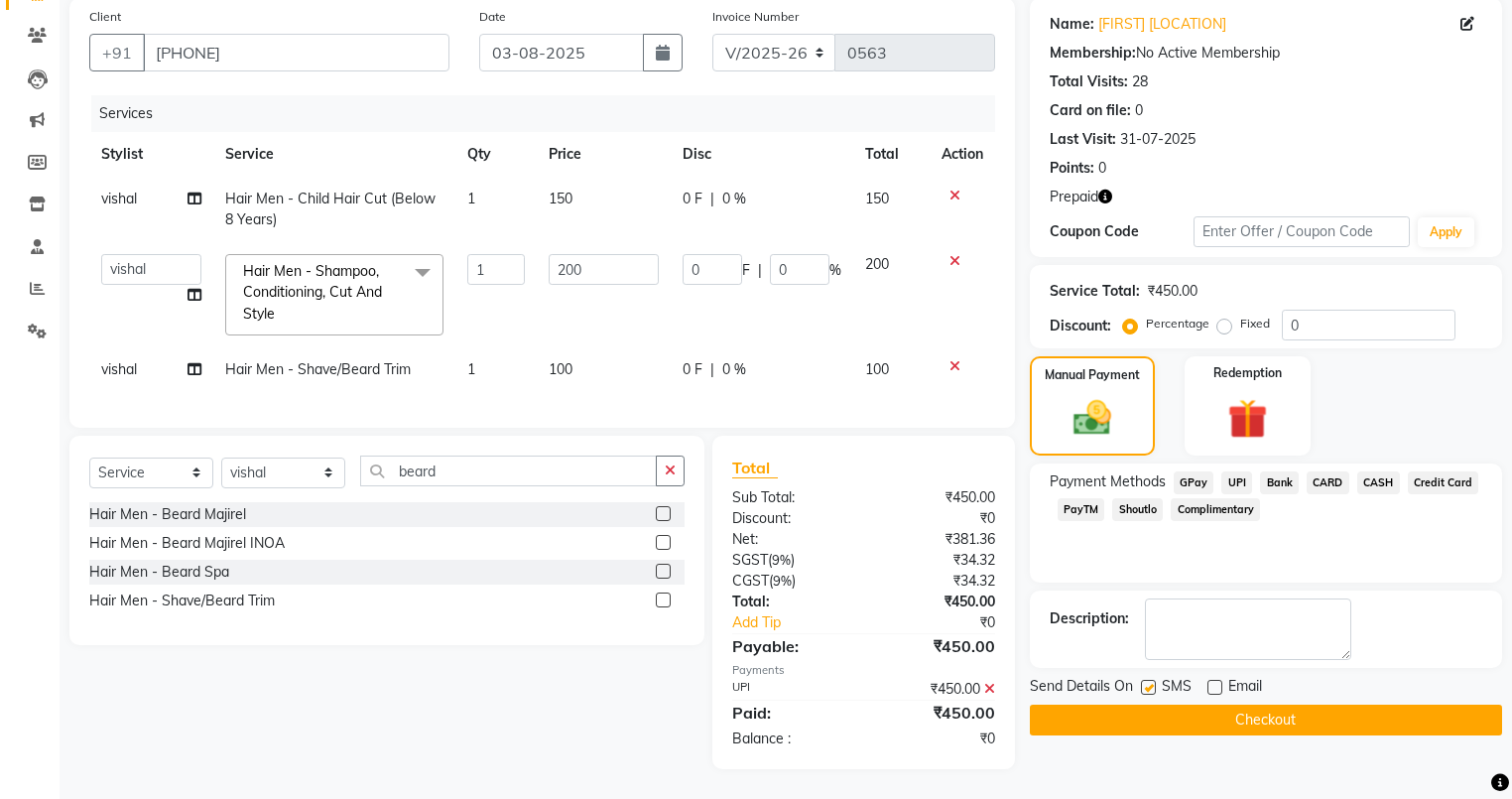 click 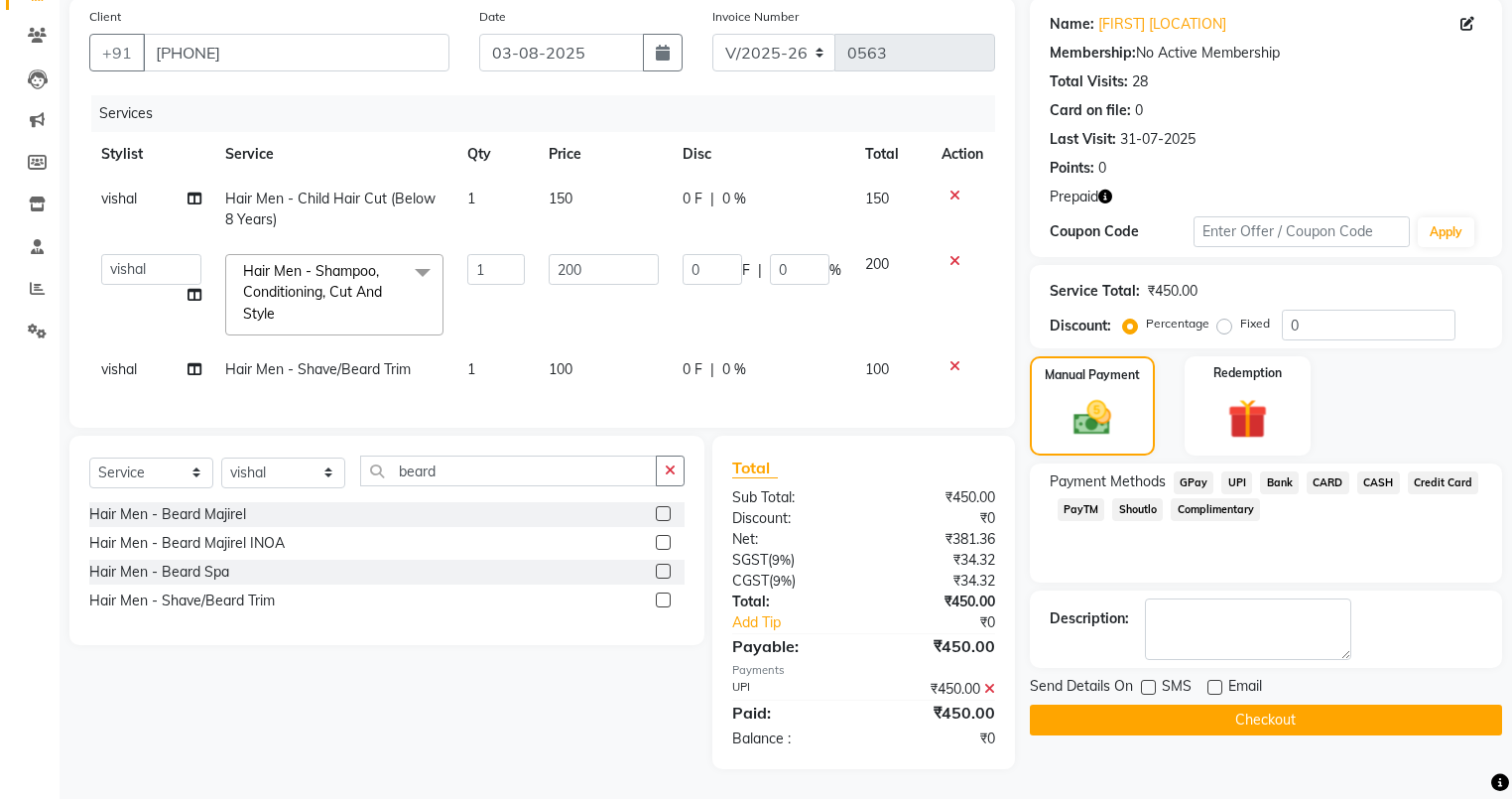 click on "Checkout" 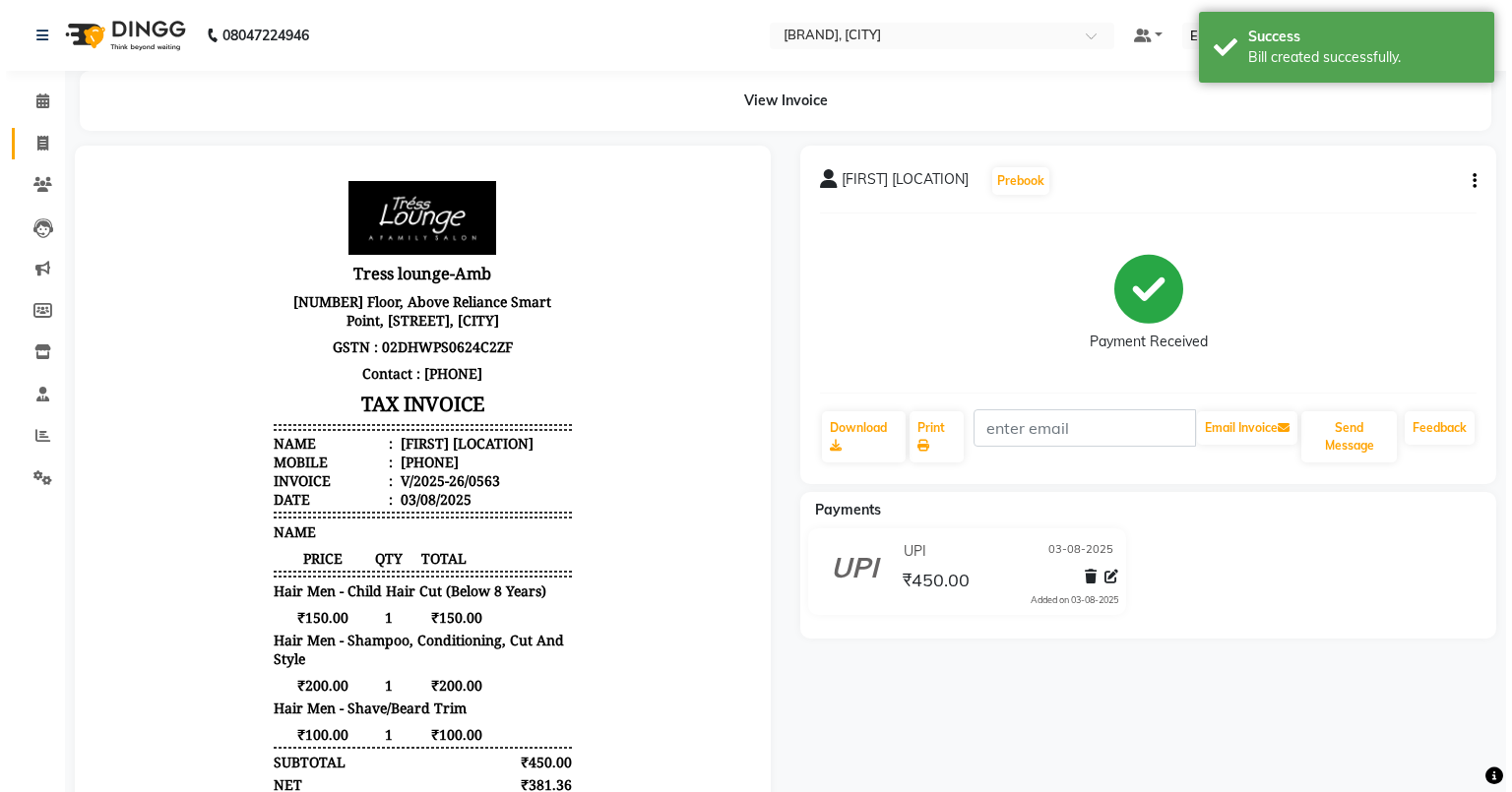 scroll, scrollTop: 0, scrollLeft: 0, axis: both 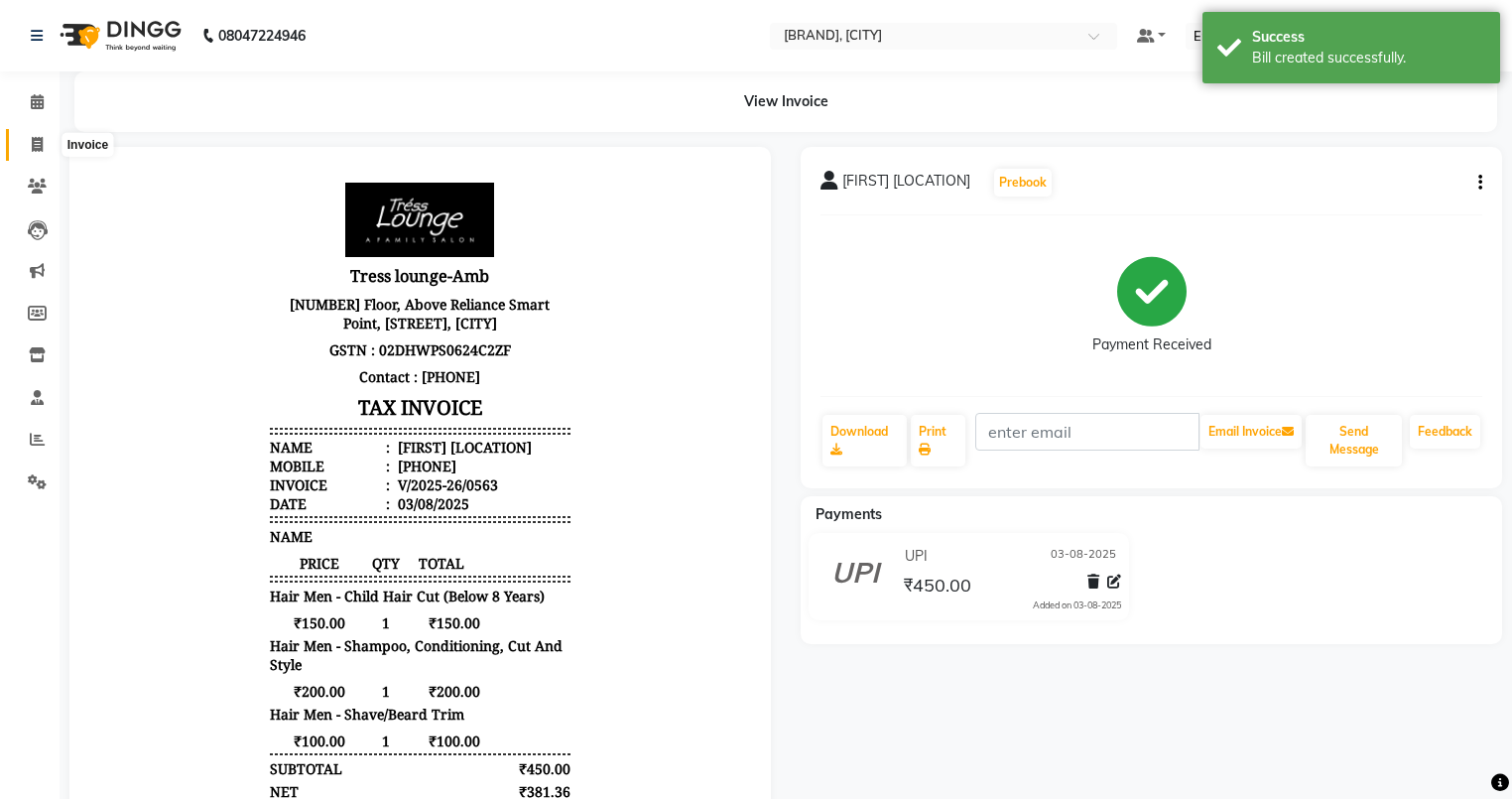 click 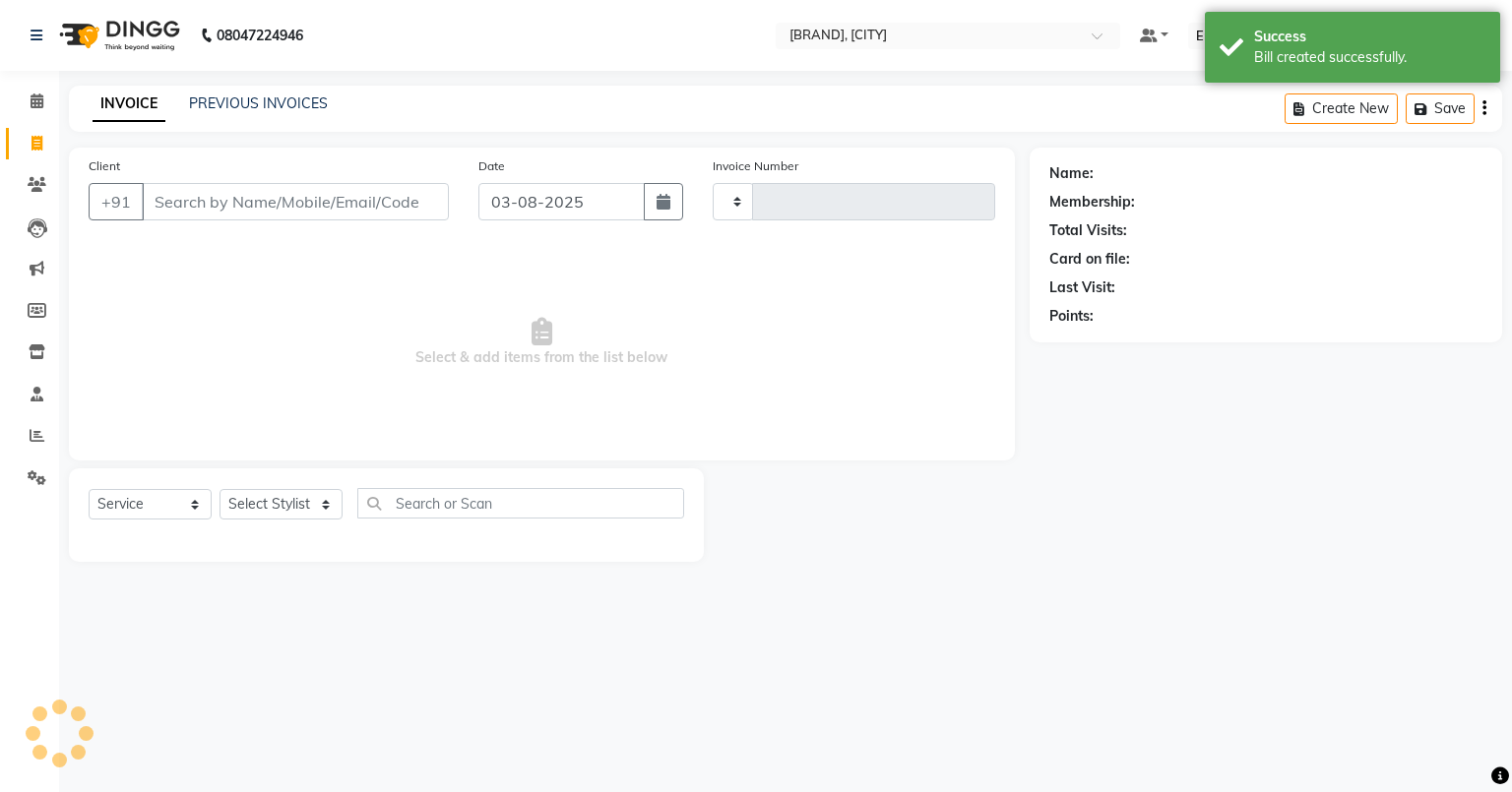 type on "0564" 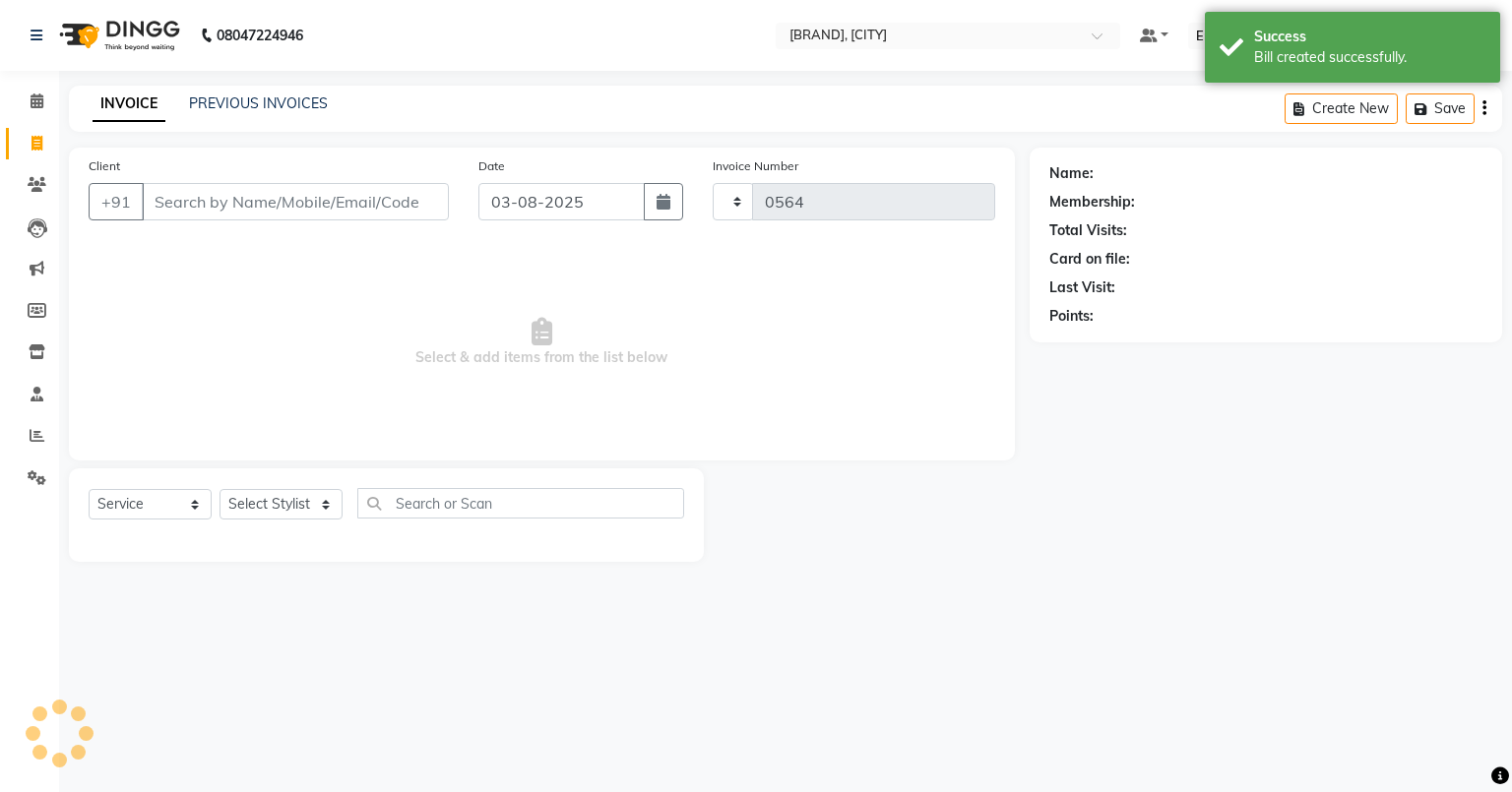 select on "5899" 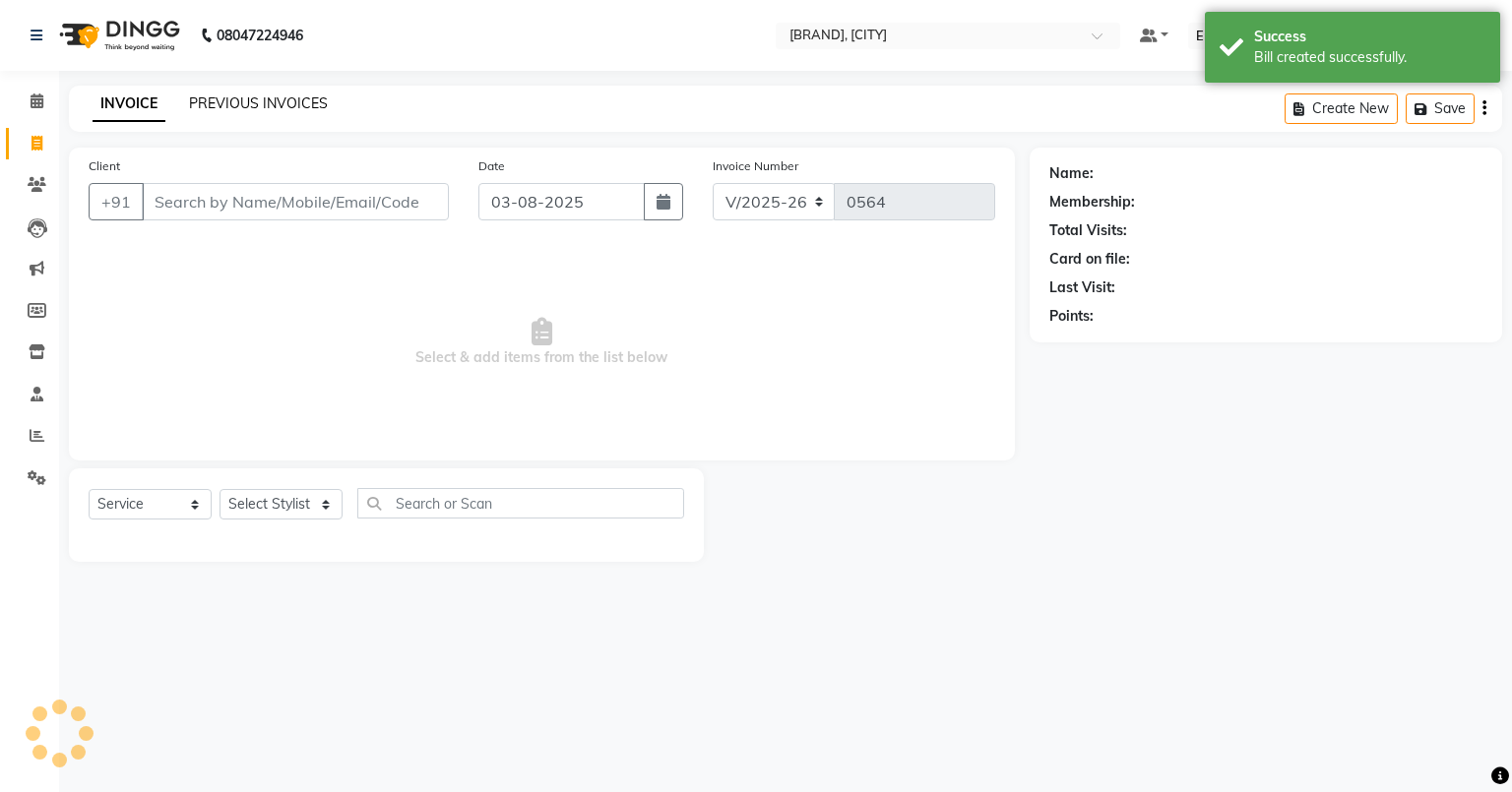 click on "PREVIOUS INVOICES" 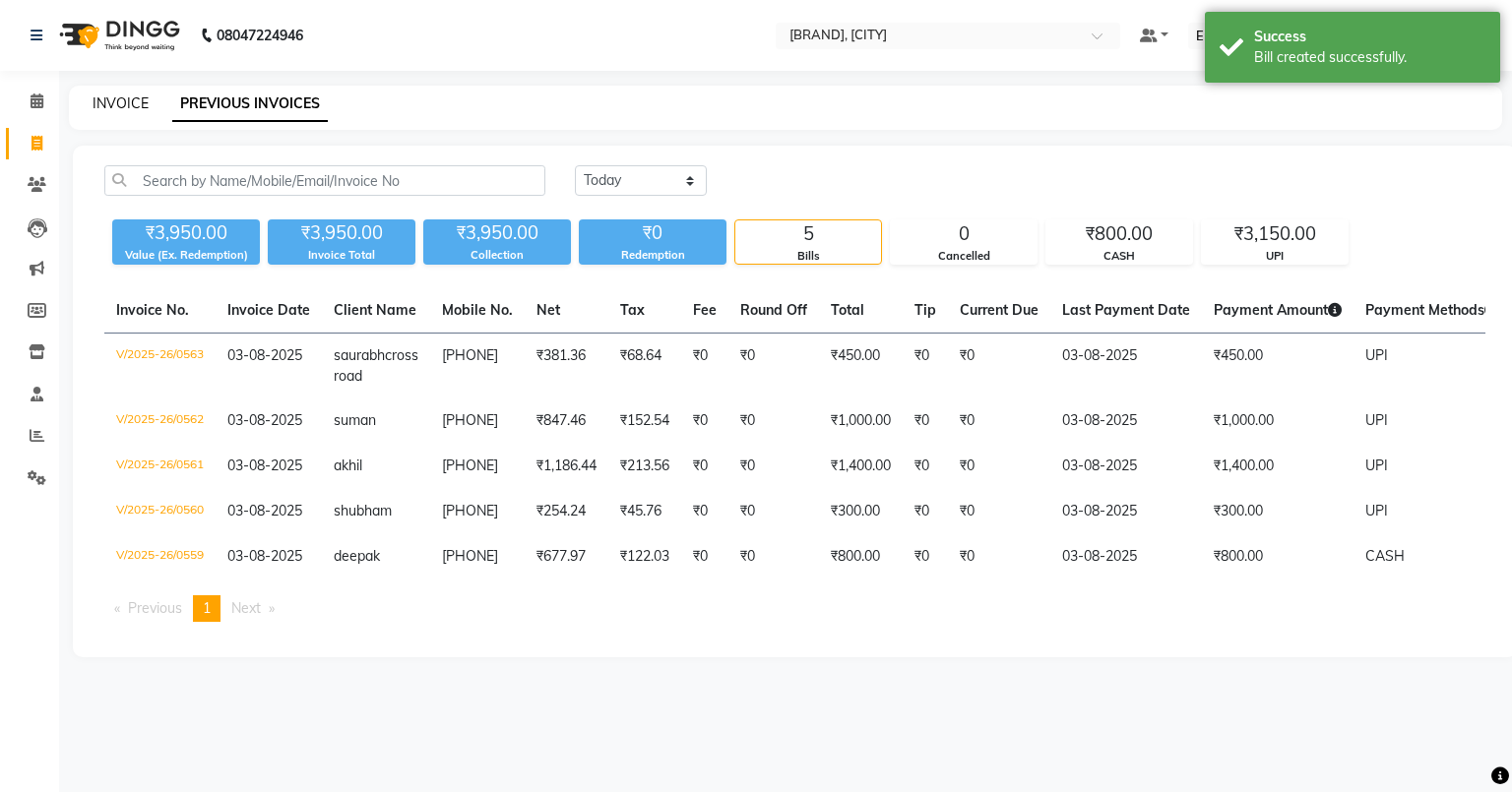 click on "INVOICE" 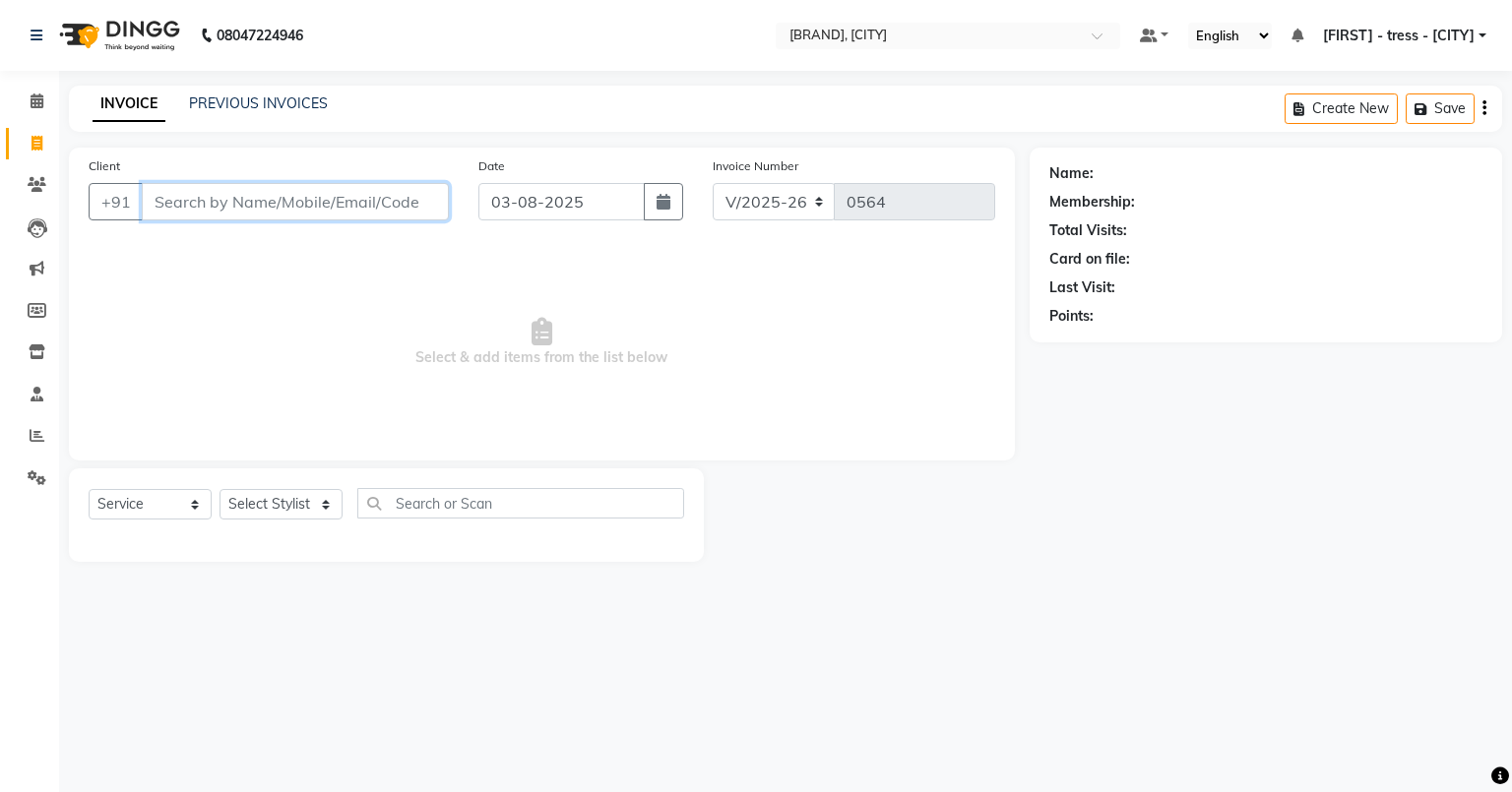 click on "Client" at bounding box center [295, 202] 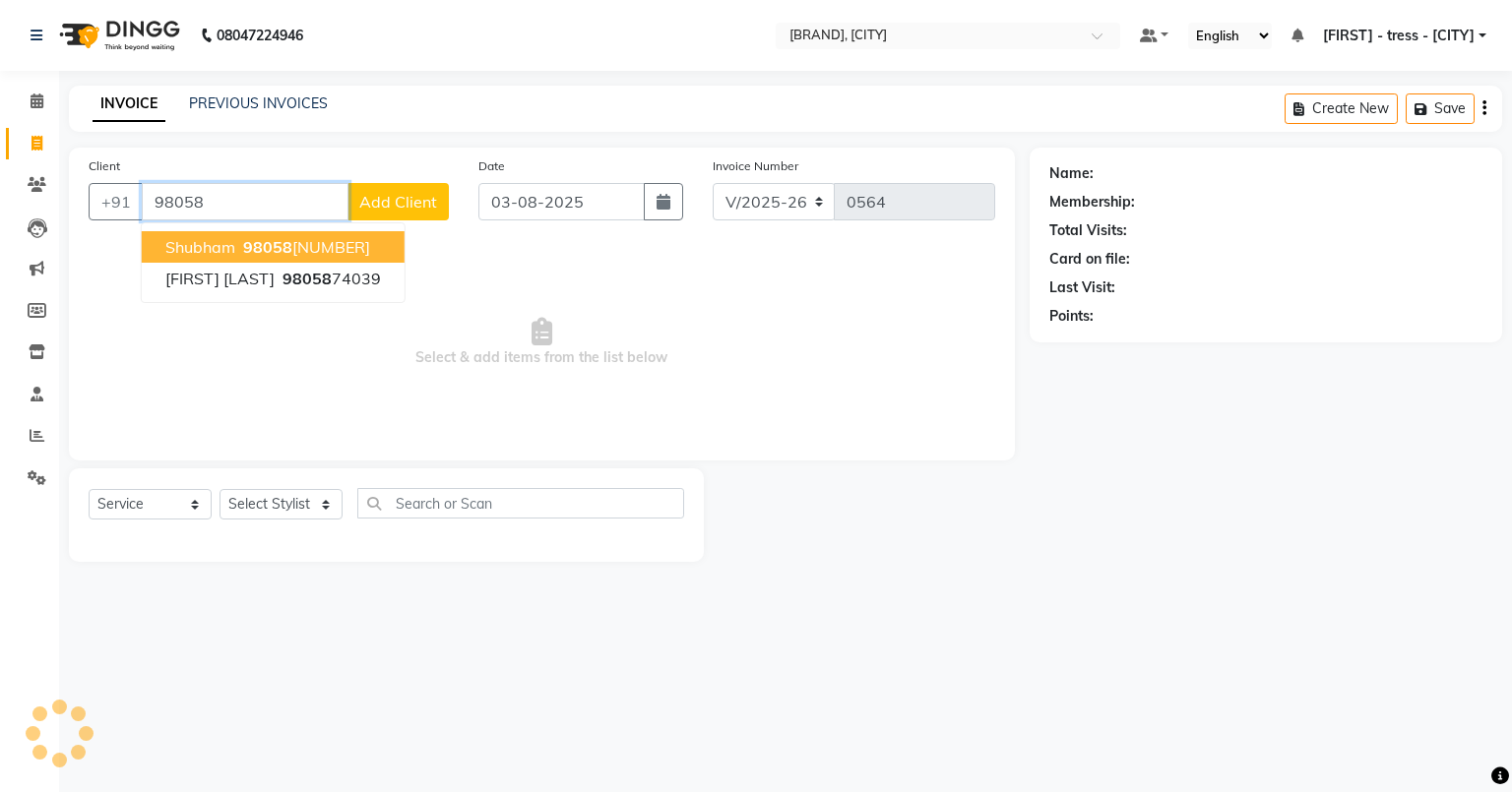 click on "[FIRST] [NUMBER]" at bounding box center (273, 247) 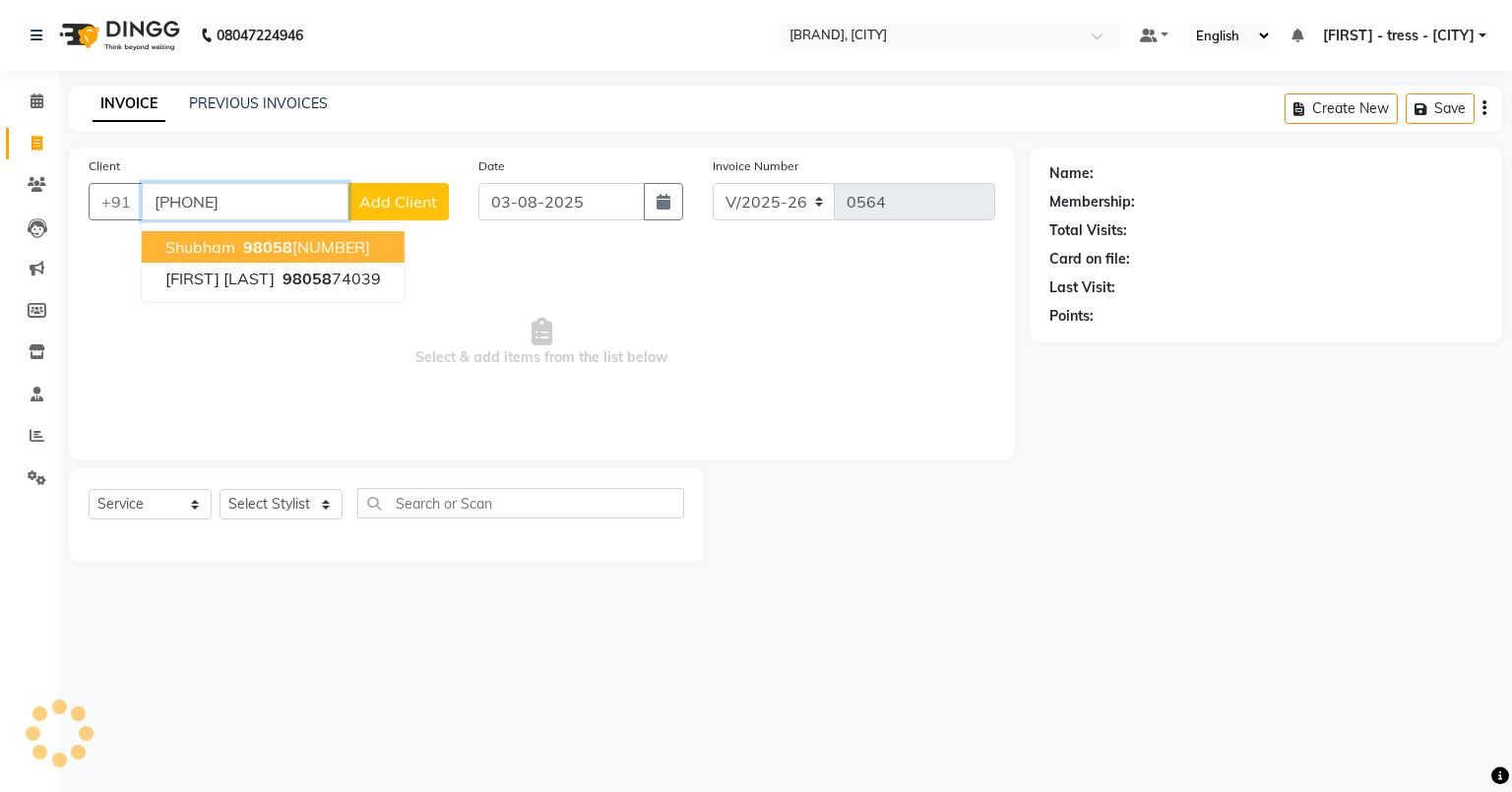 type on "[PHONE]" 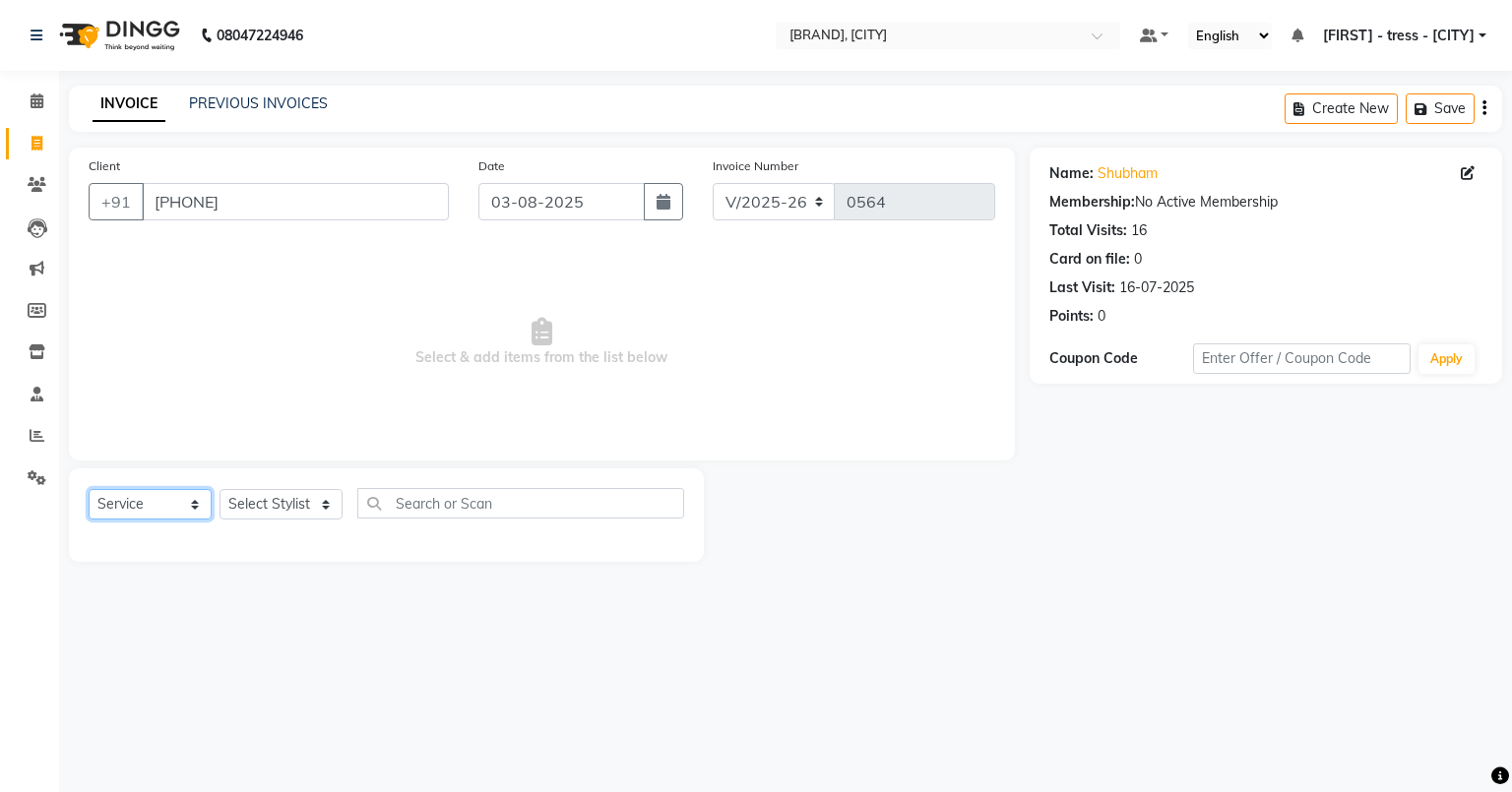 click on "Select  Service  Product  Membership  Package Voucher Prepaid Gift Card" 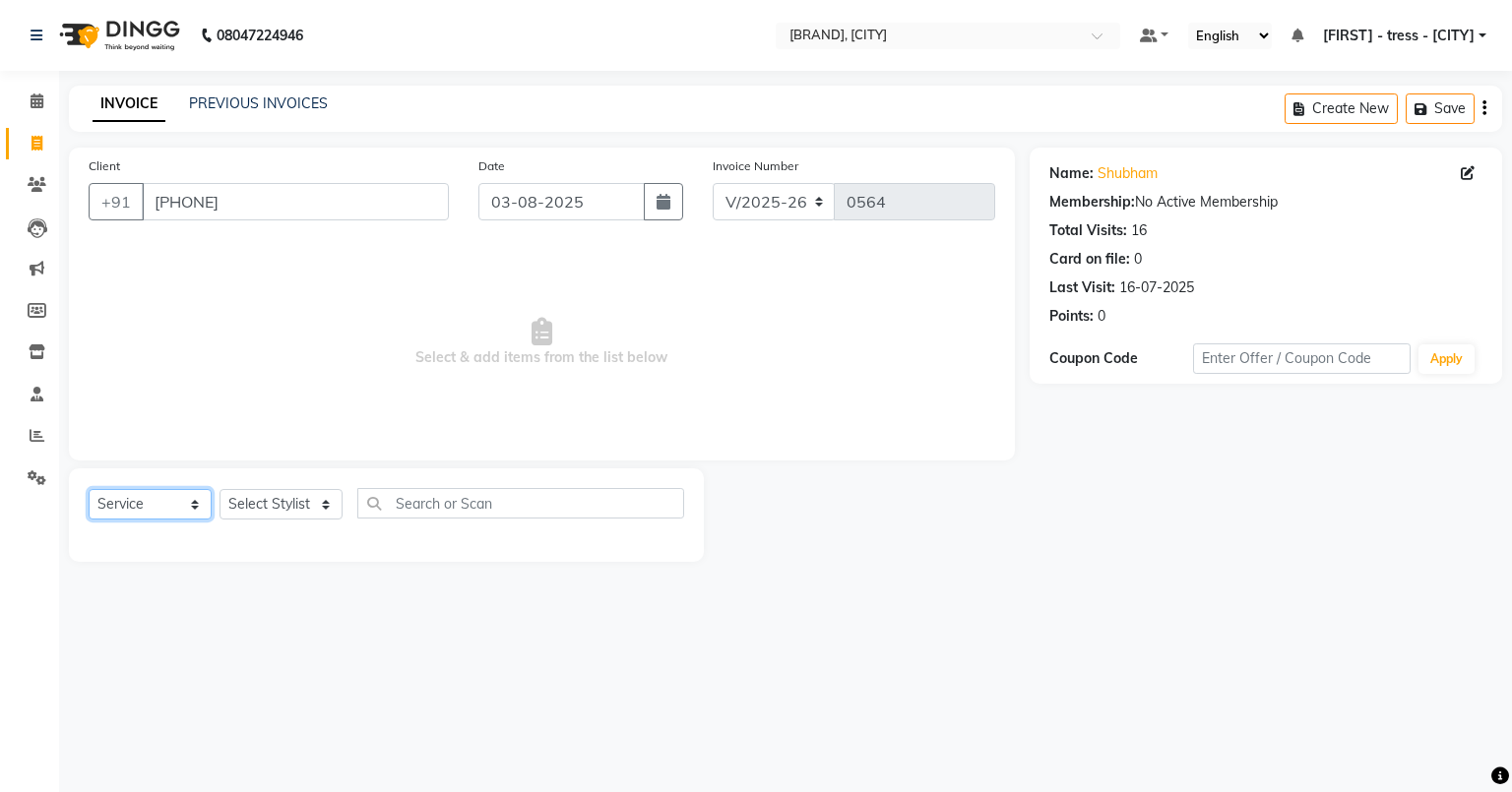 select on "product" 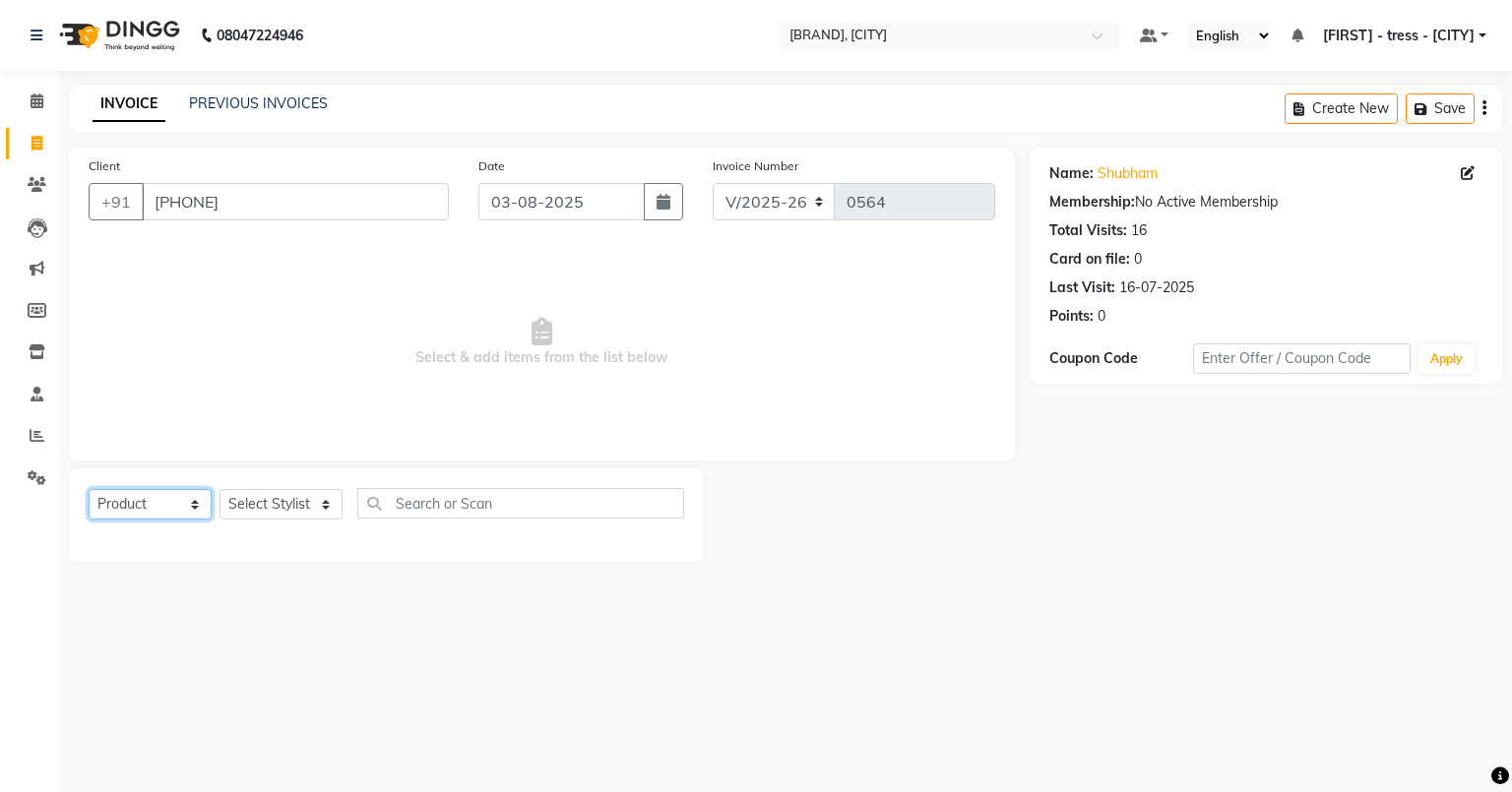click on "Select  Service  Product  Membership  Package Voucher Prepaid Gift Card" 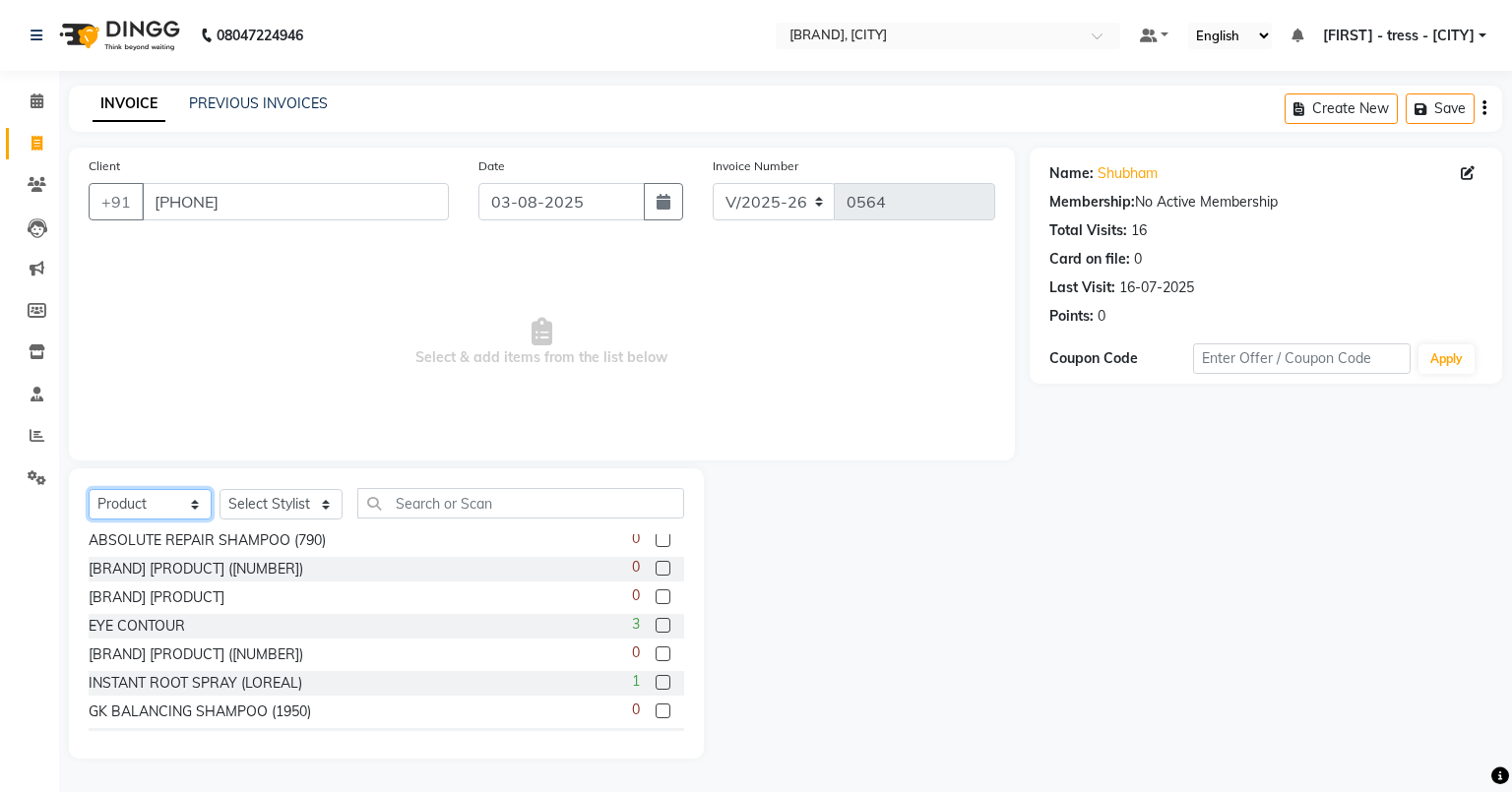scroll, scrollTop: 757, scrollLeft: 0, axis: vertical 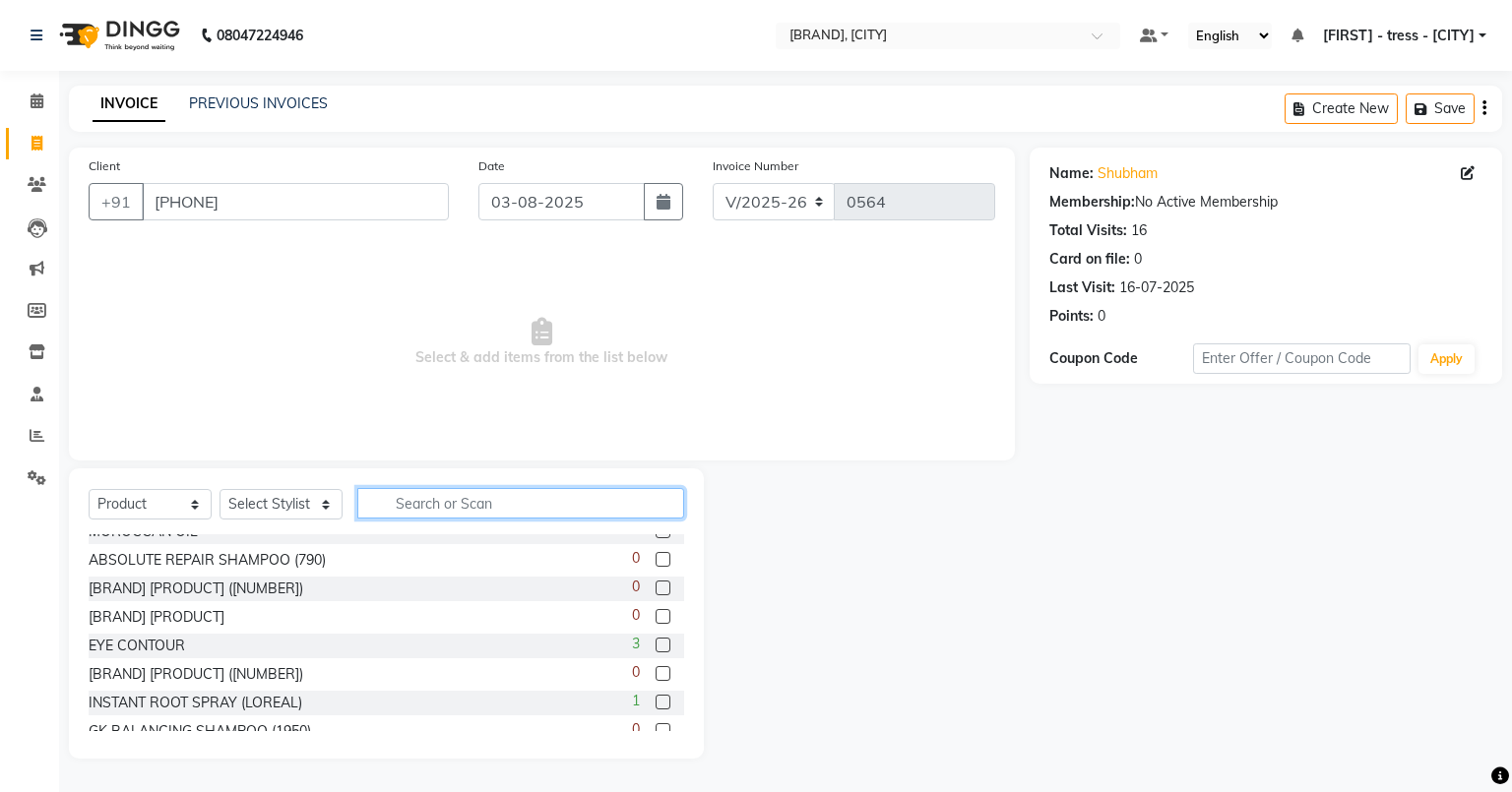 click 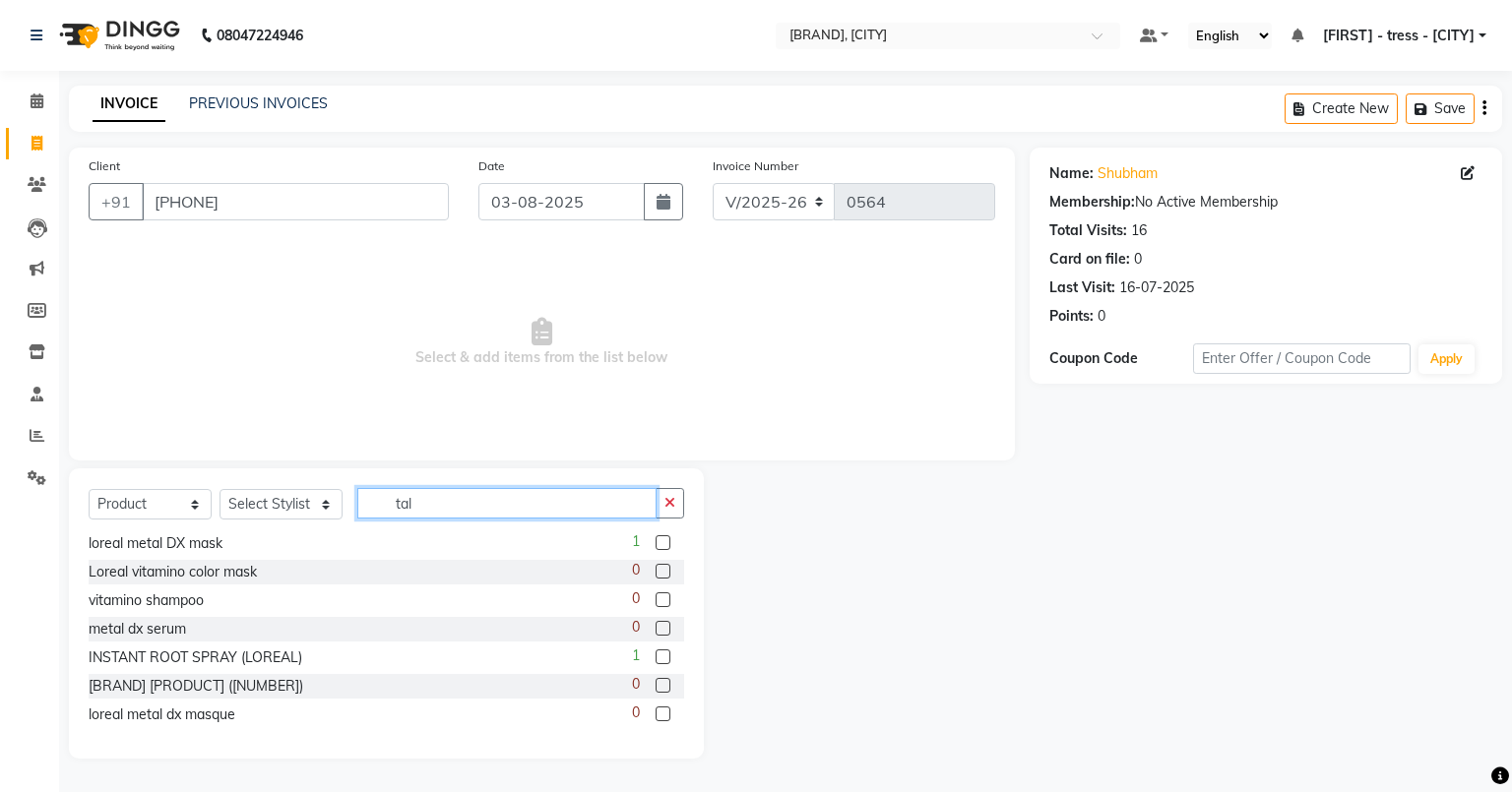 scroll, scrollTop: 0, scrollLeft: 0, axis: both 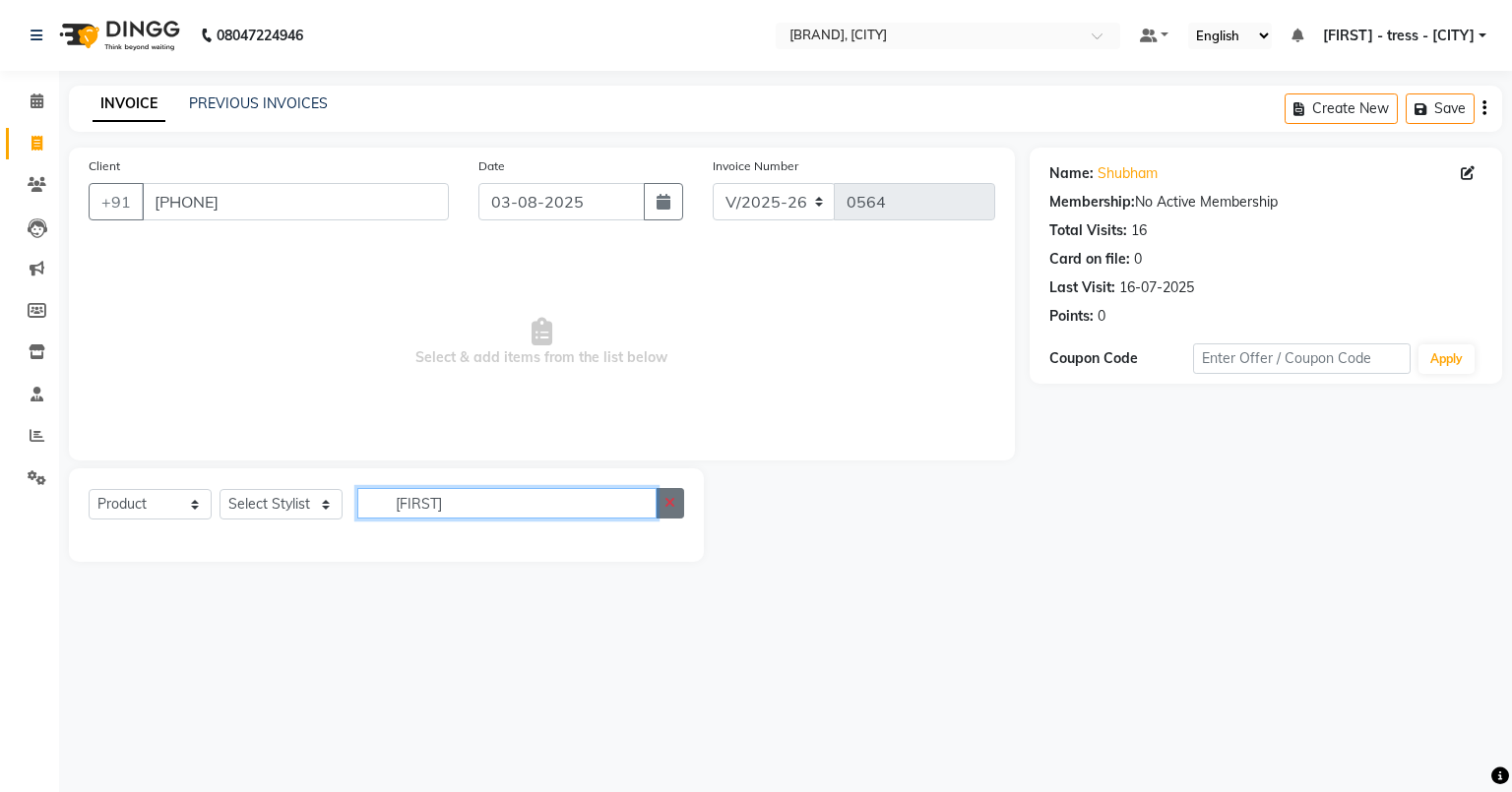 type on "[FIRST]" 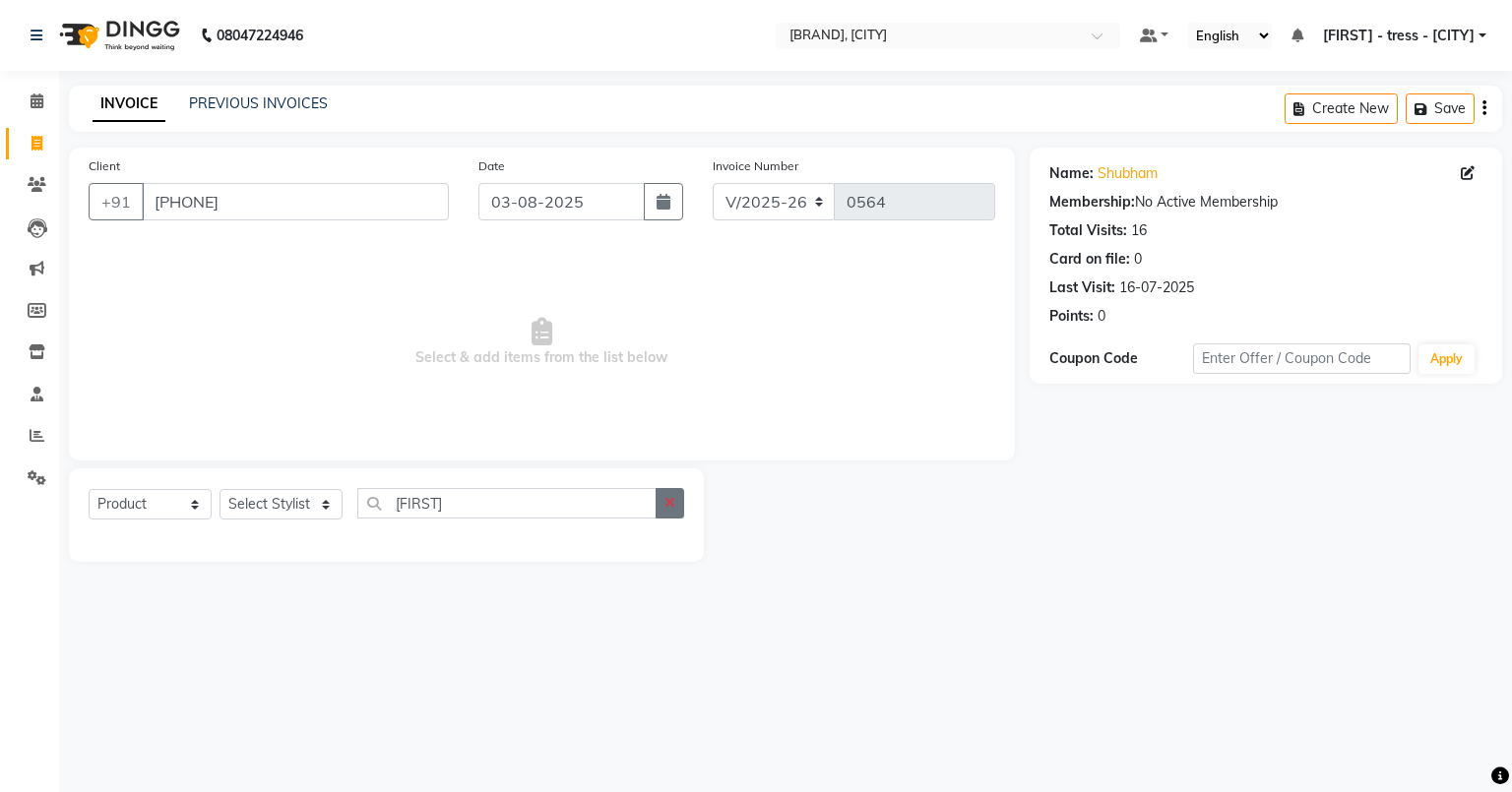 click 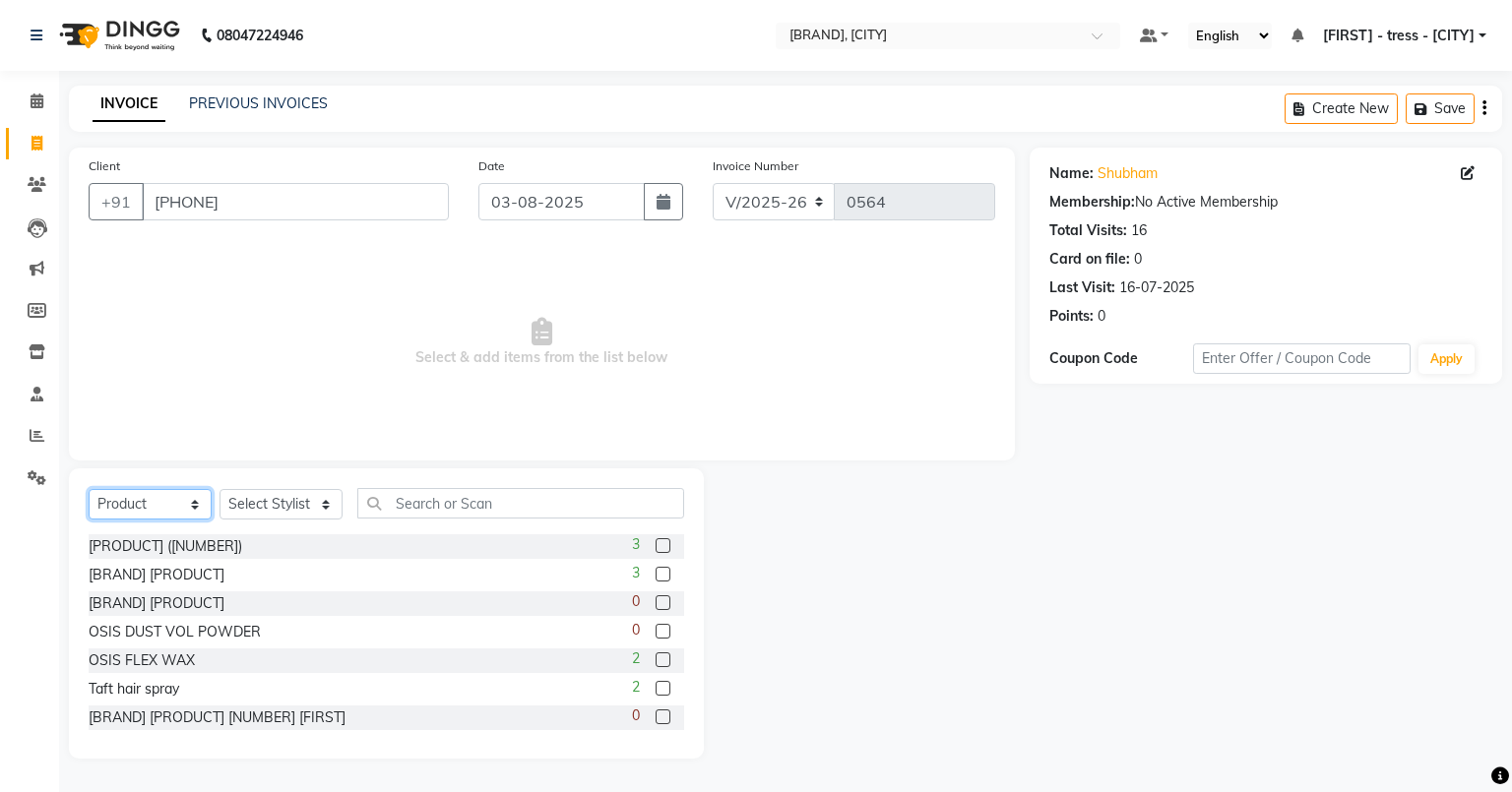 click on "Select  Service  Product  Membership  Package Voucher Prepaid Gift Card" 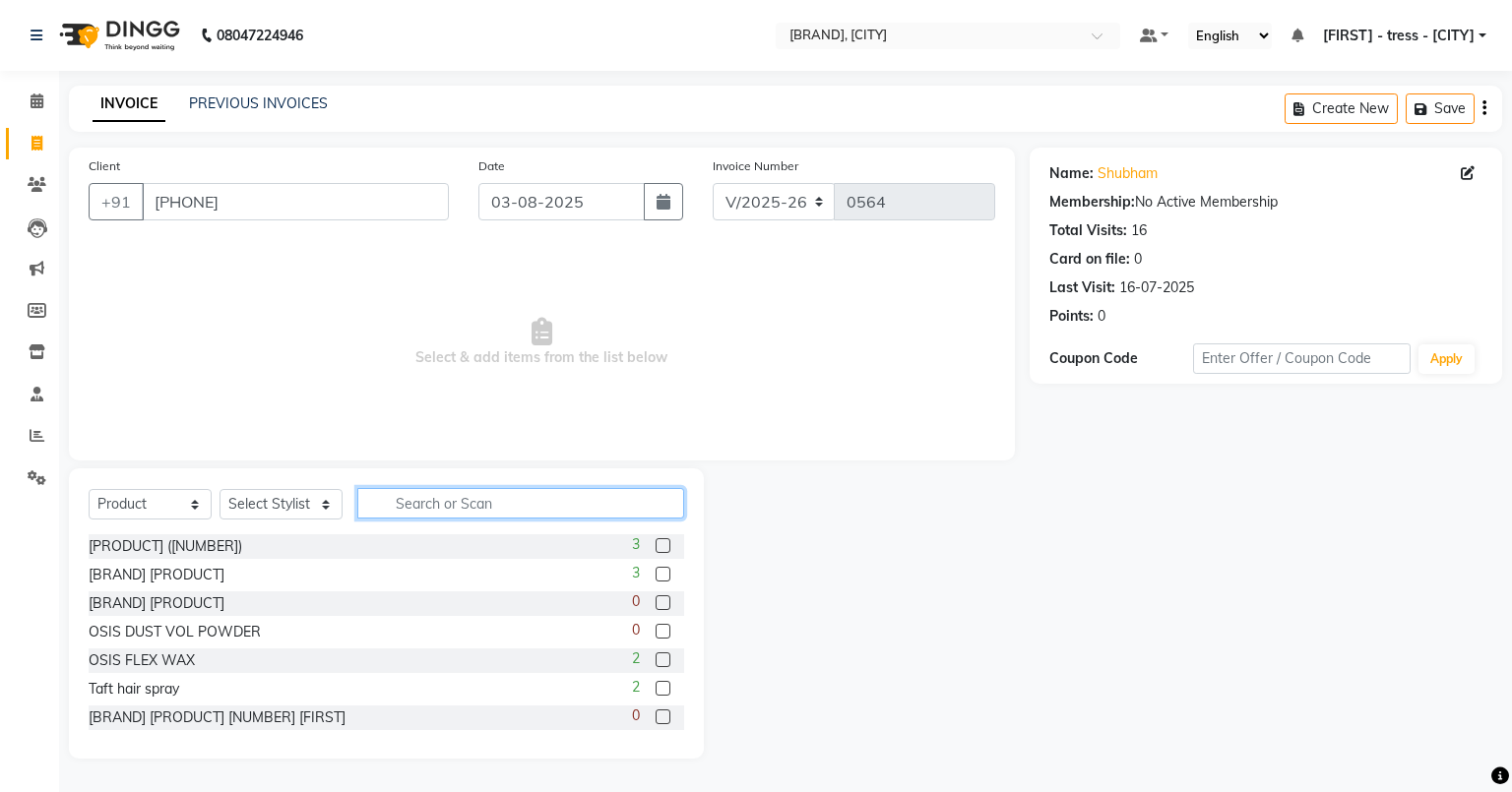 click 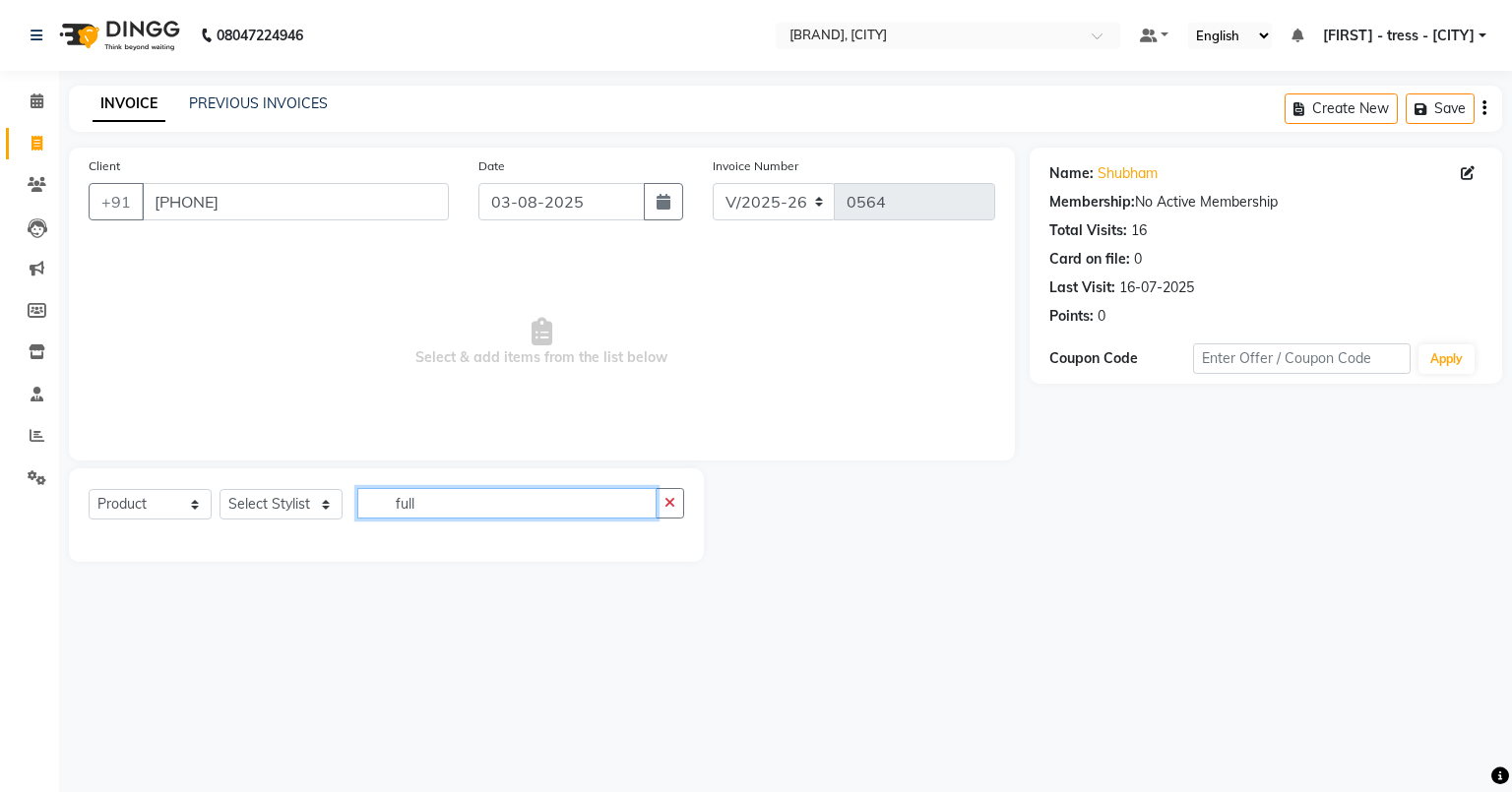 type on "full" 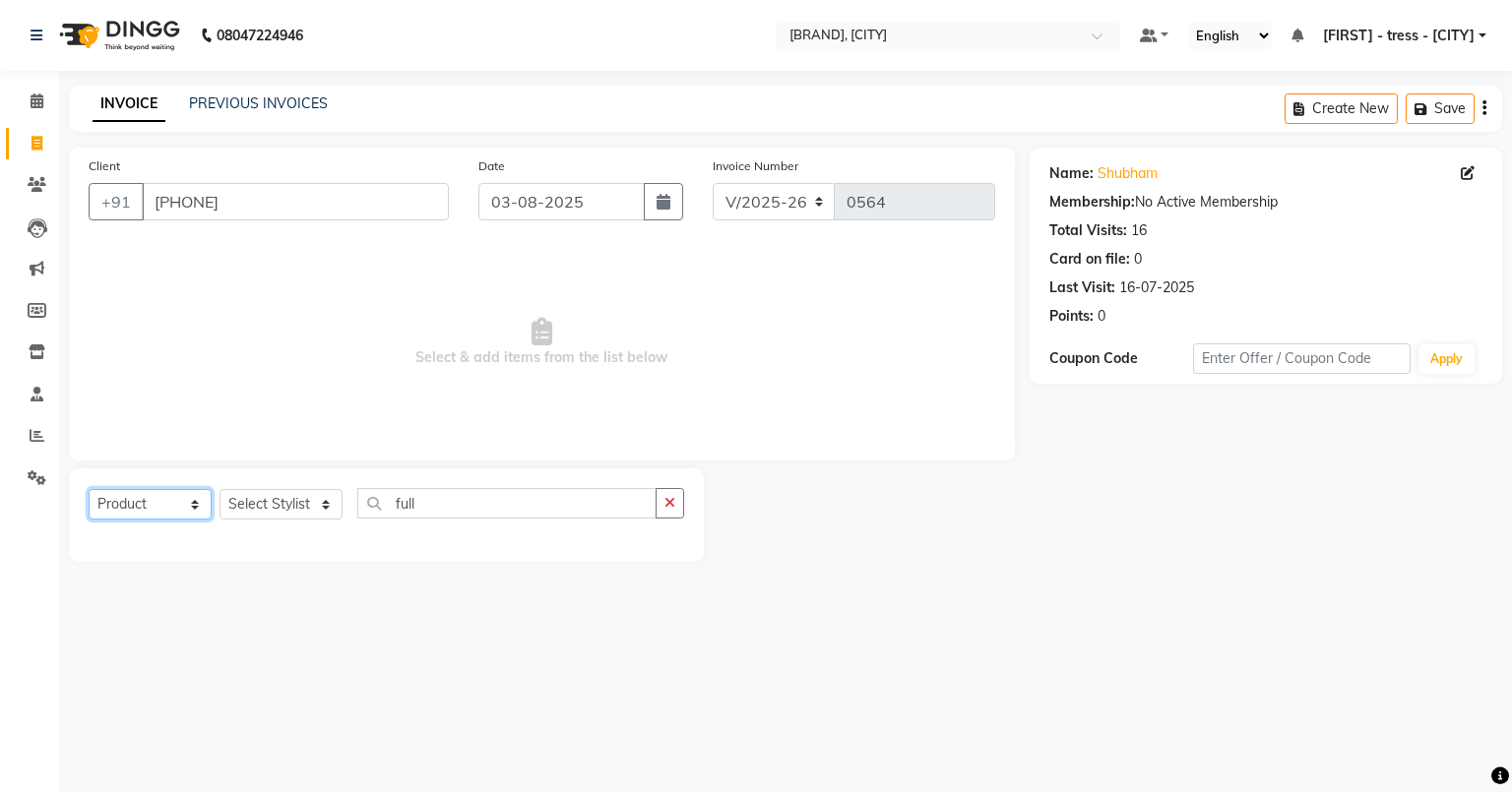 click on "Select  Service  Product  Membership  Package Voucher Prepaid Gift Card" 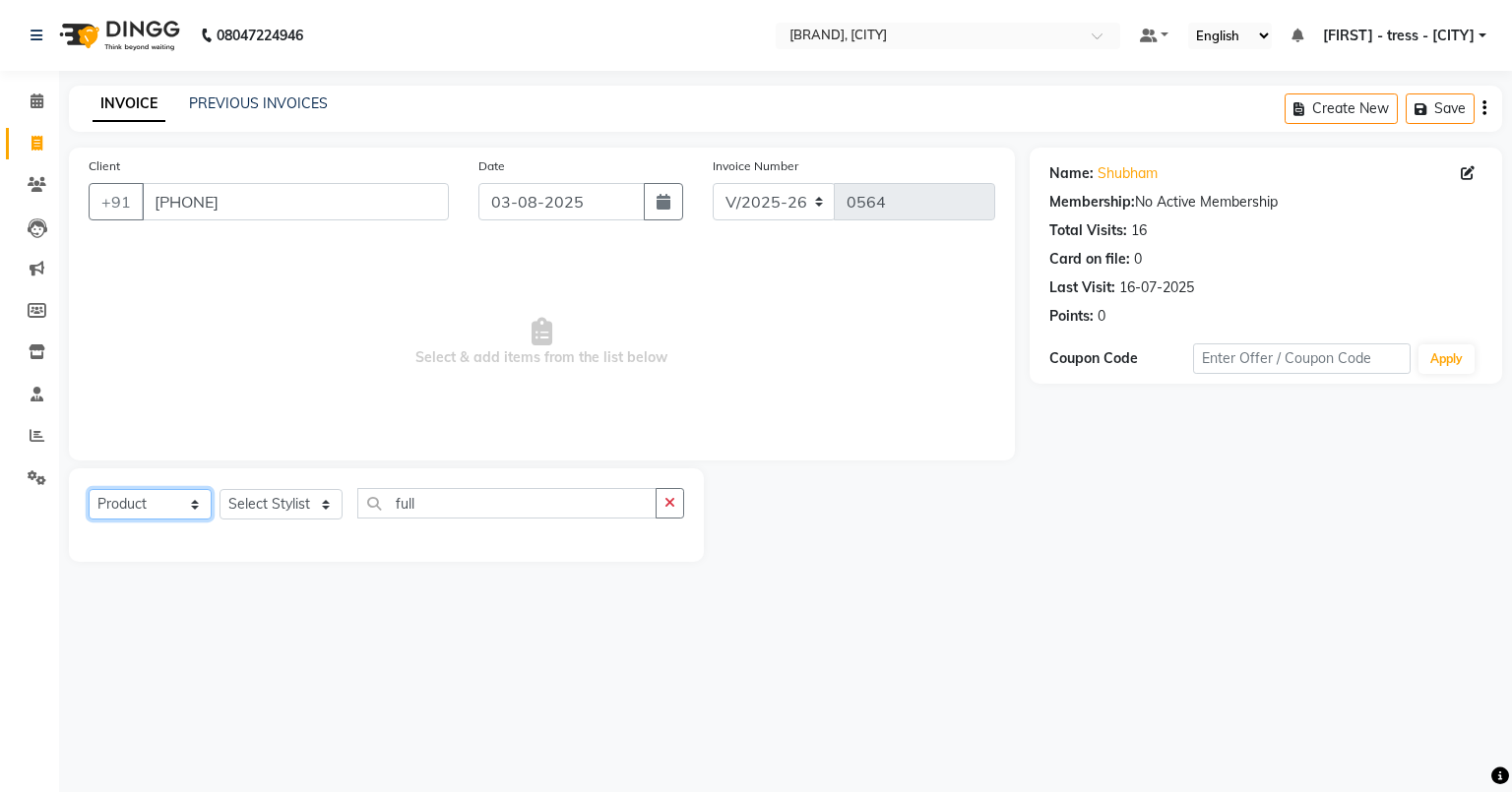 select on "service" 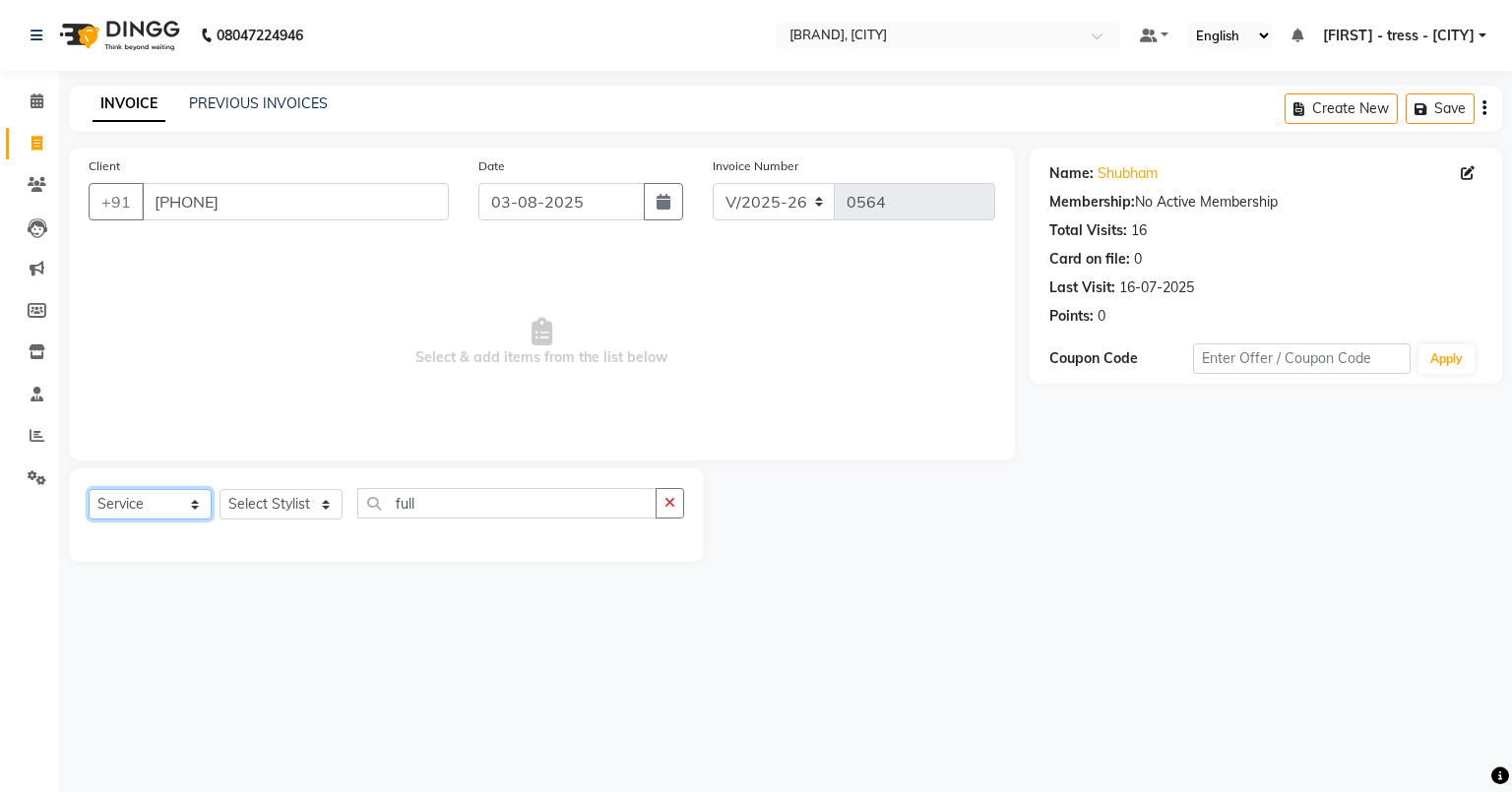 click on "Select  Service  Product  Membership  Package Voucher Prepaid Gift Card" 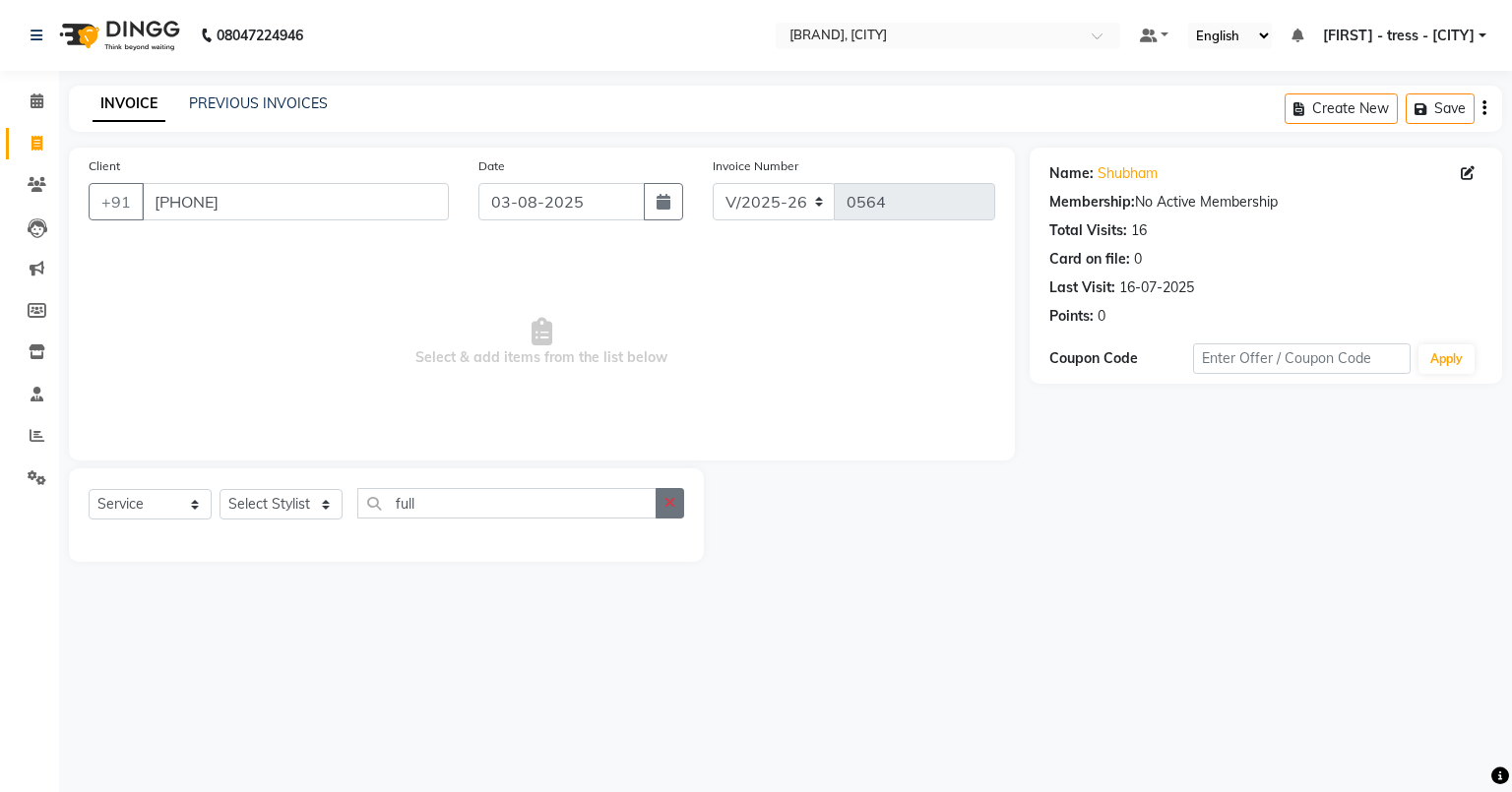 click 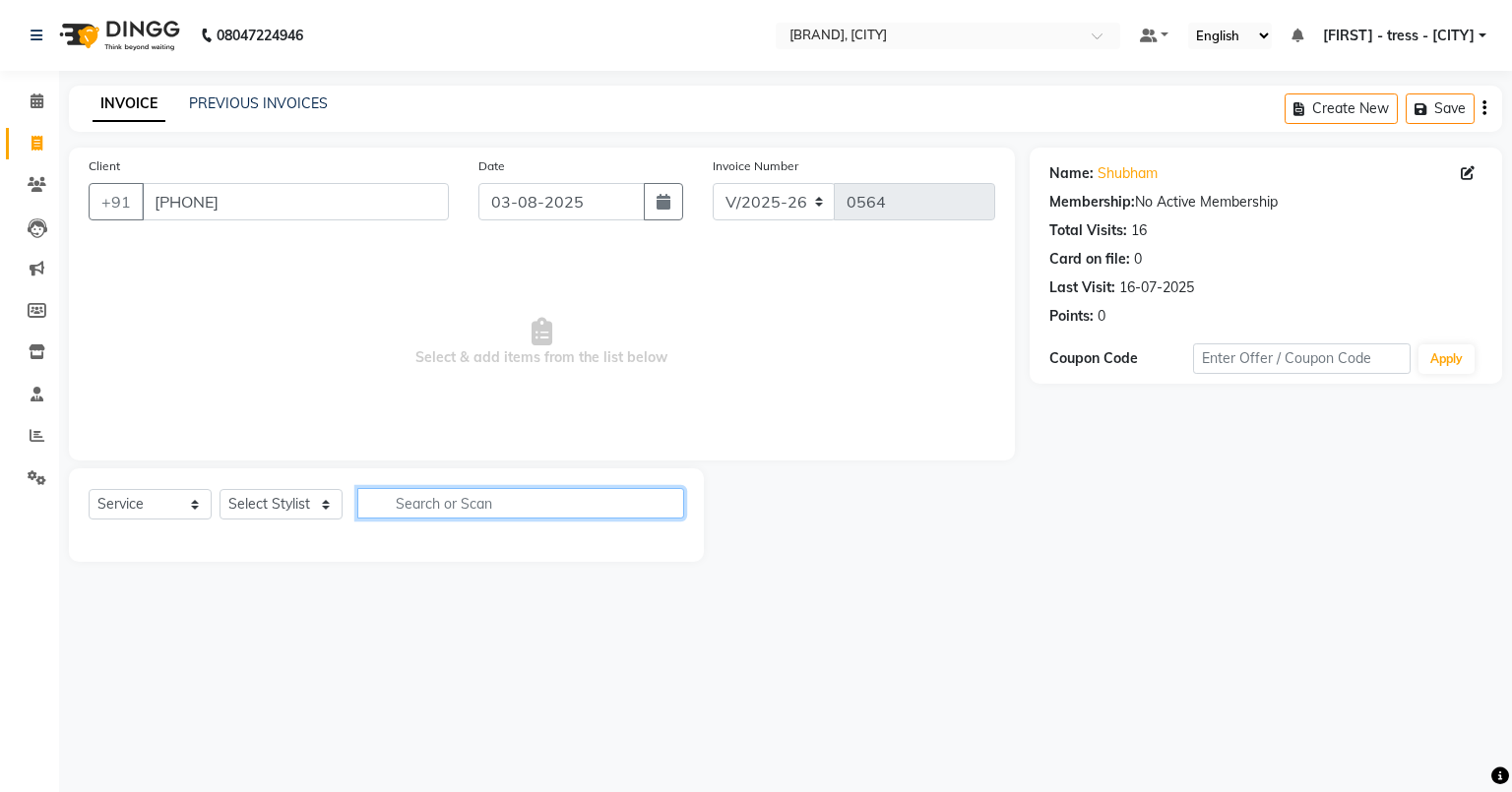 click 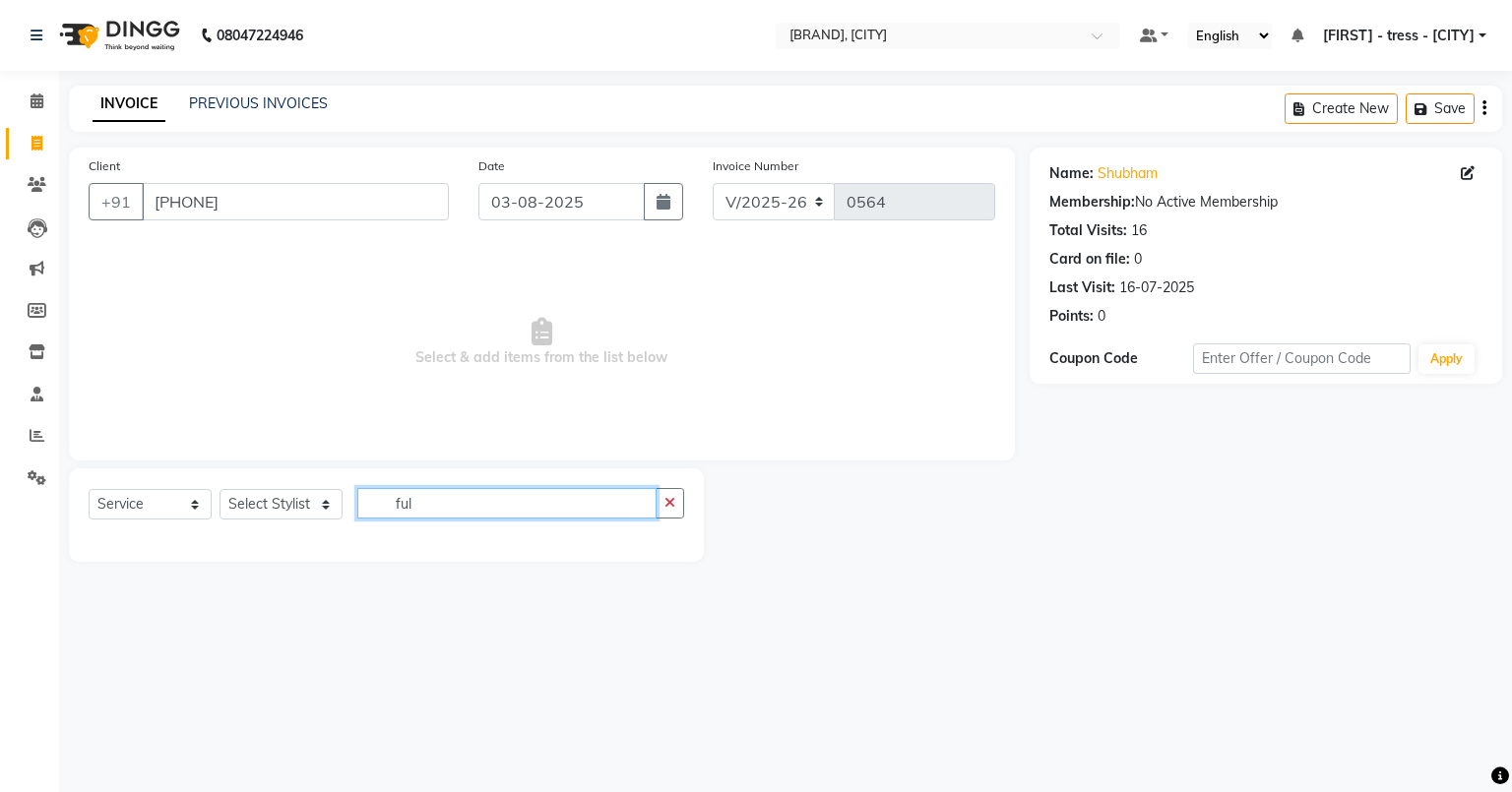 type on "full" 